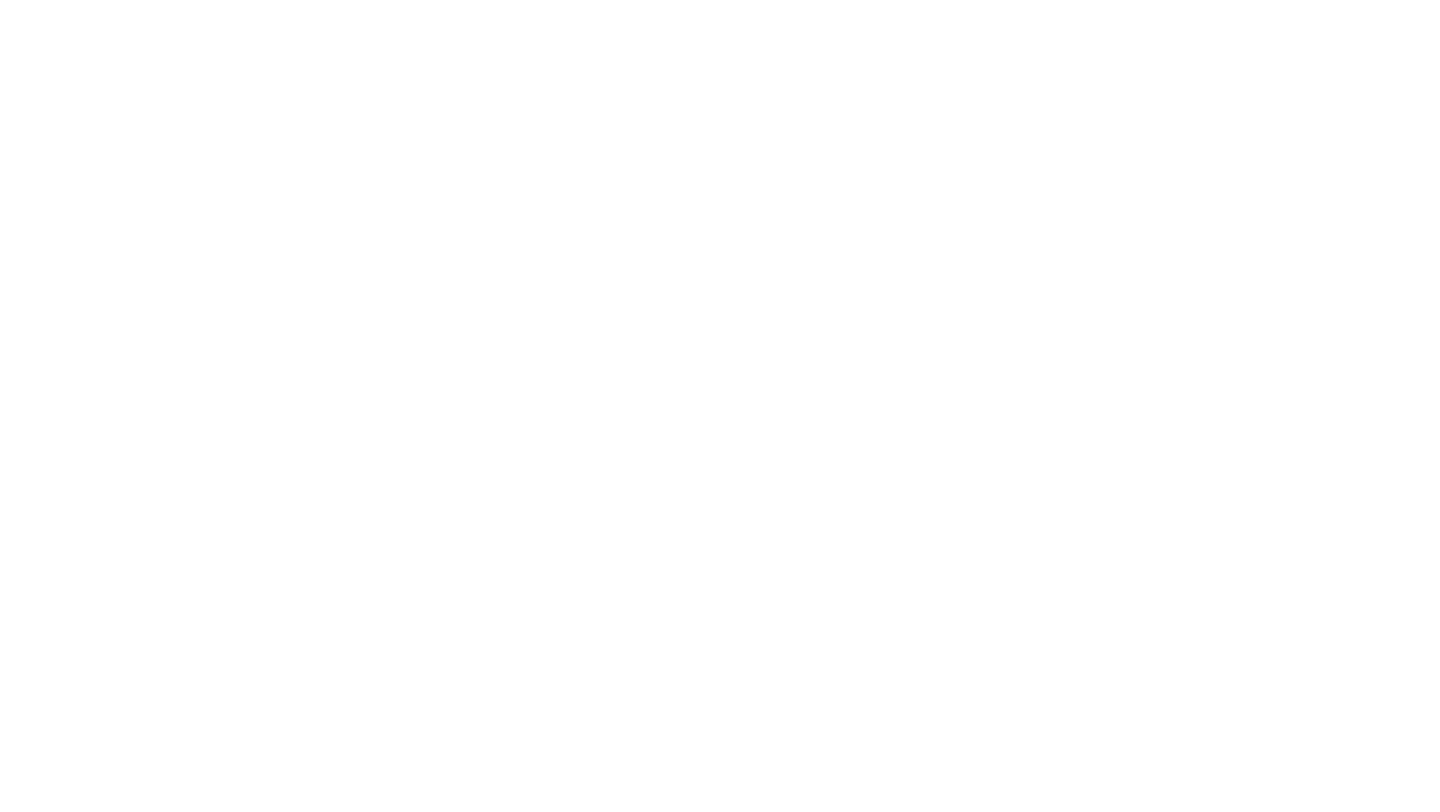 scroll, scrollTop: 0, scrollLeft: 0, axis: both 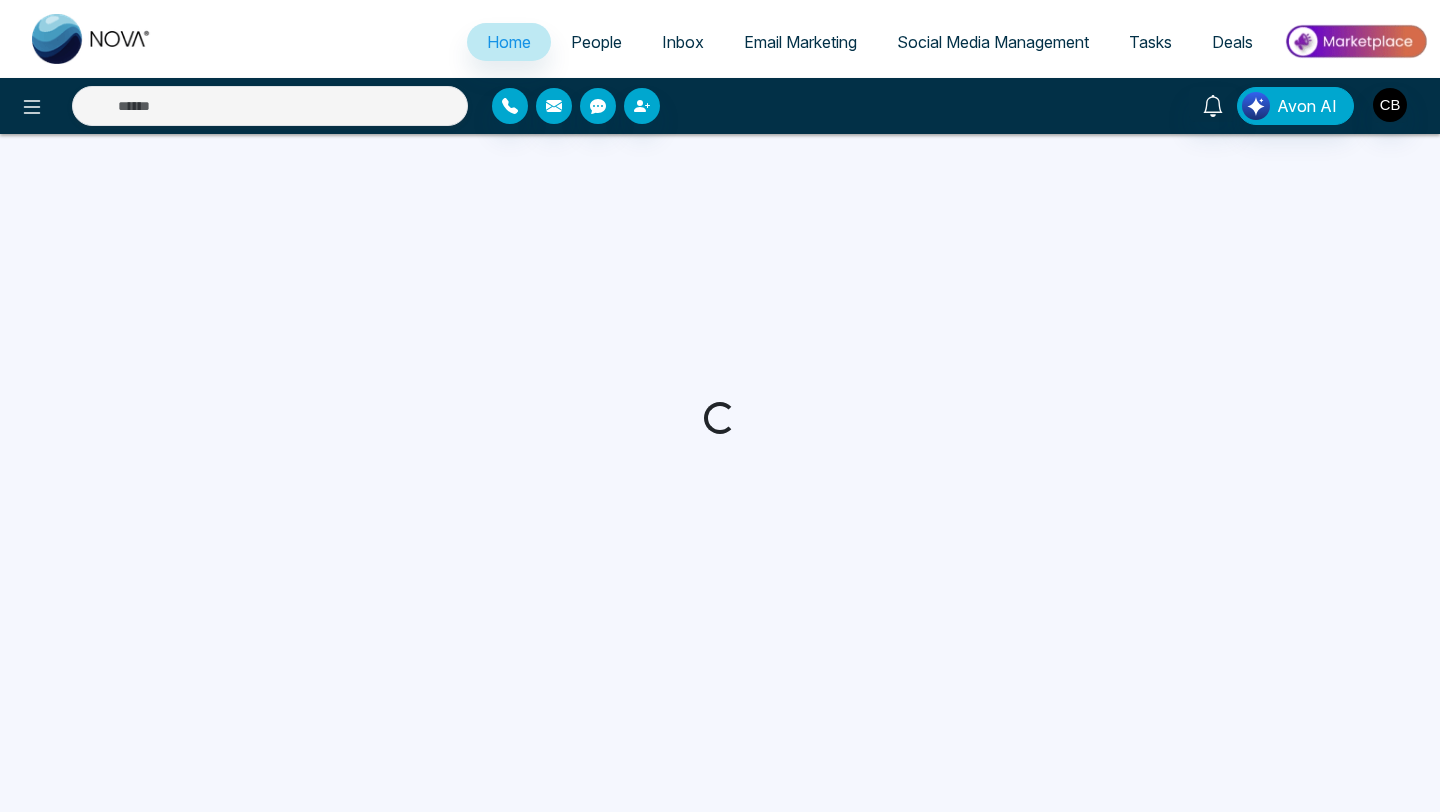 select on "*" 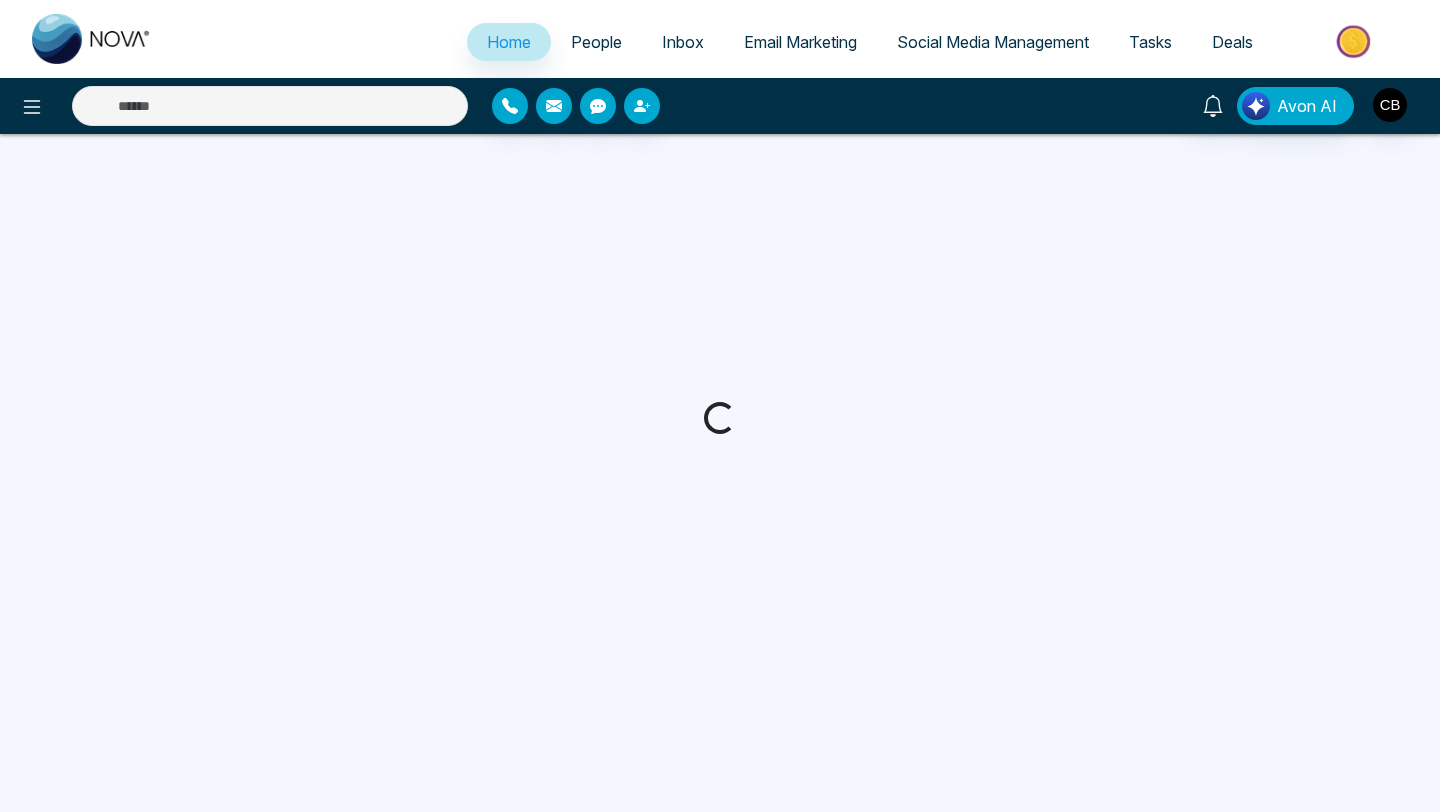 select on "*" 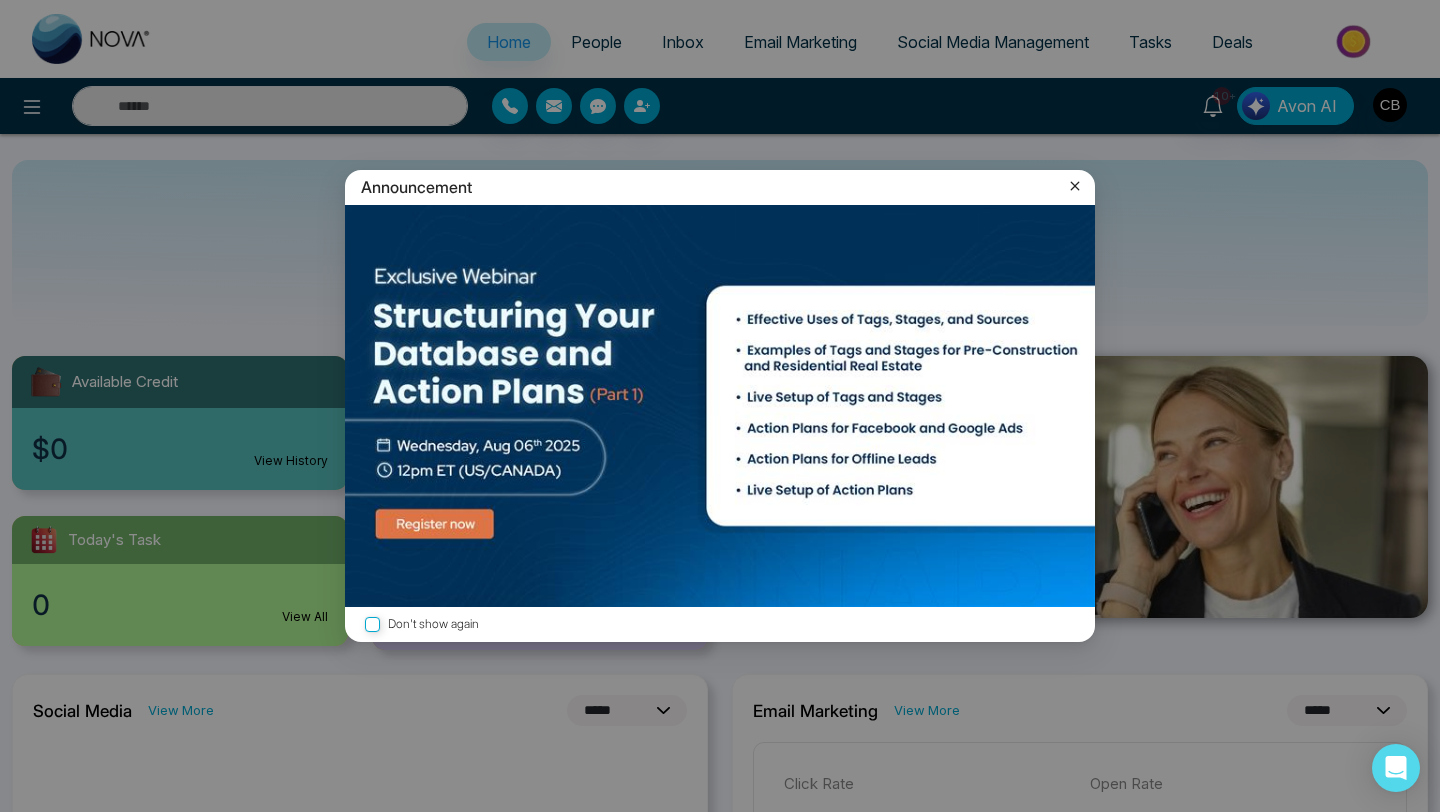 click 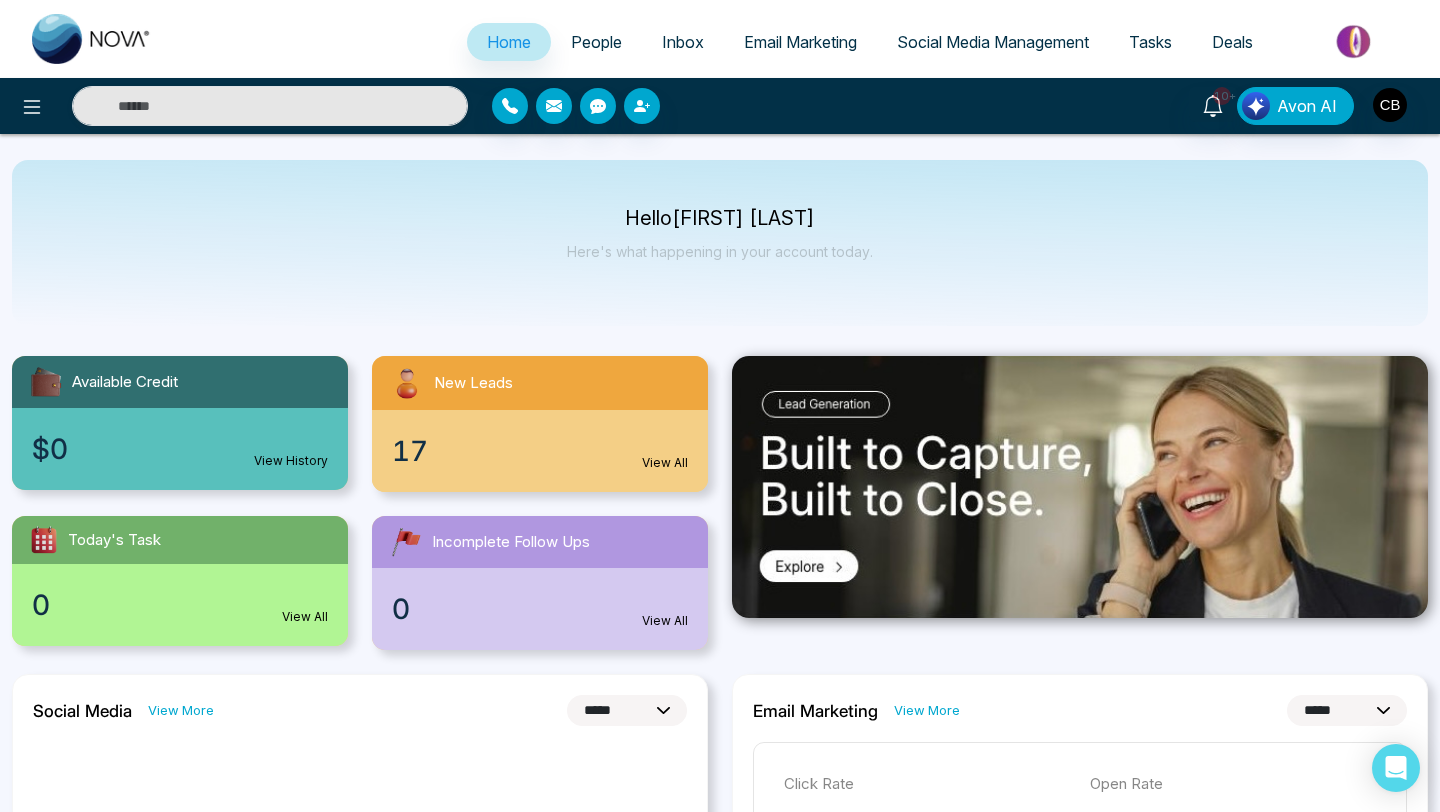 click on "View All" at bounding box center [665, 463] 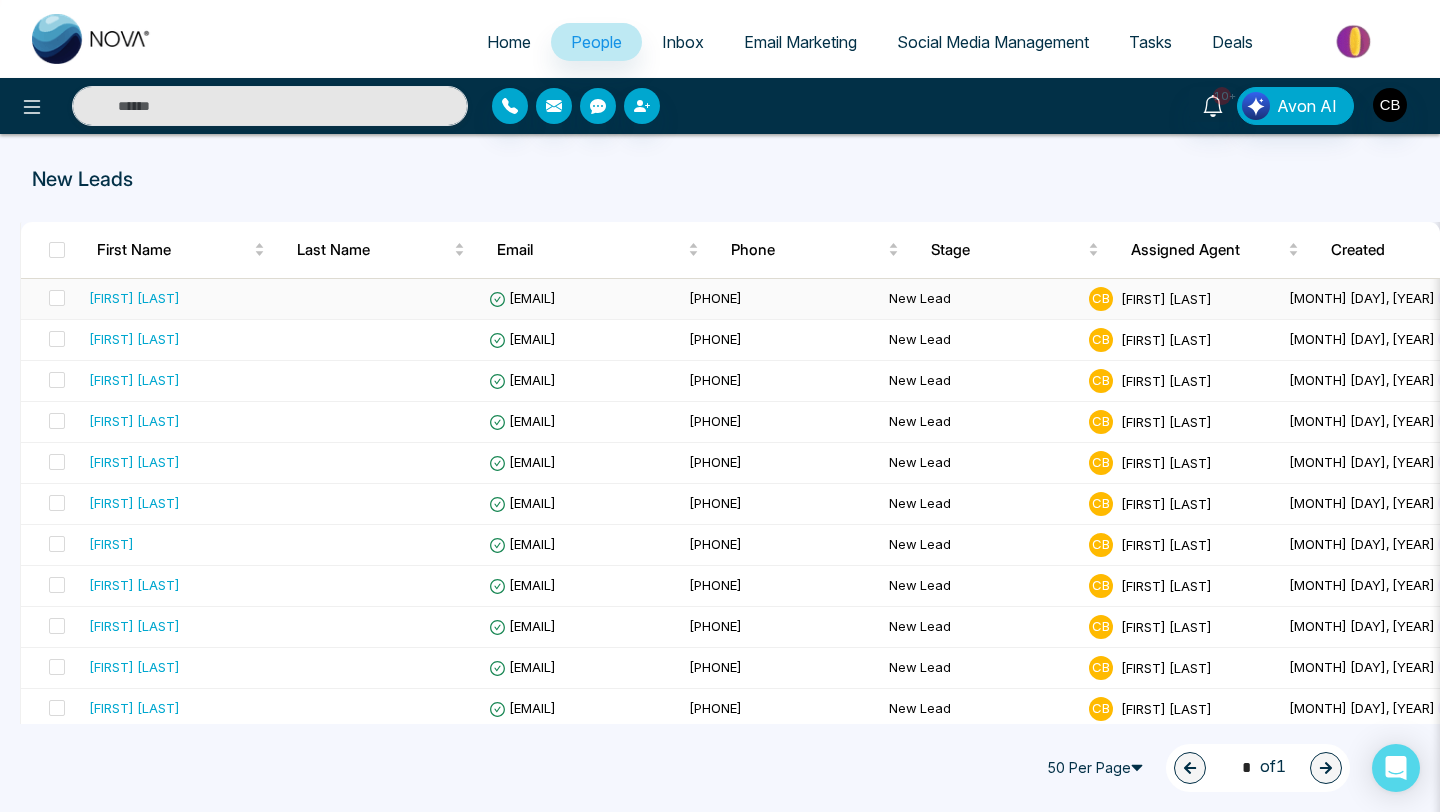 click on "[FIRST] [LAST]" at bounding box center (134, 298) 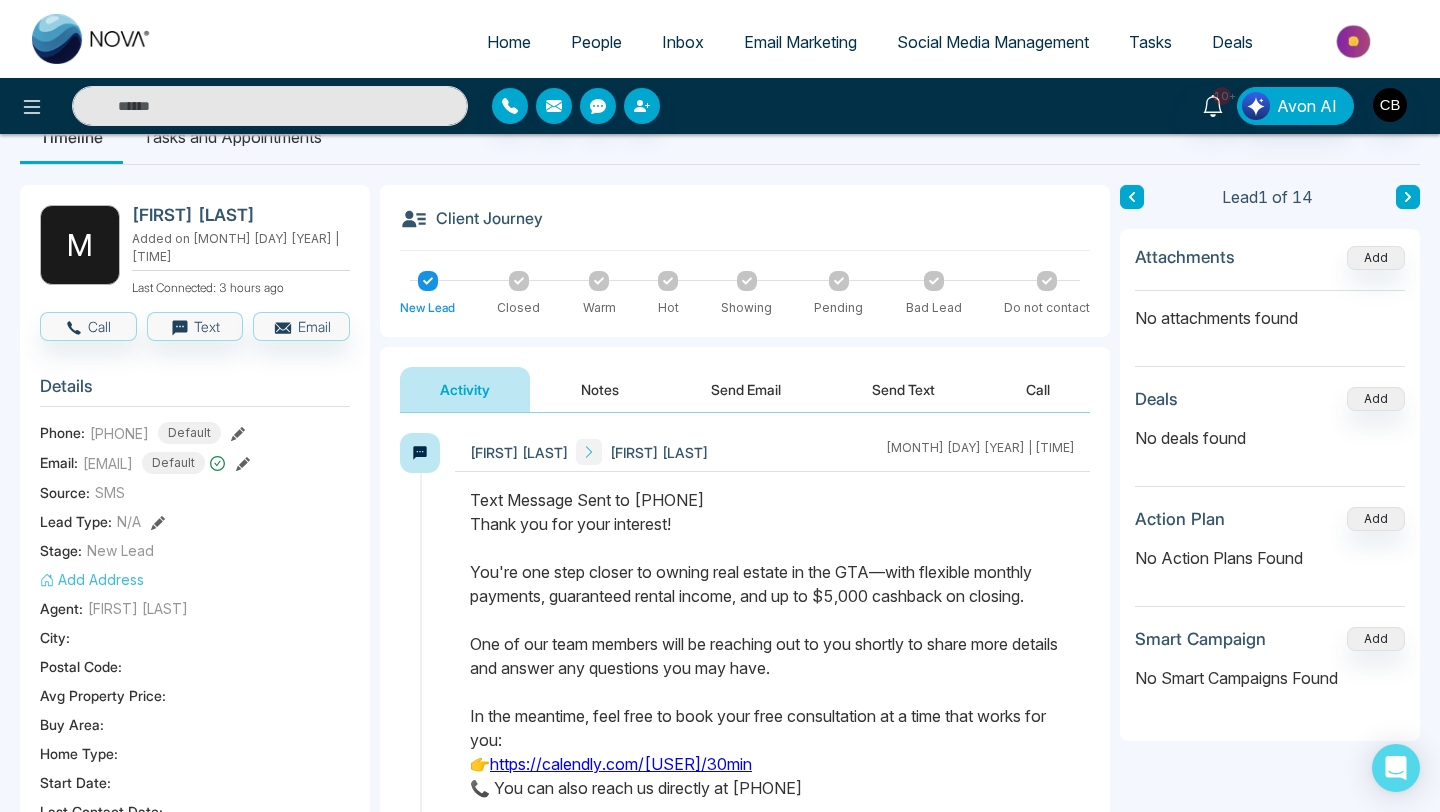 scroll, scrollTop: 46, scrollLeft: 0, axis: vertical 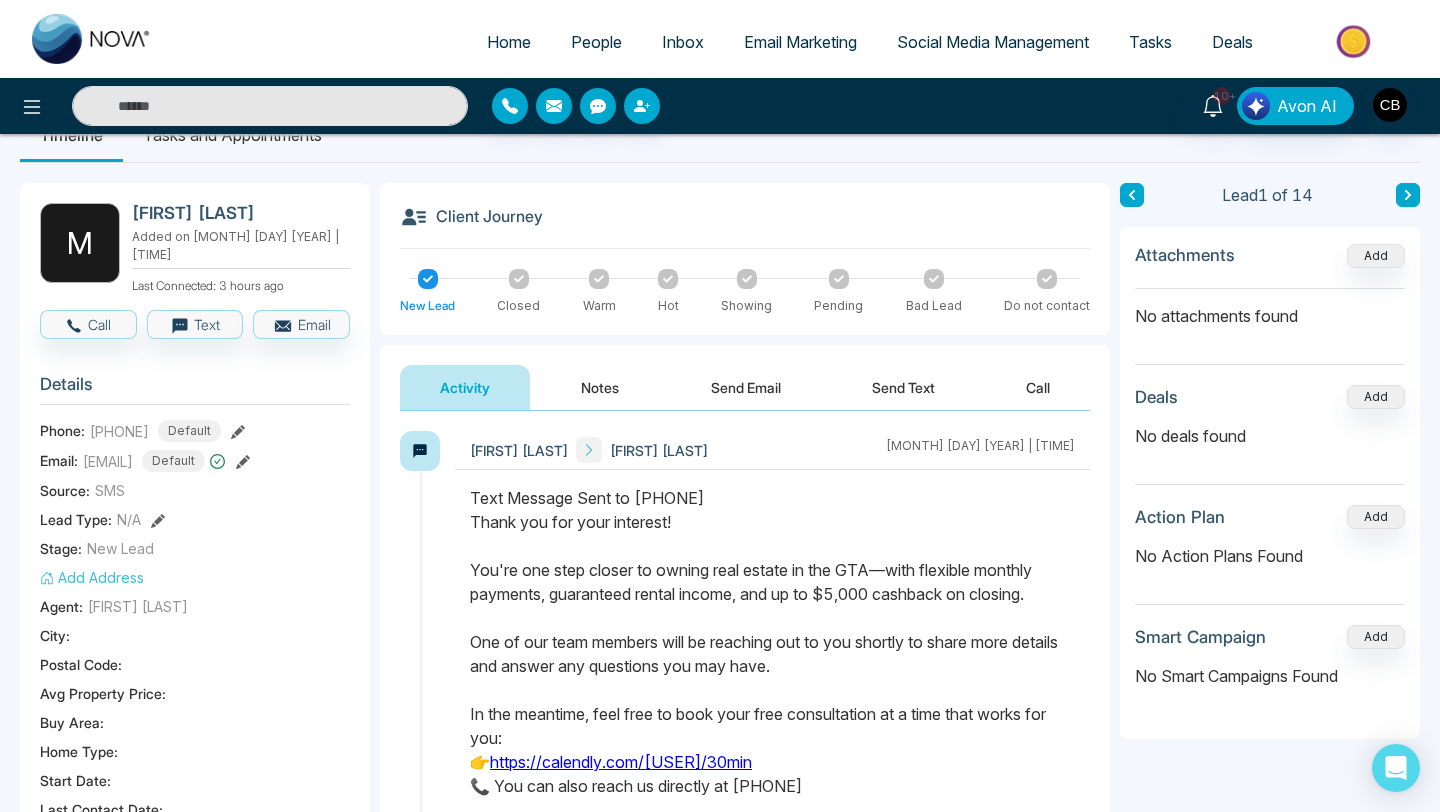 click on "Notes" at bounding box center [600, 387] 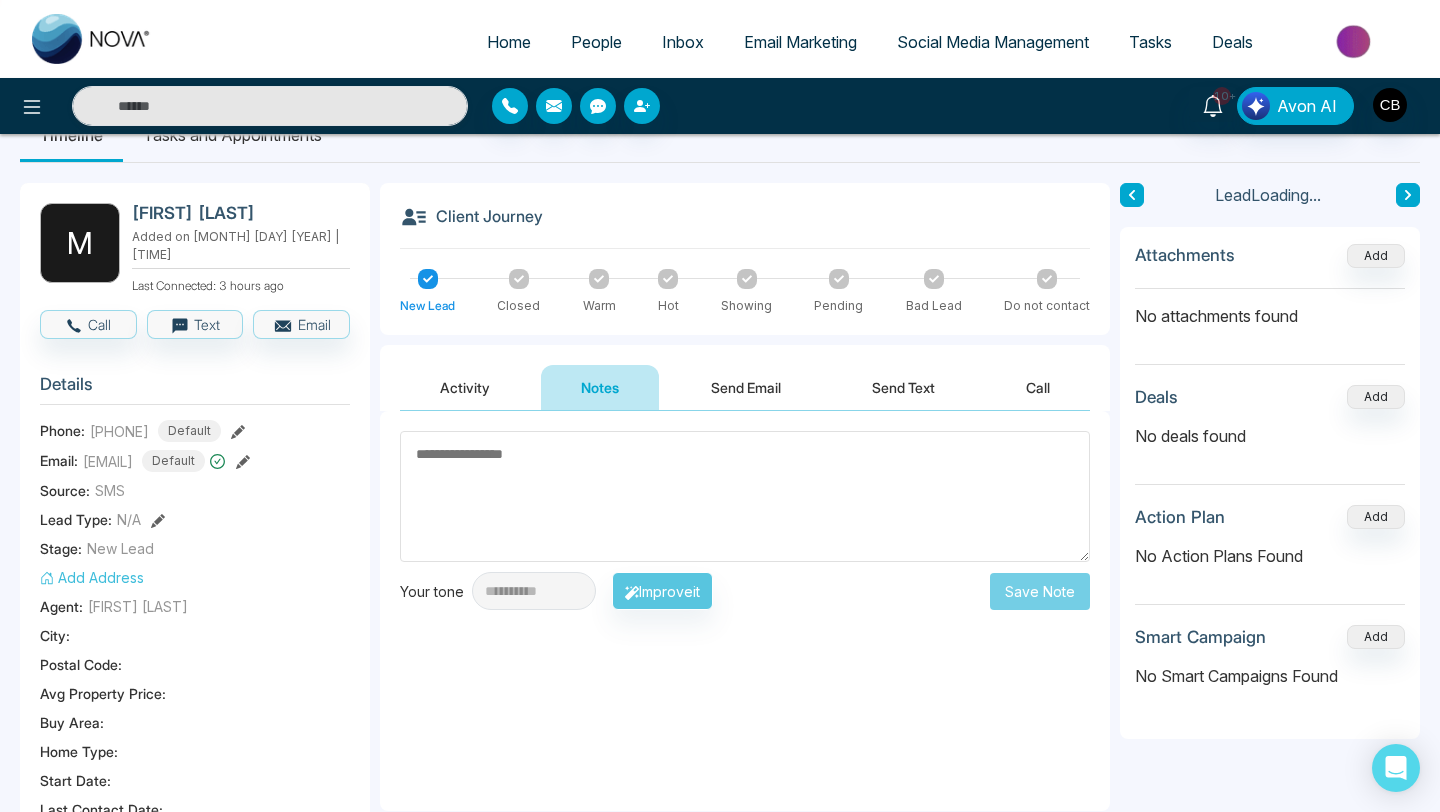 click at bounding box center [745, 496] 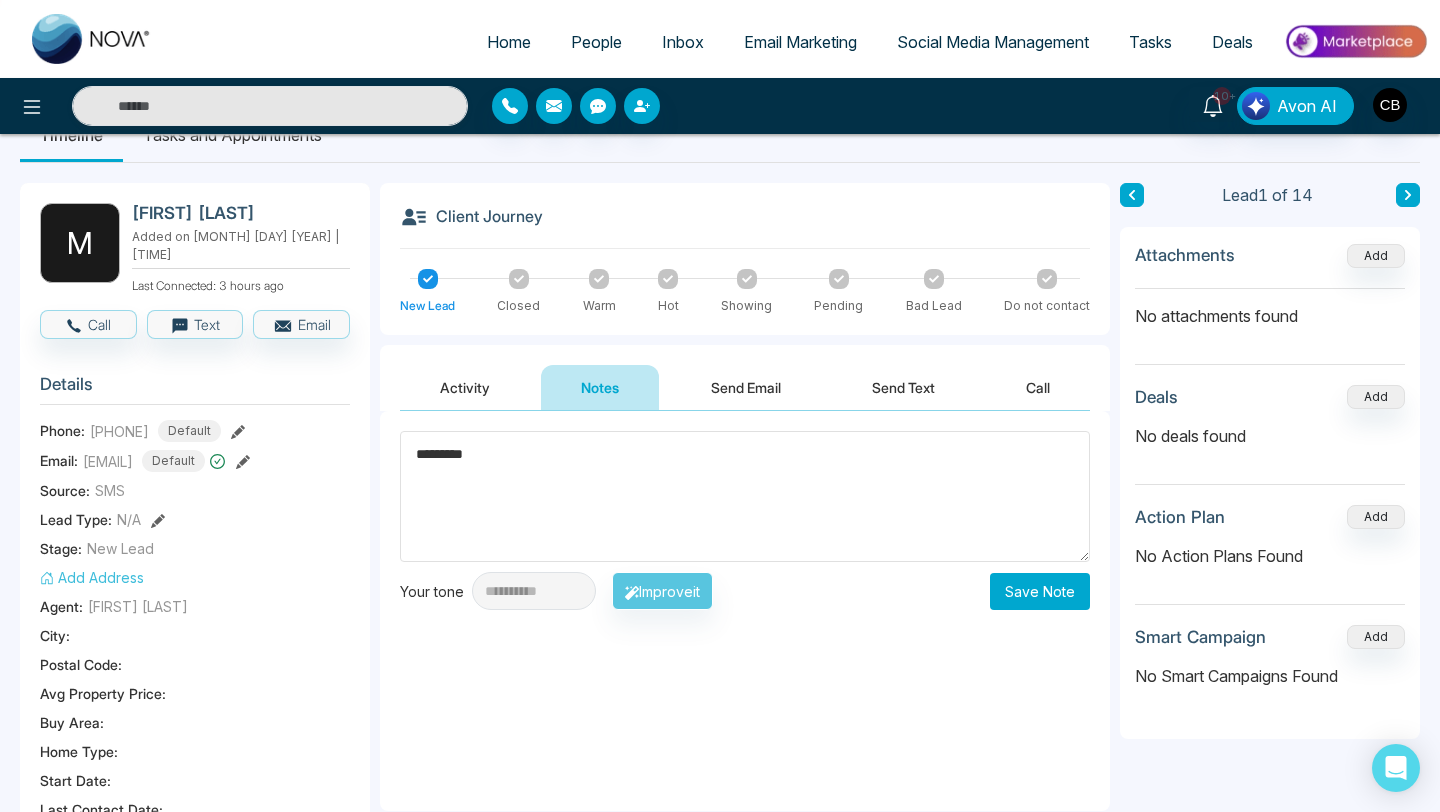type on "*********" 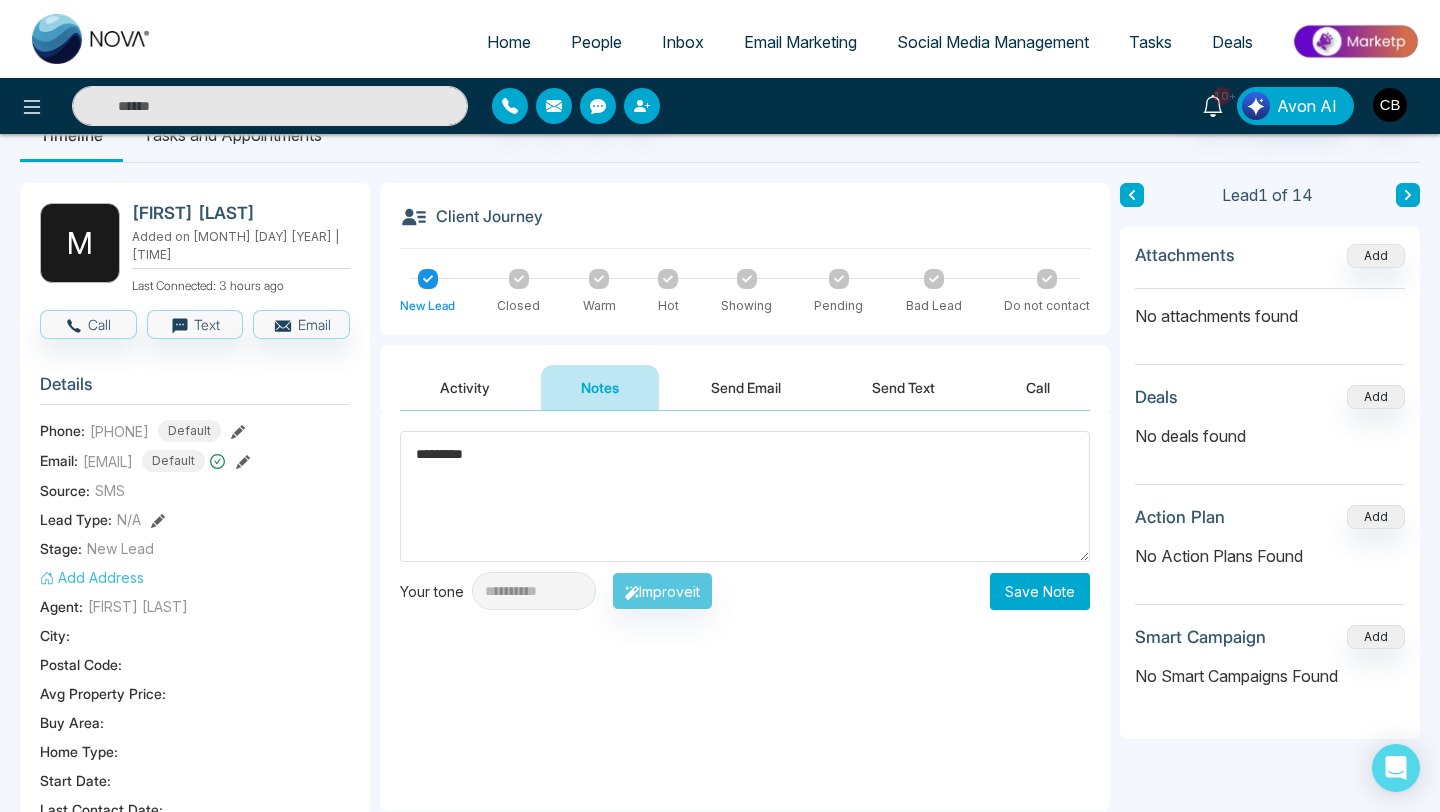 click on "Save Note" at bounding box center (1040, 591) 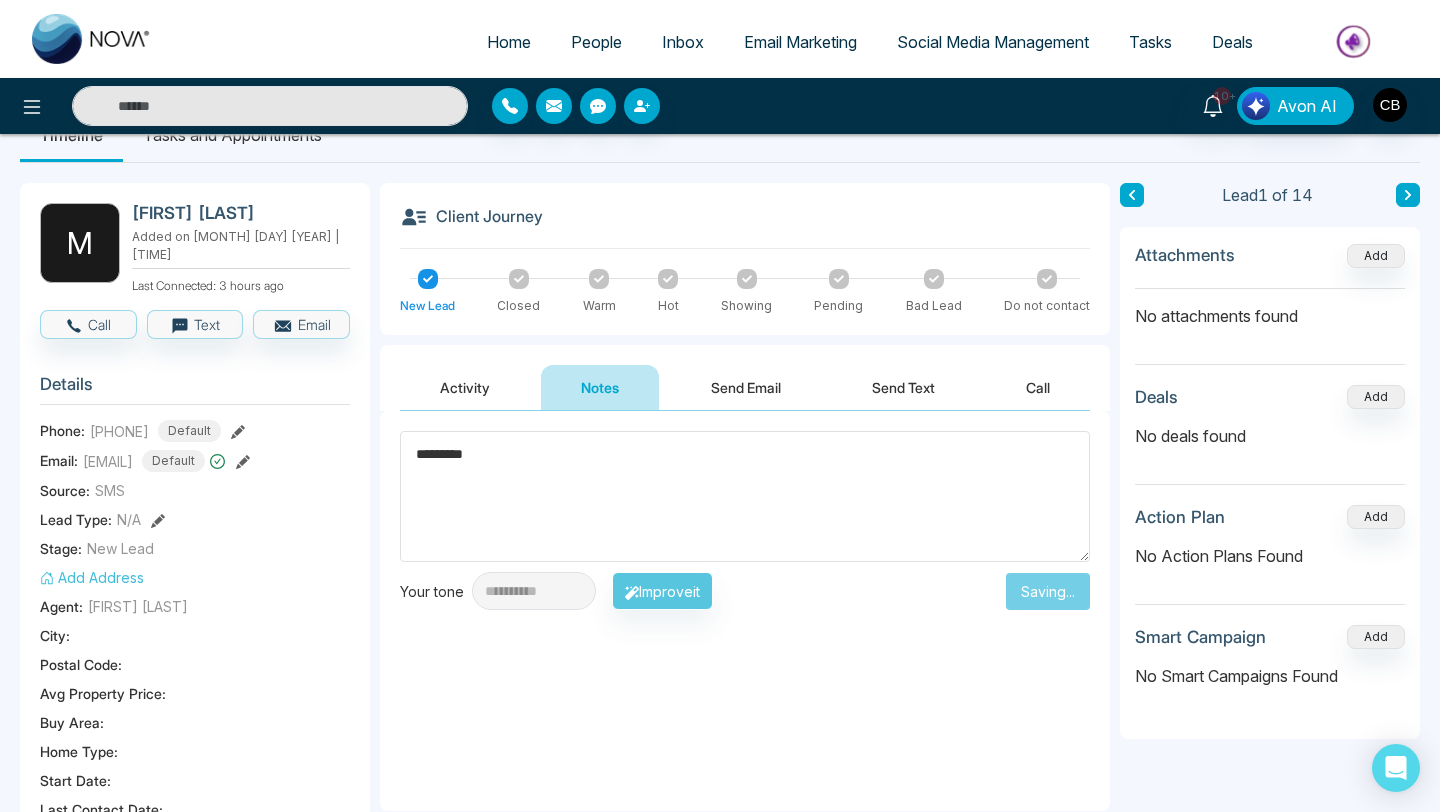 type 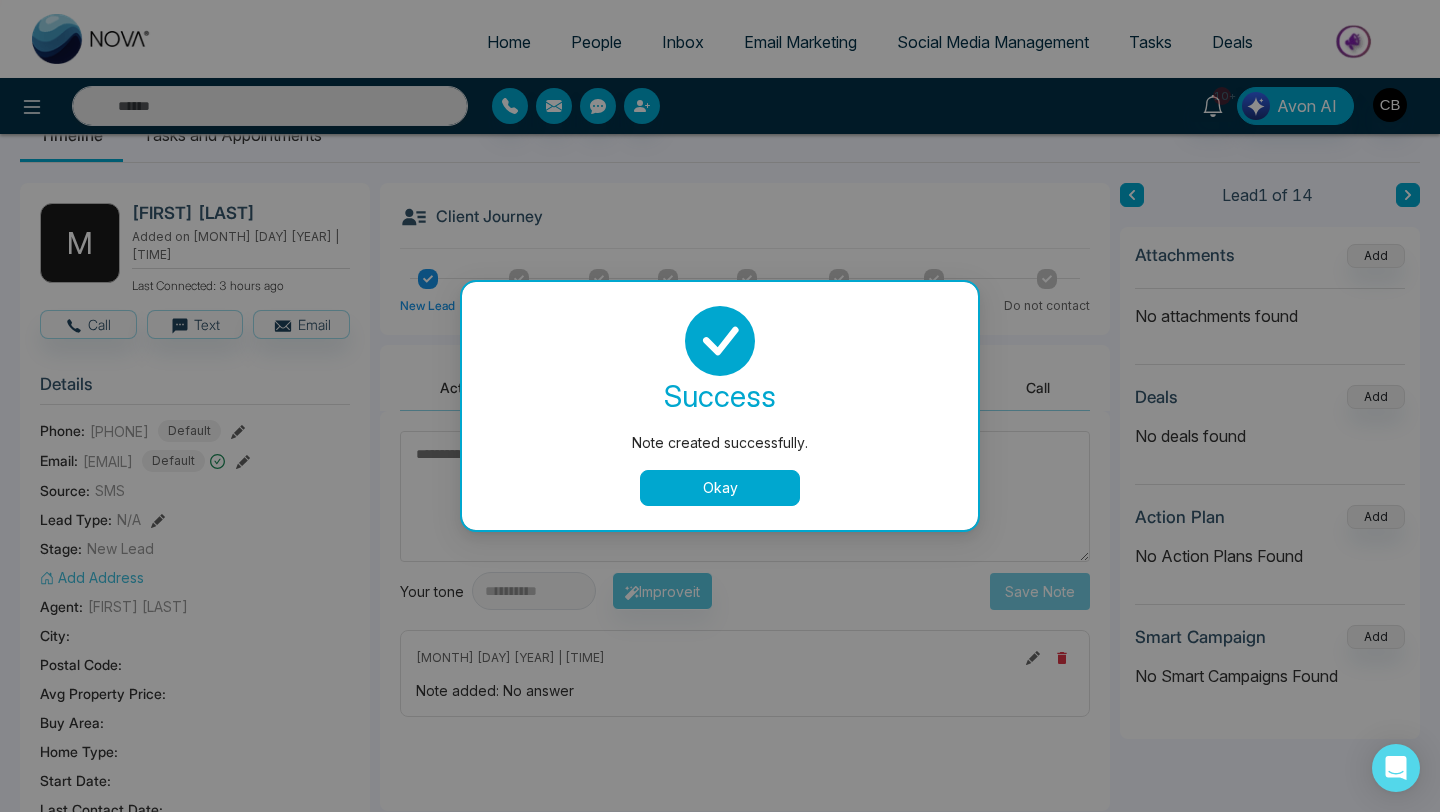 click on "Okay" at bounding box center [720, 488] 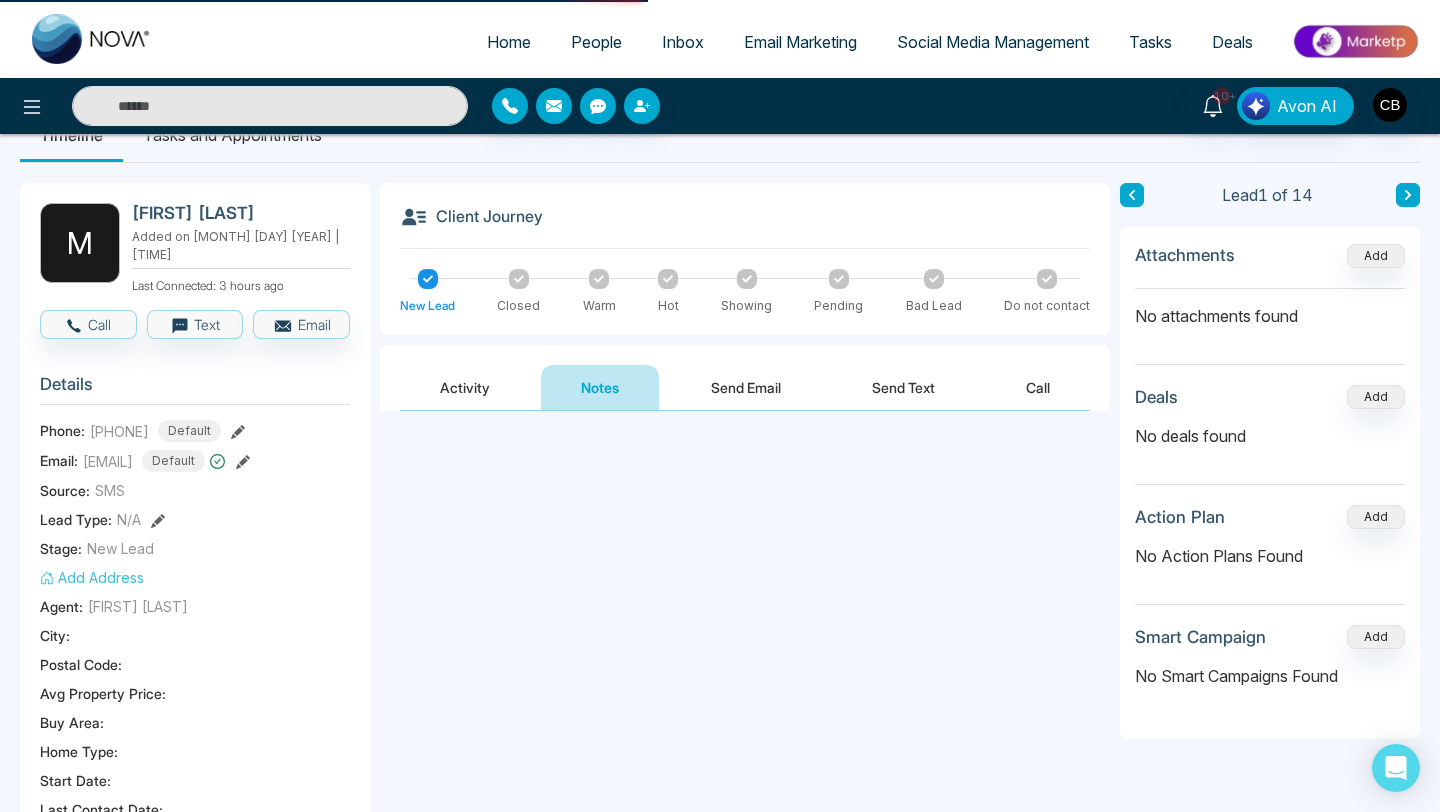 scroll, scrollTop: 0, scrollLeft: 0, axis: both 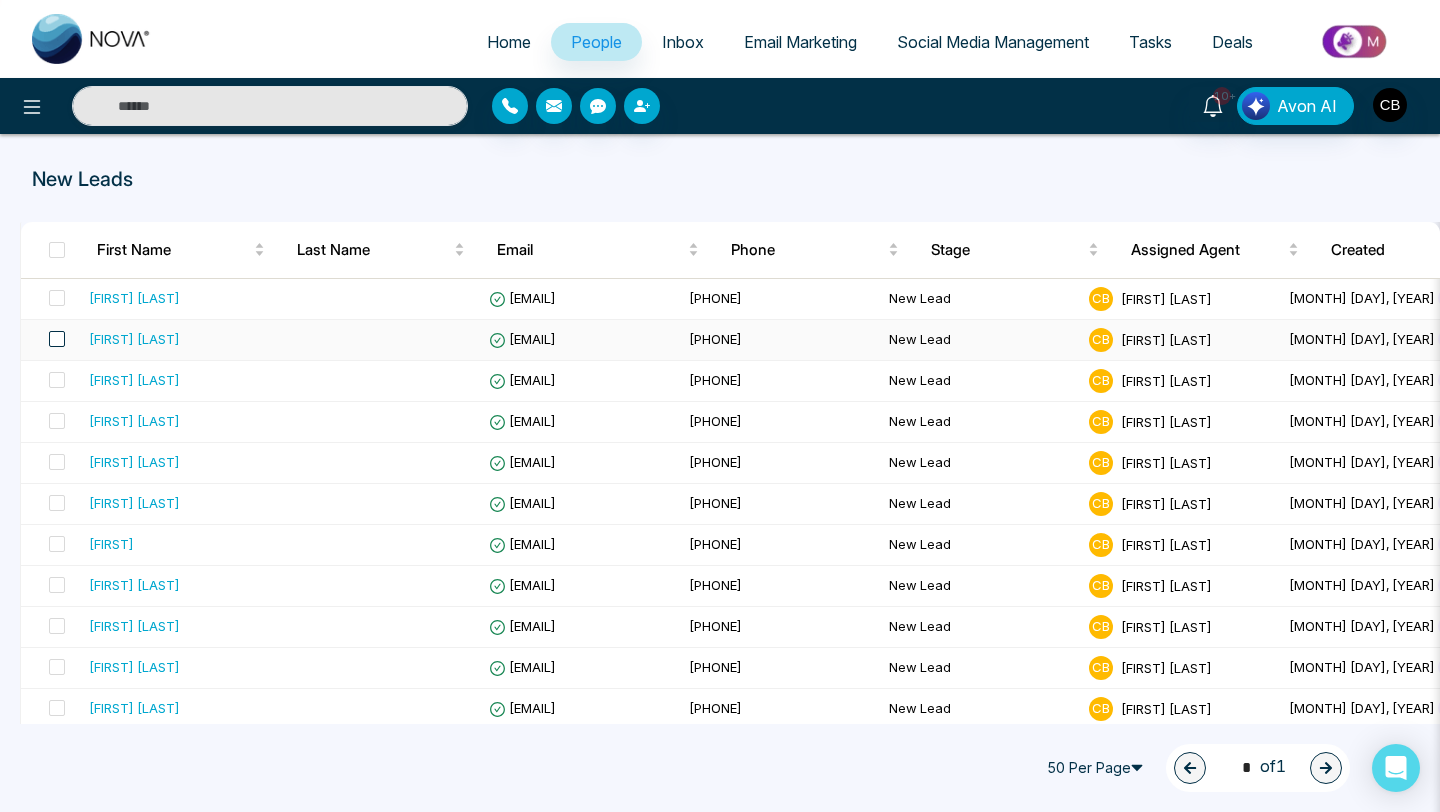click at bounding box center (57, 339) 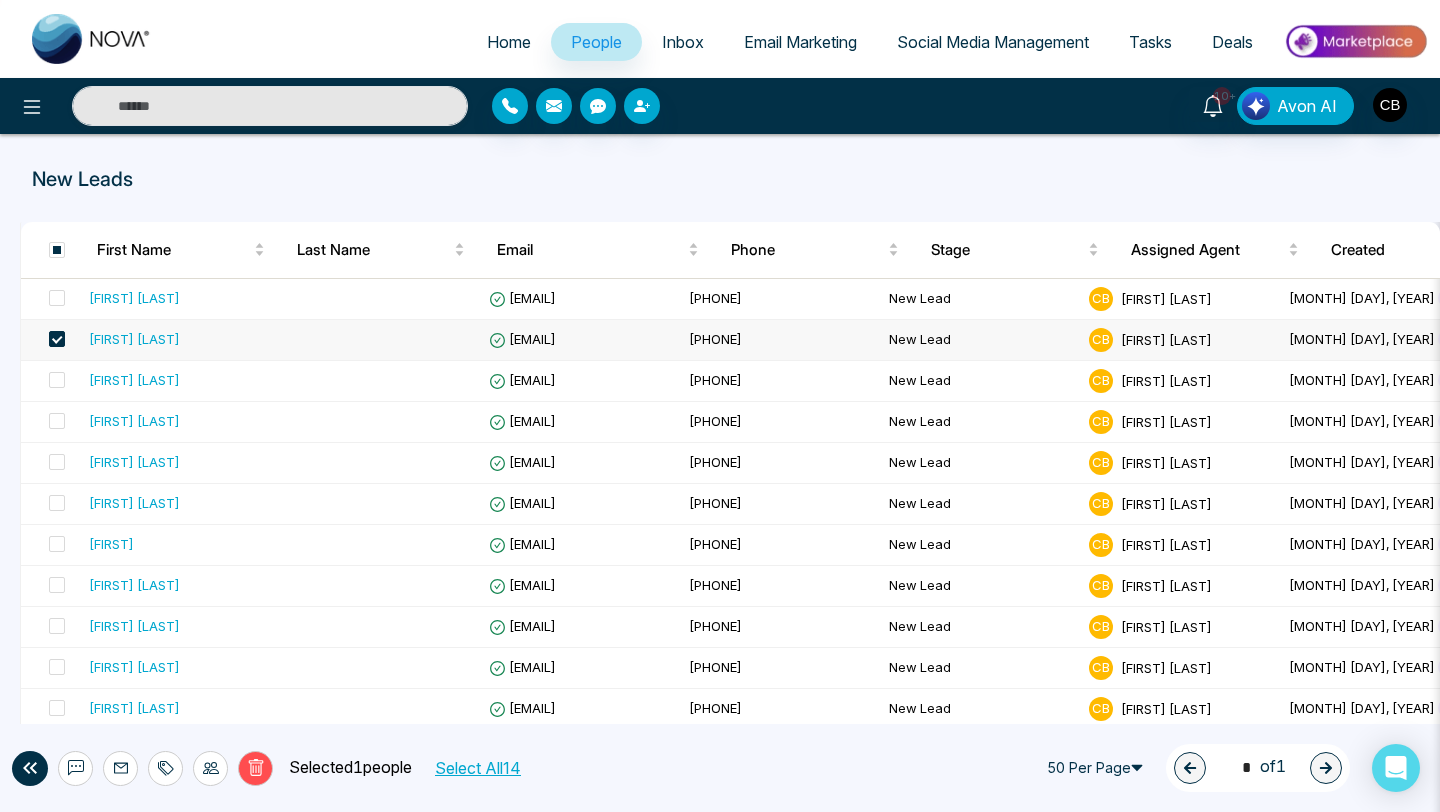 click on "[FIRST] [LAST]" at bounding box center (134, 339) 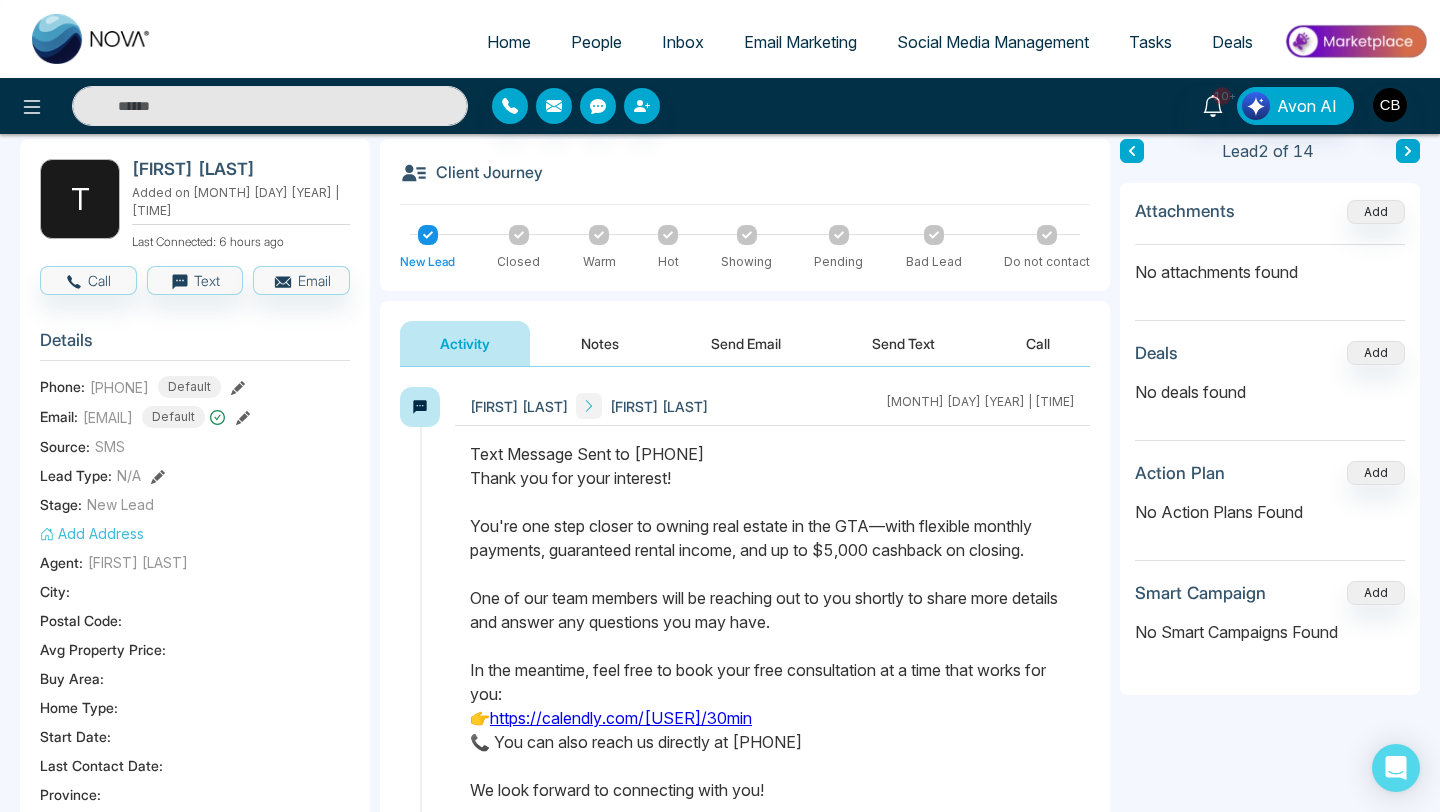 scroll, scrollTop: 91, scrollLeft: 0, axis: vertical 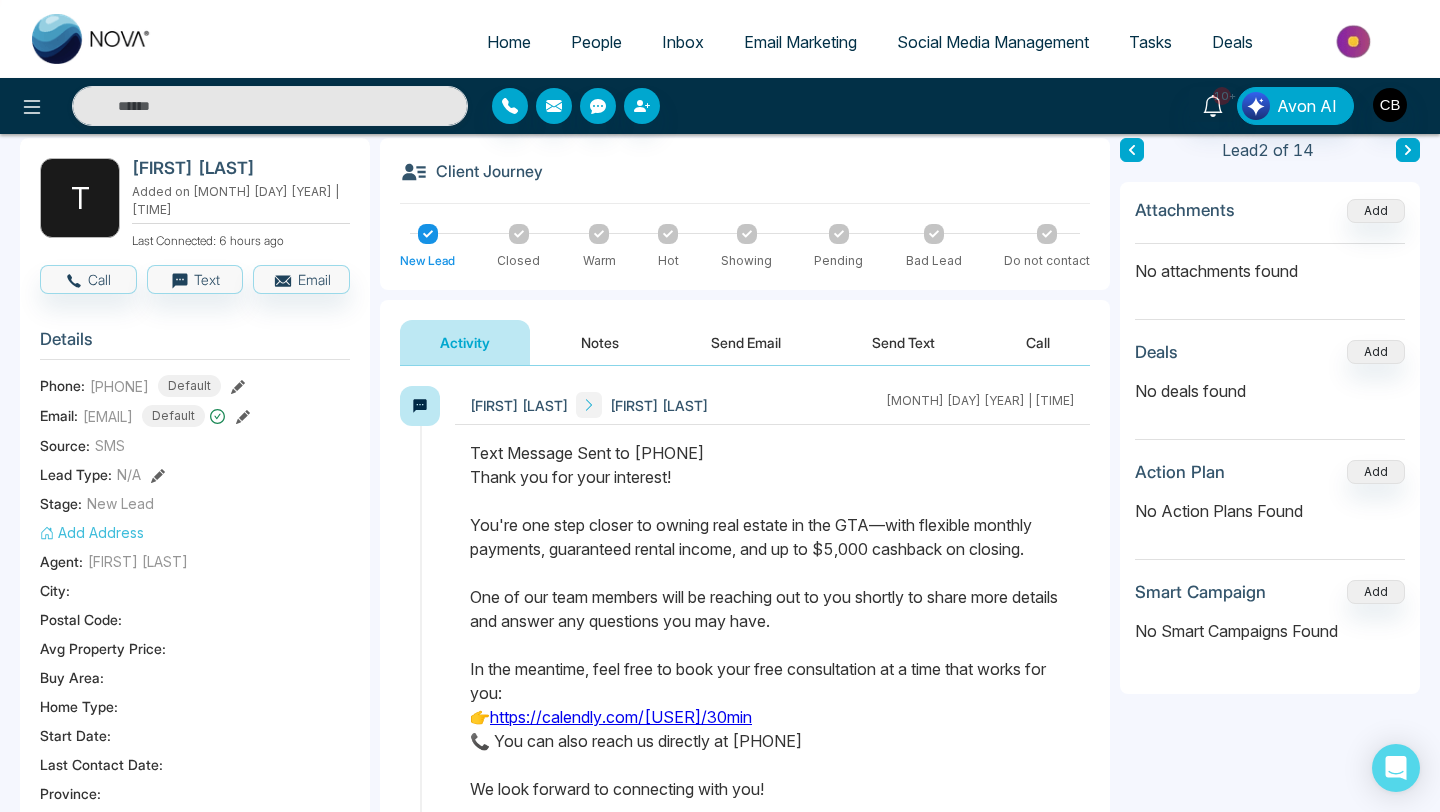 click on "Notes" at bounding box center (600, 342) 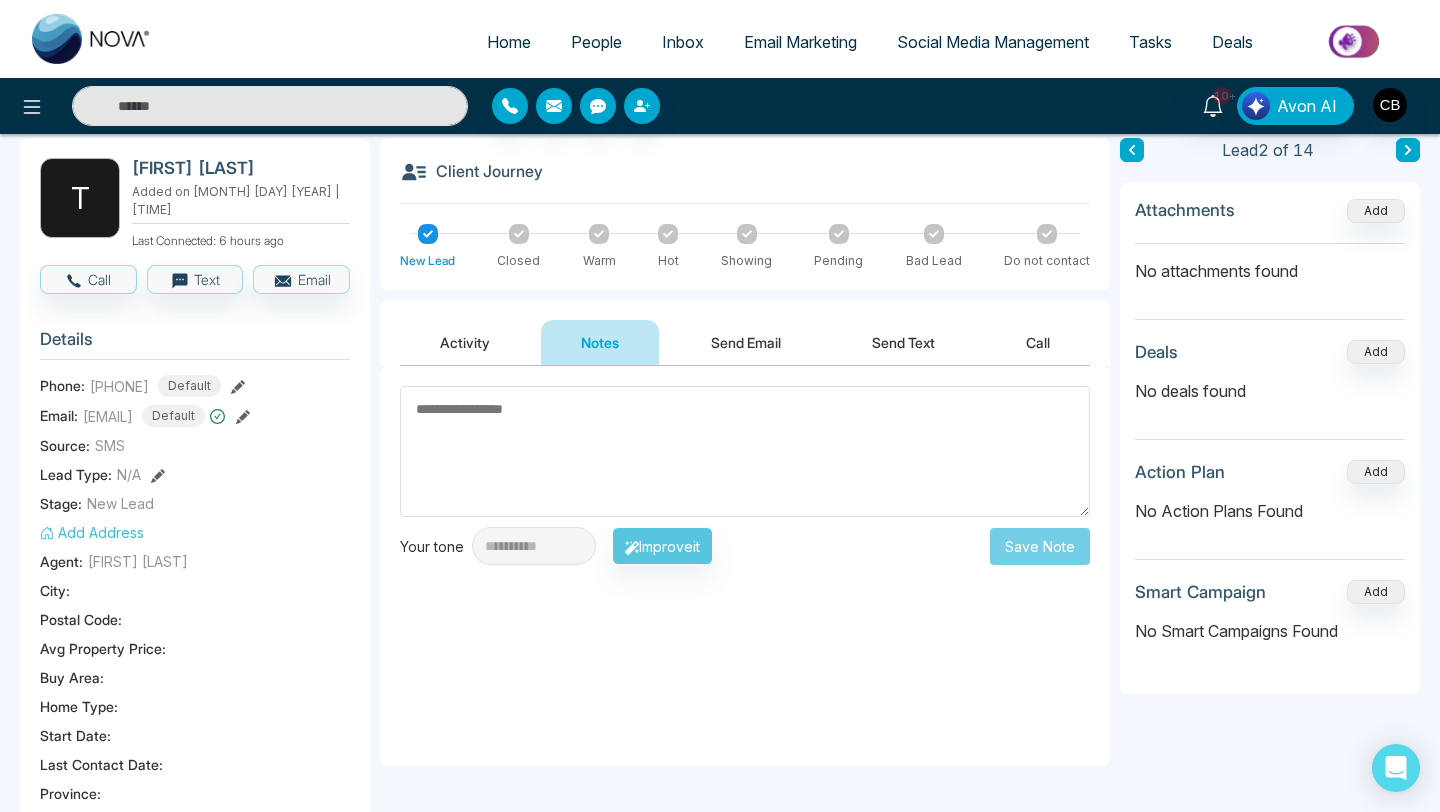 click on "**********" at bounding box center [745, 566] 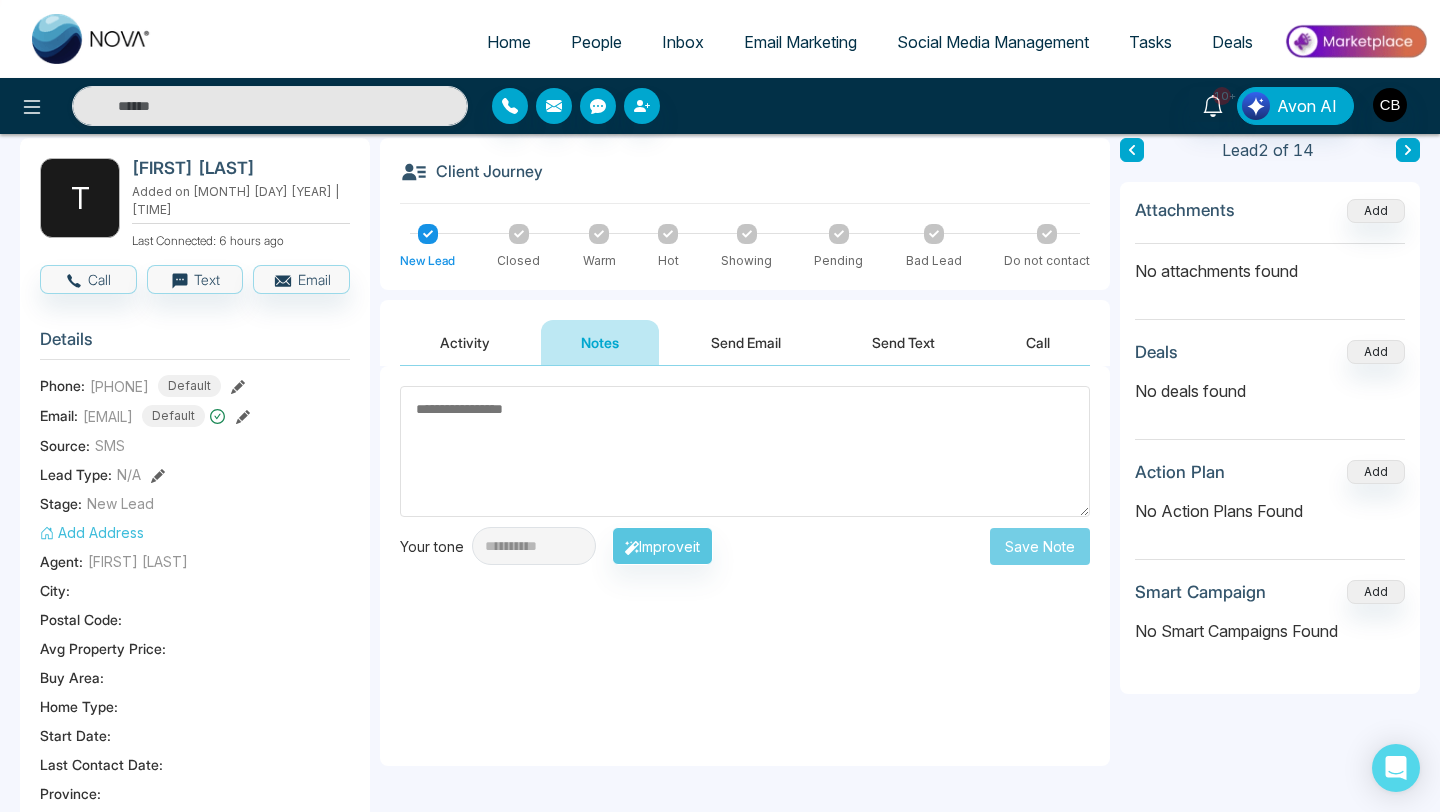scroll, scrollTop: 744, scrollLeft: 0, axis: vertical 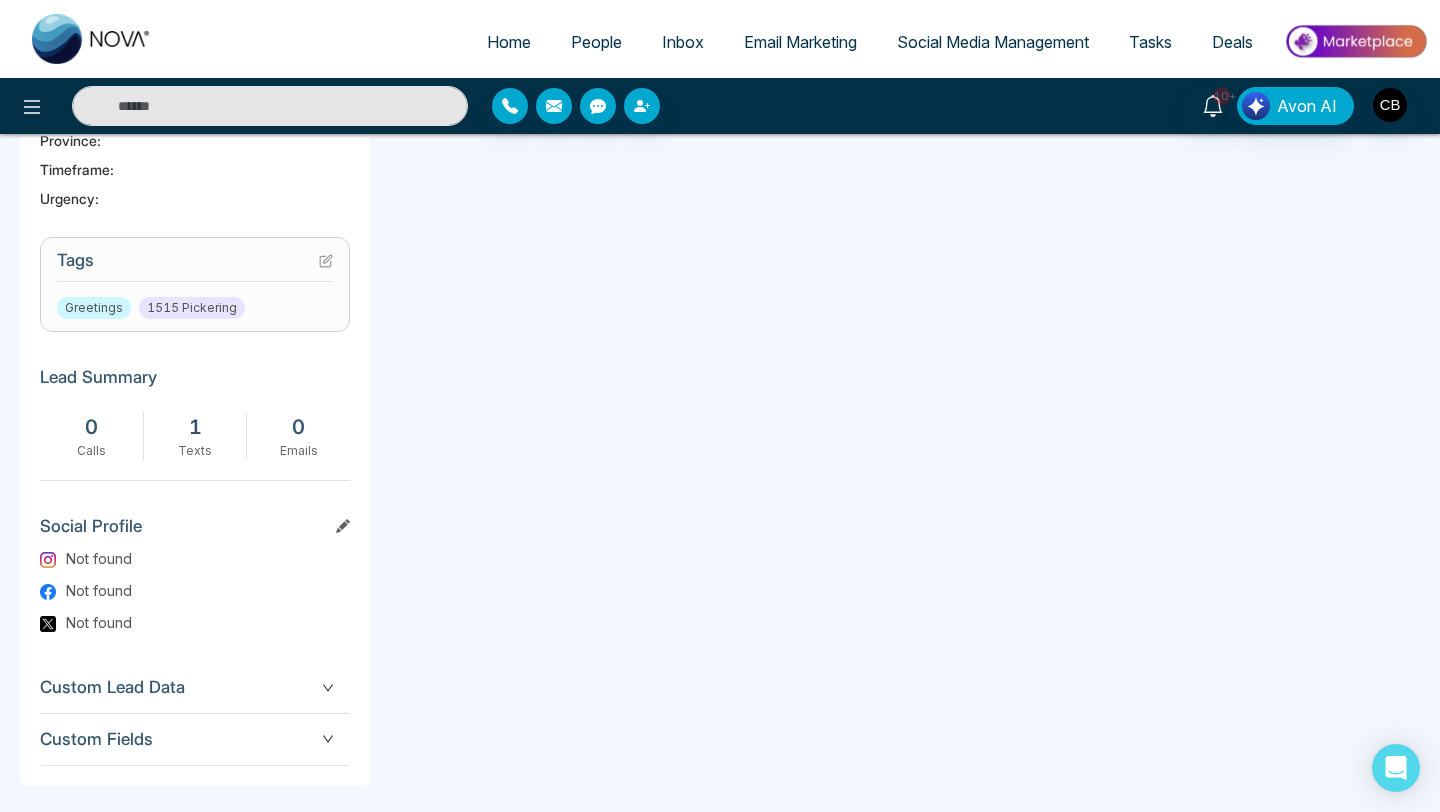 click on "Home" at bounding box center [509, 42] 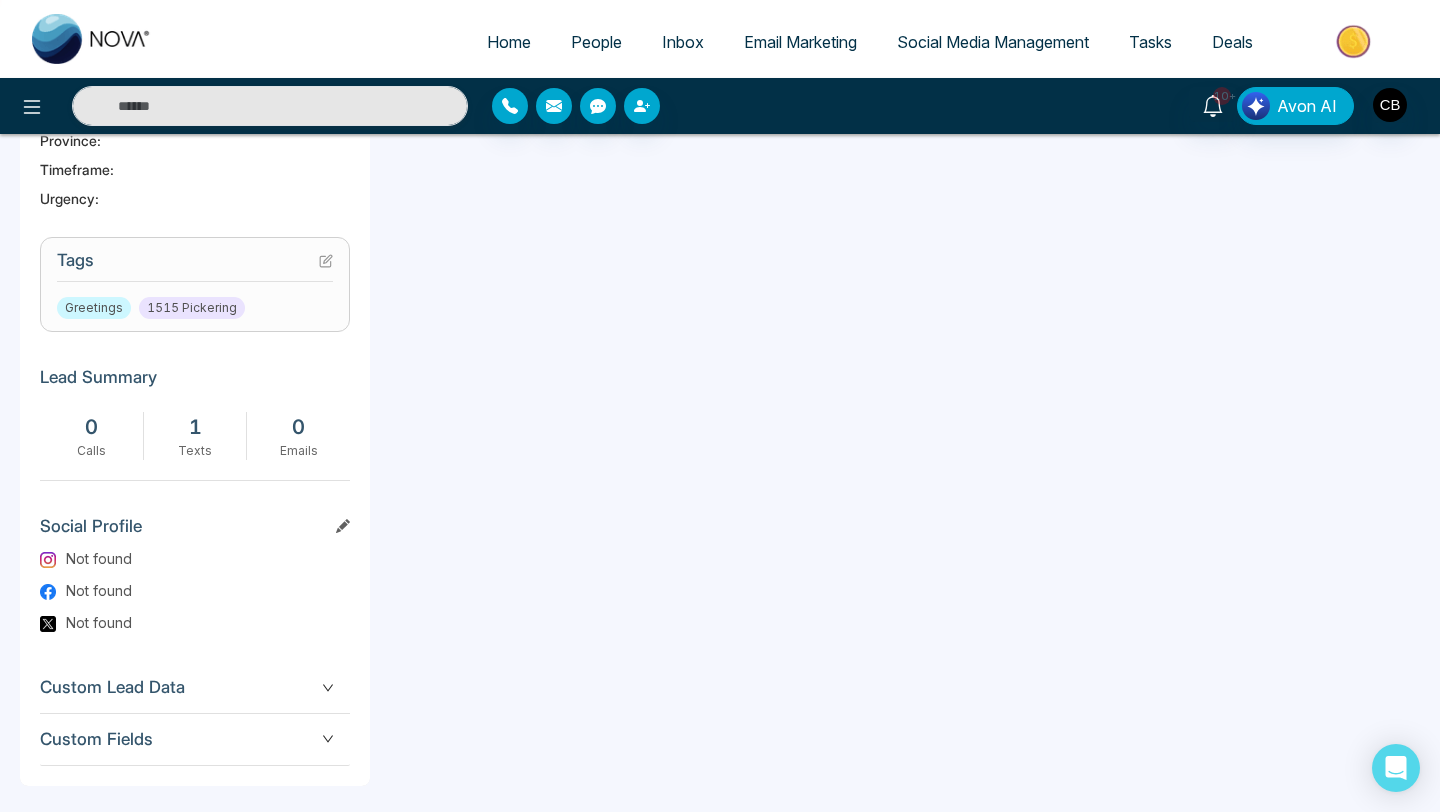 select on "*" 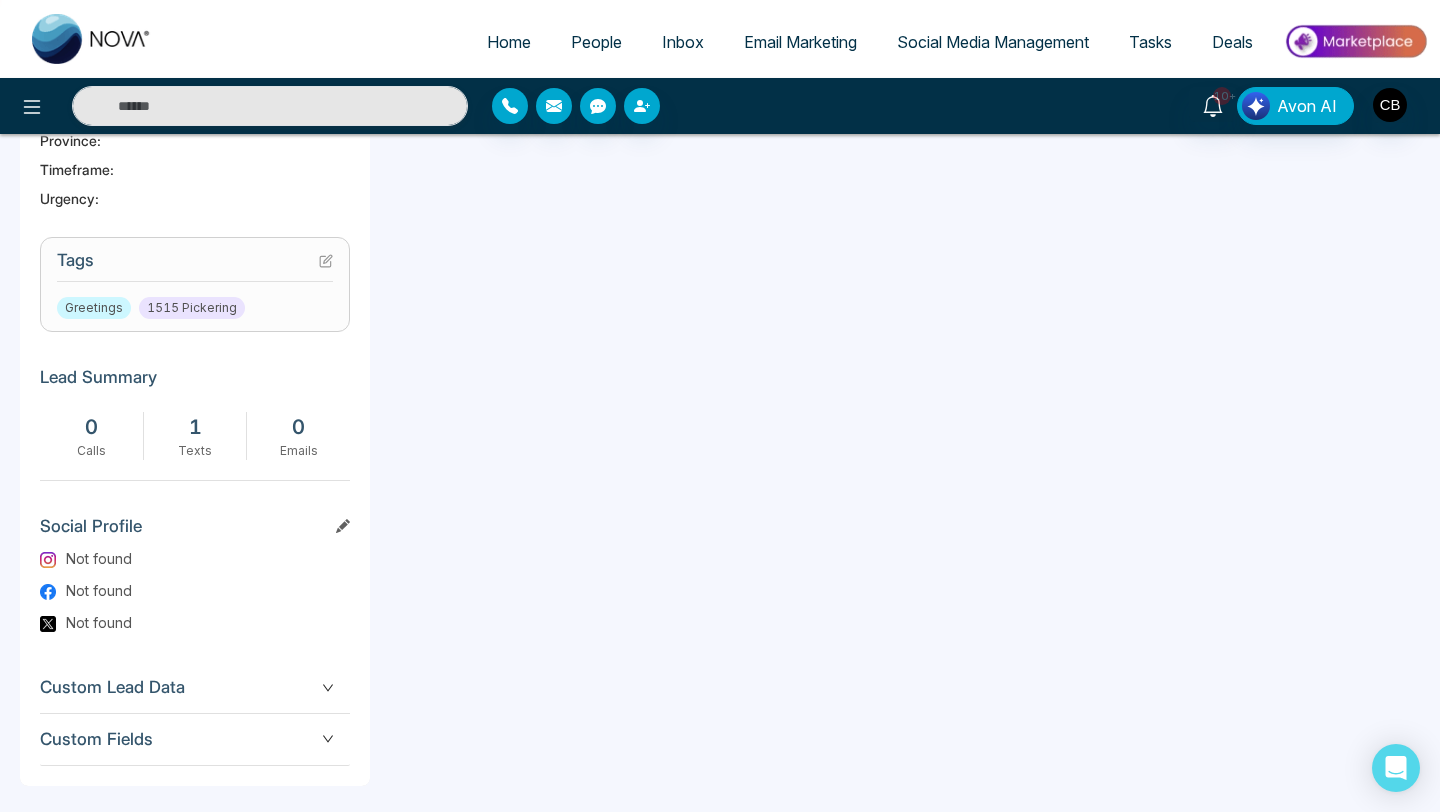 select on "*" 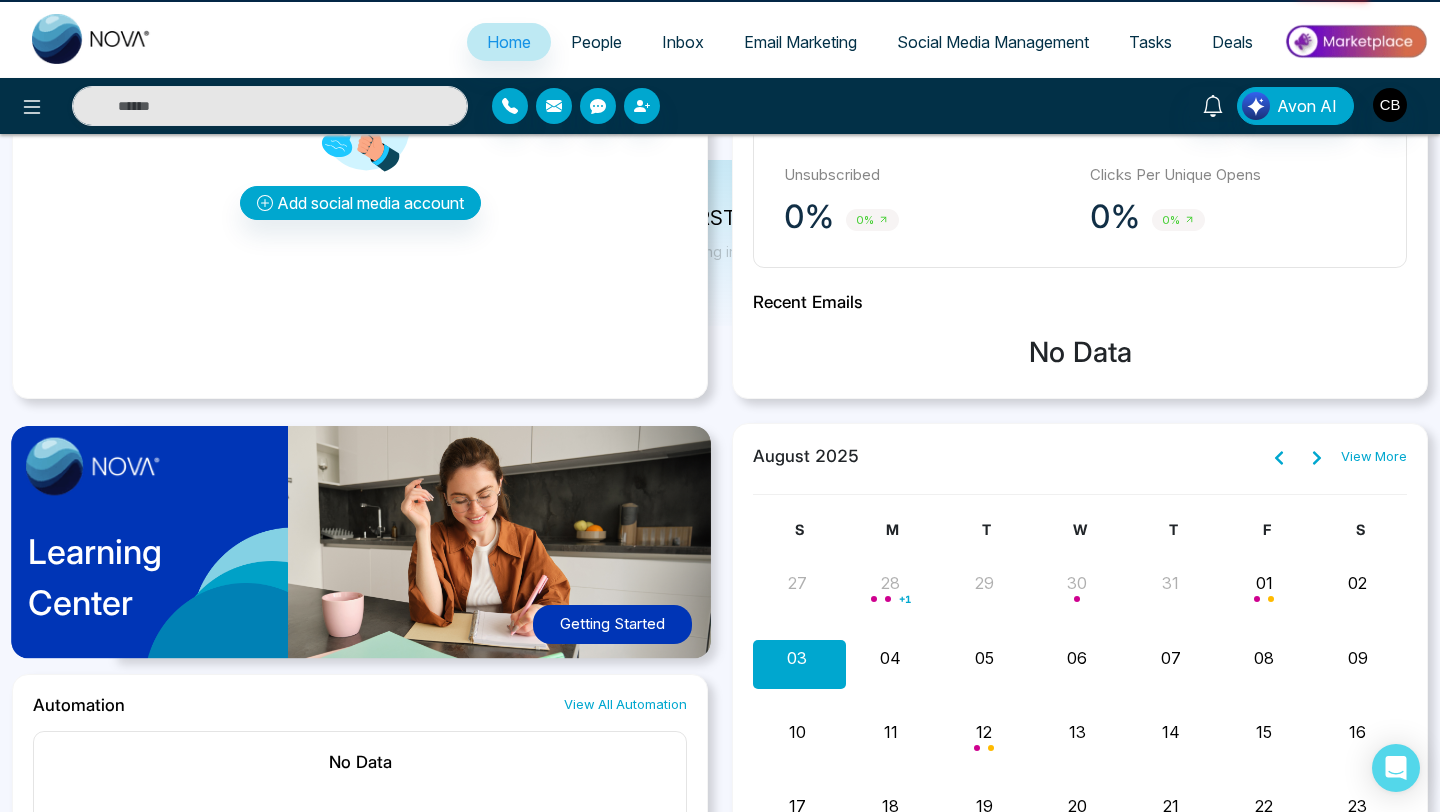 scroll, scrollTop: 0, scrollLeft: 0, axis: both 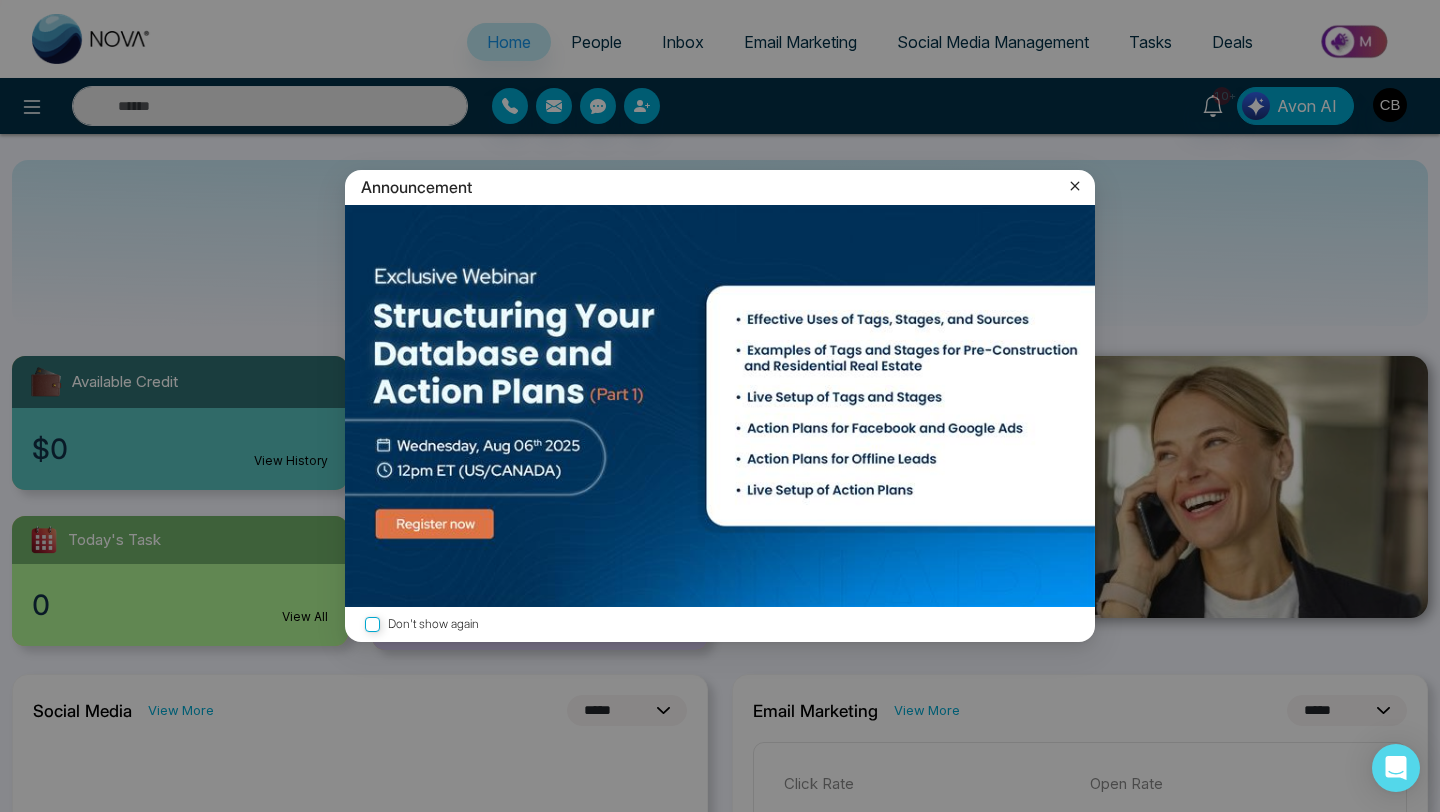 click 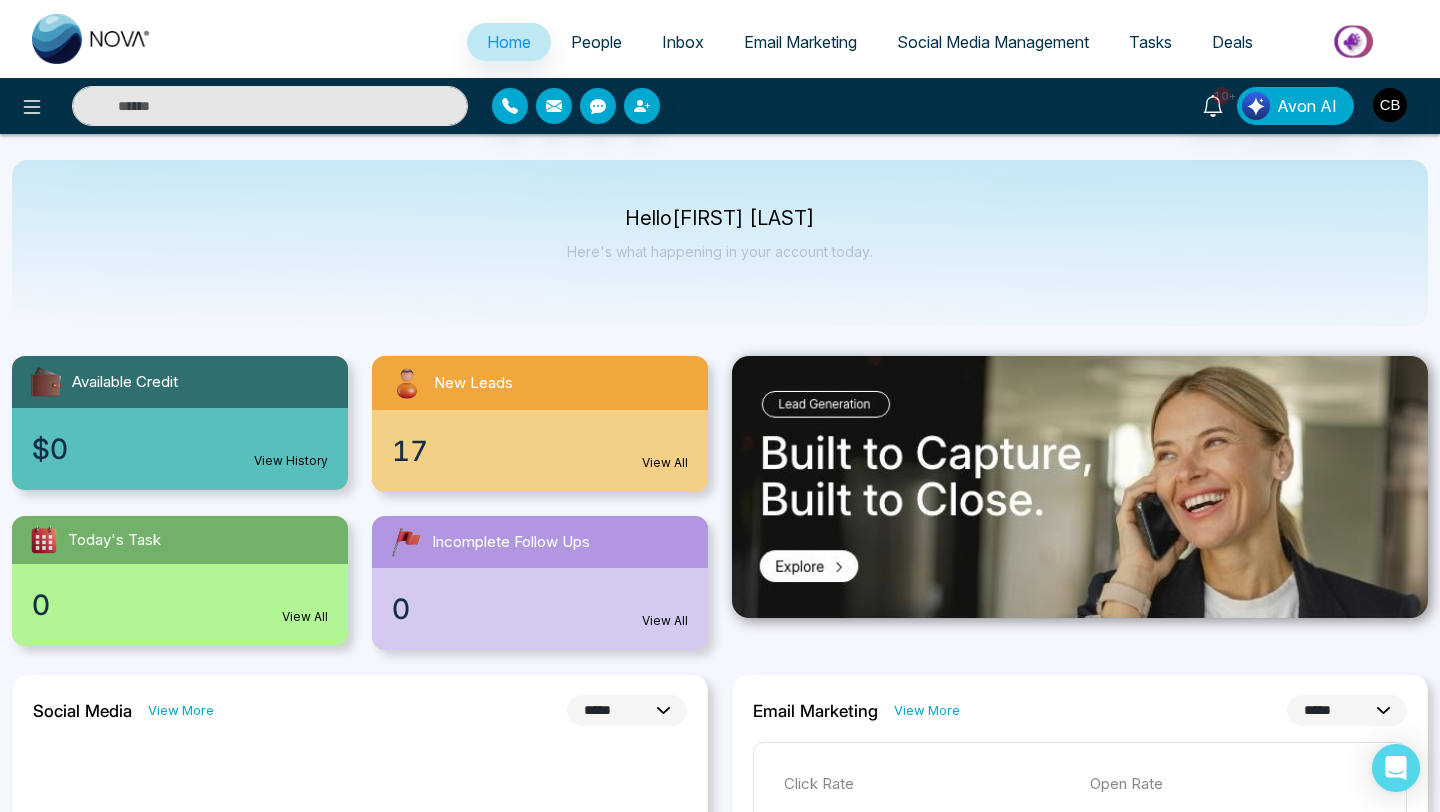 click on "View All" at bounding box center (665, 463) 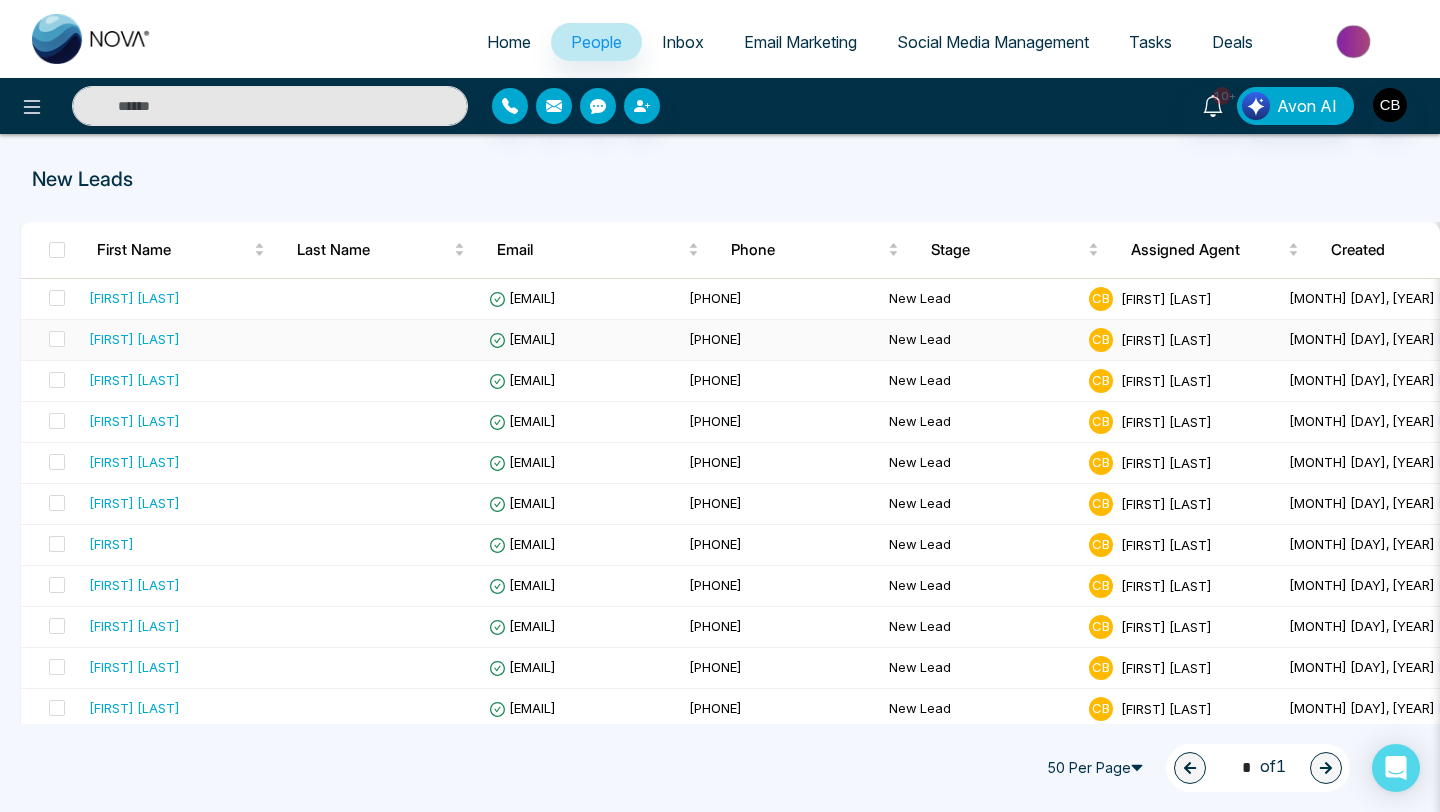 click on "[FIRST] [LAST]" at bounding box center (134, 339) 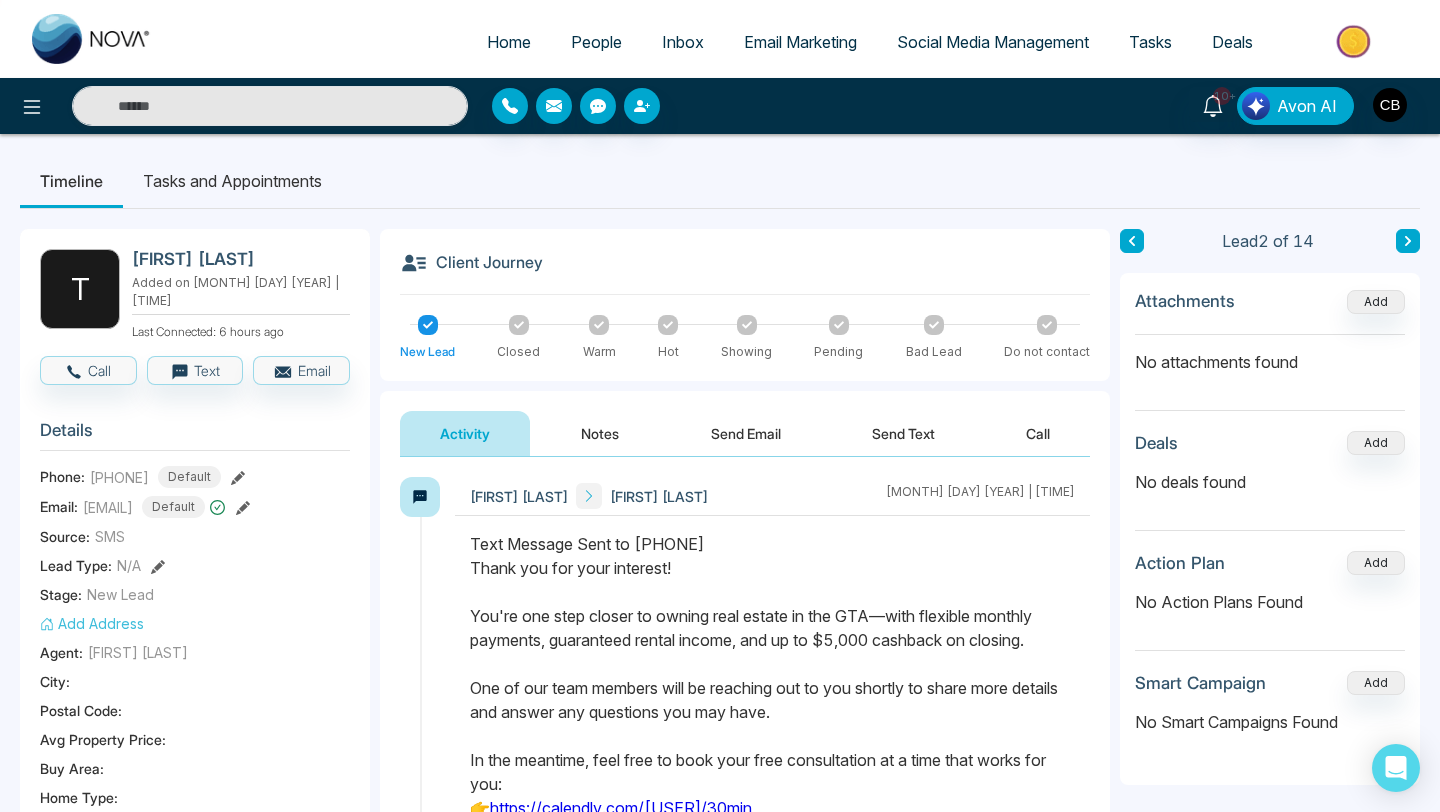 click on "Notes" at bounding box center (600, 433) 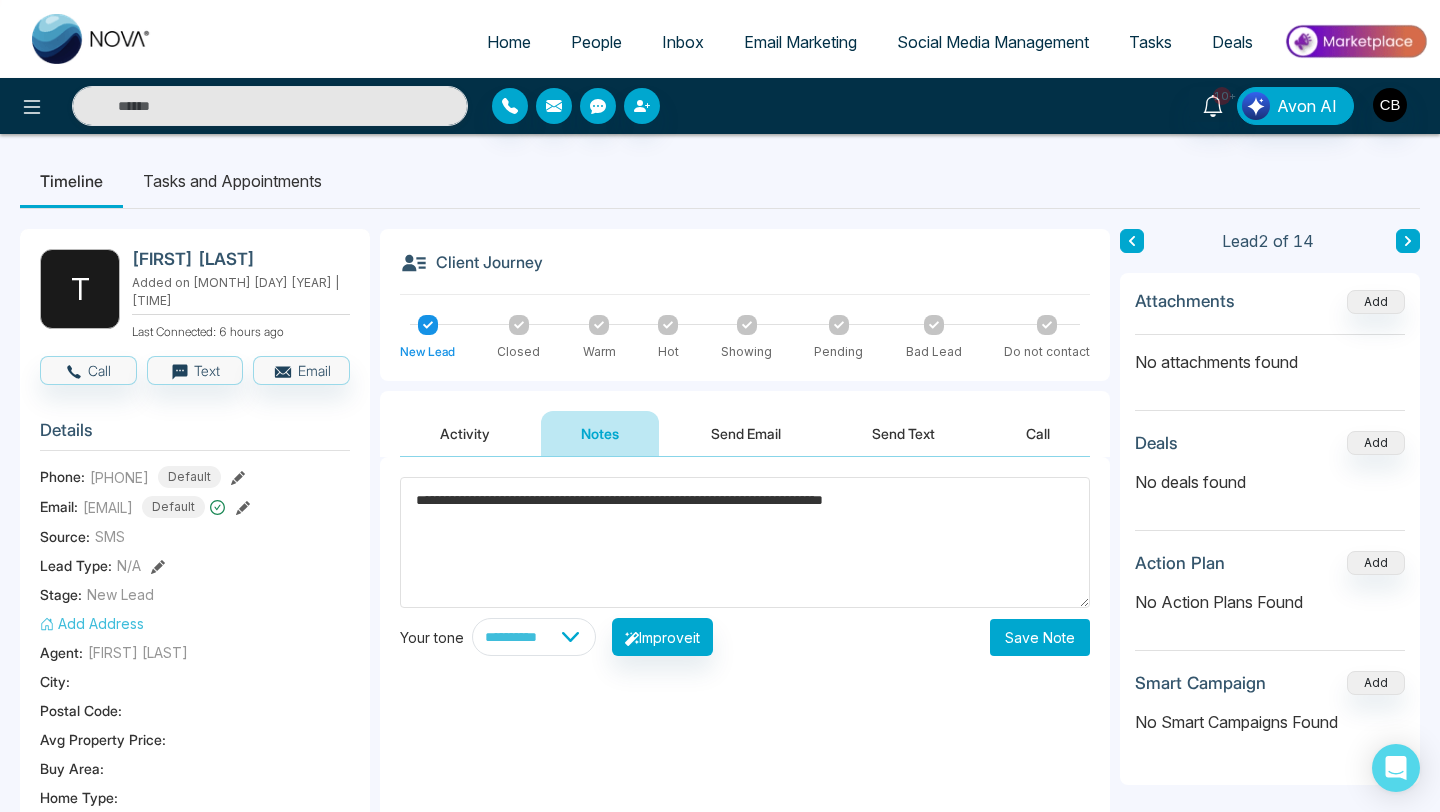 click on "**********" at bounding box center (745, 542) 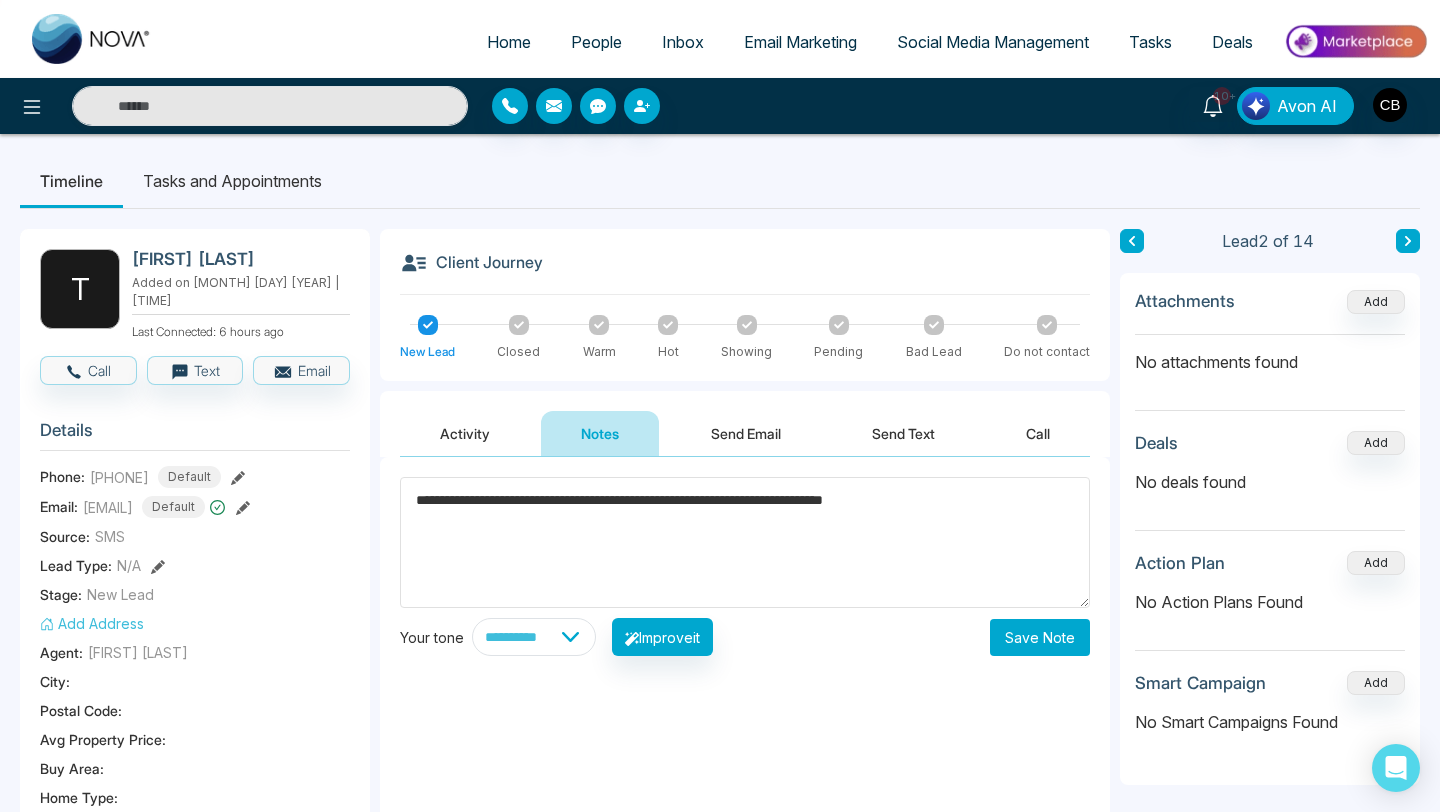 click on "**********" at bounding box center [745, 542] 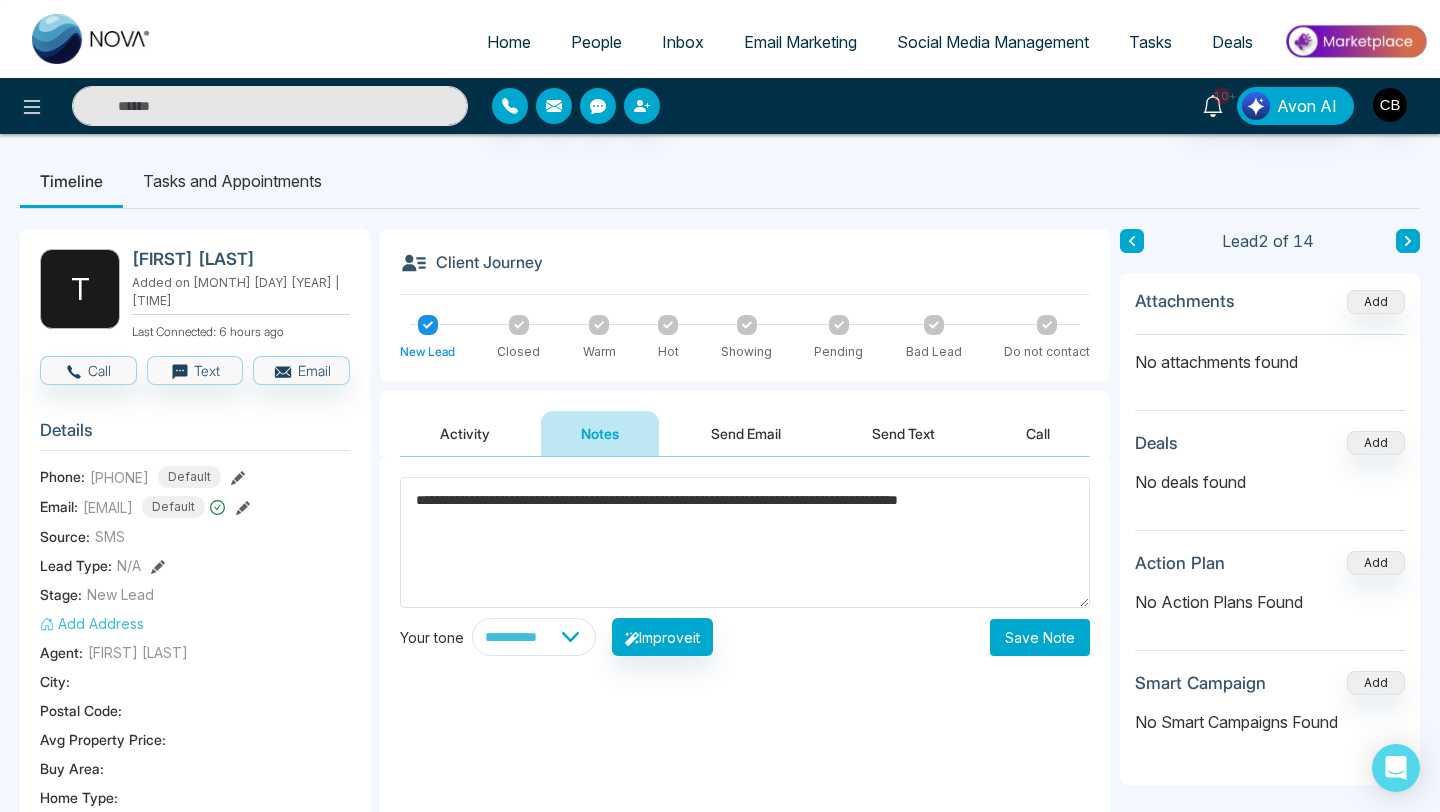 type on "**********" 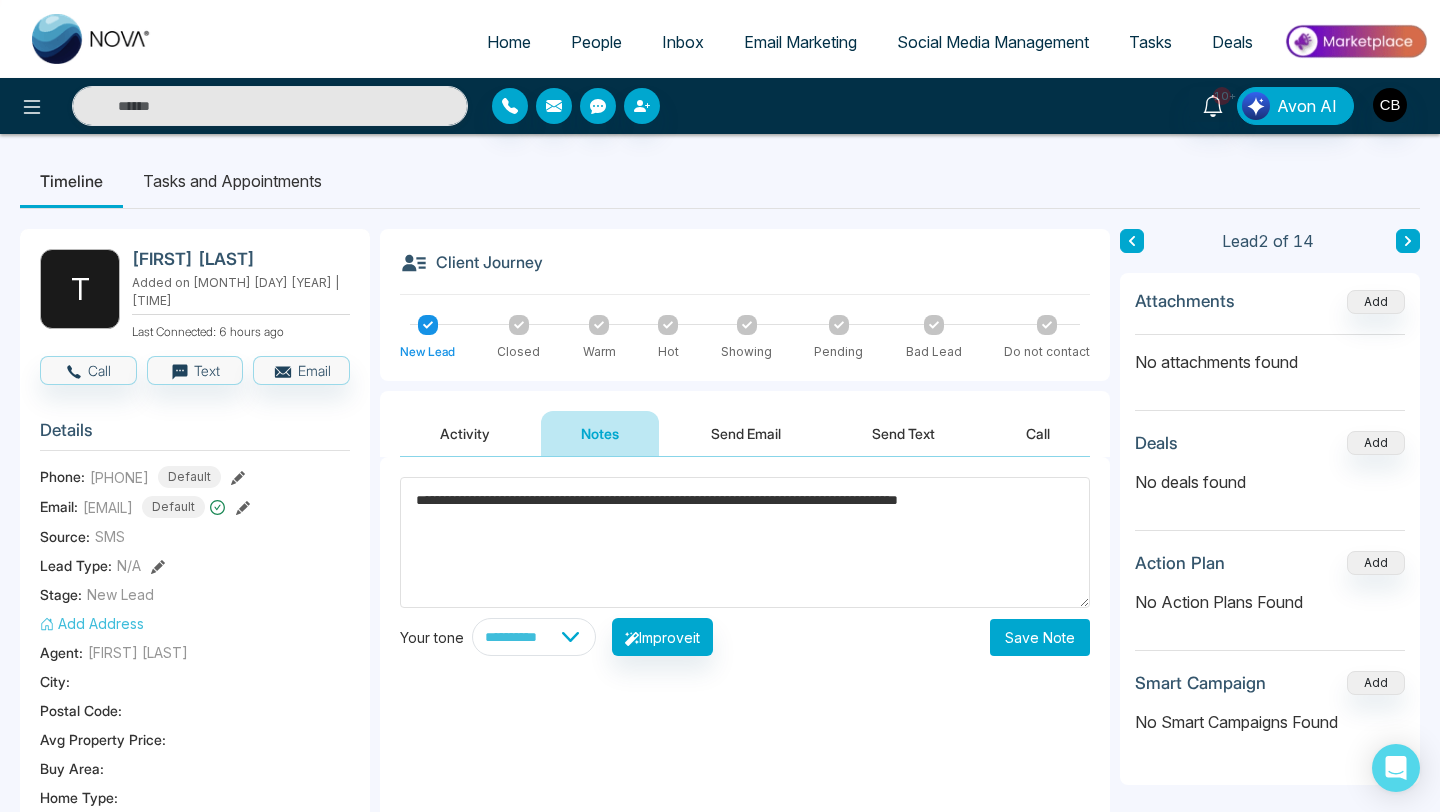 click on "Save Note" at bounding box center (1040, 637) 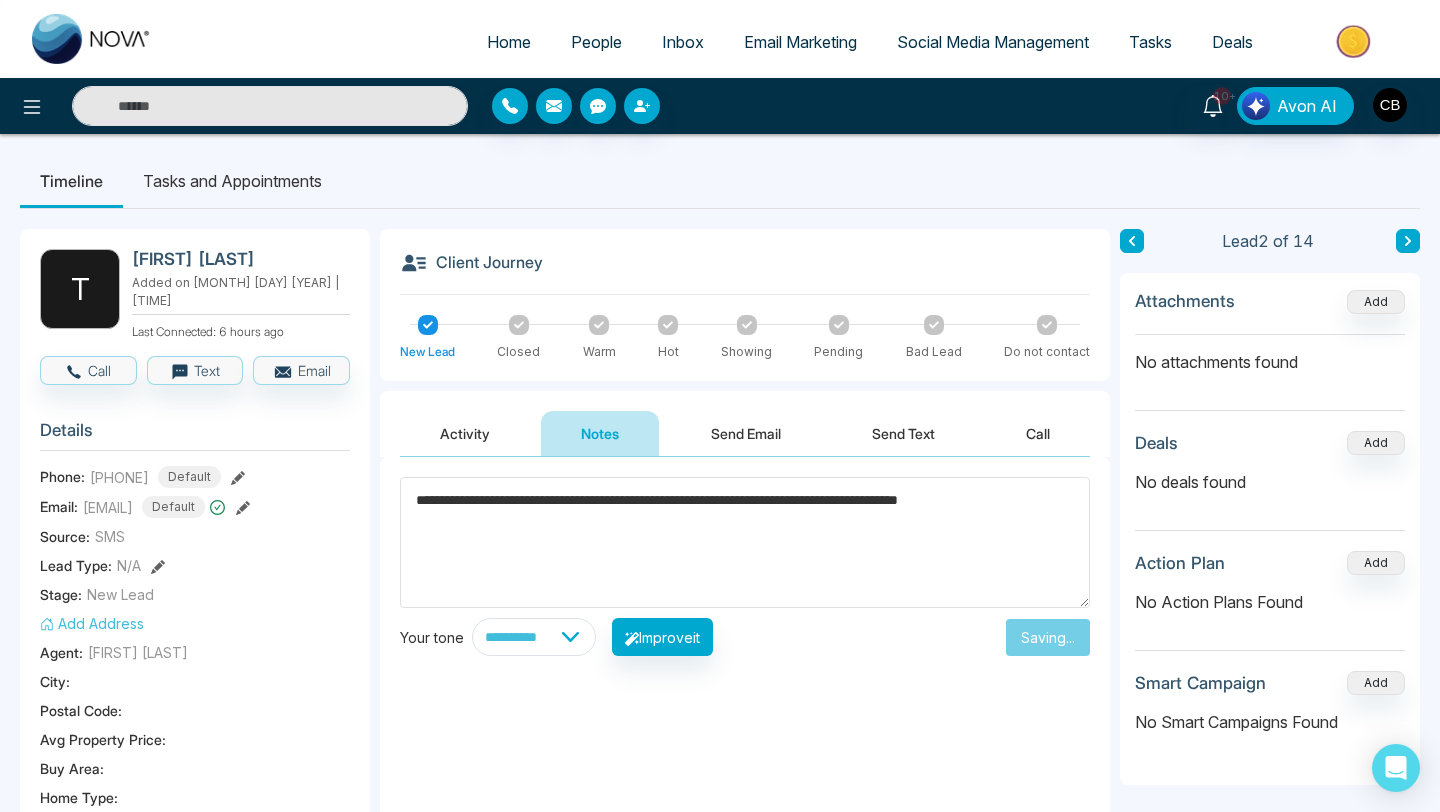 type 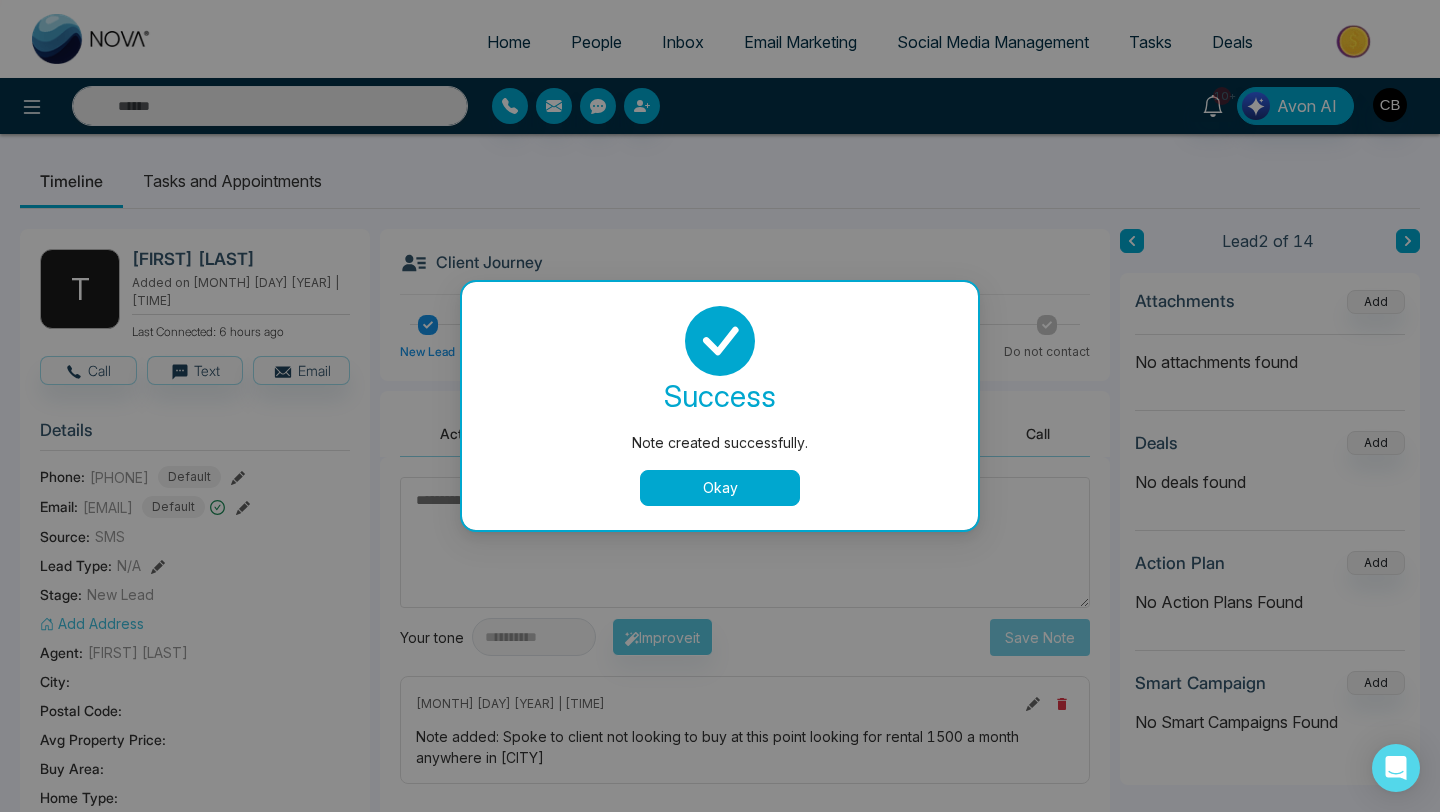 click on "Okay" at bounding box center [720, 488] 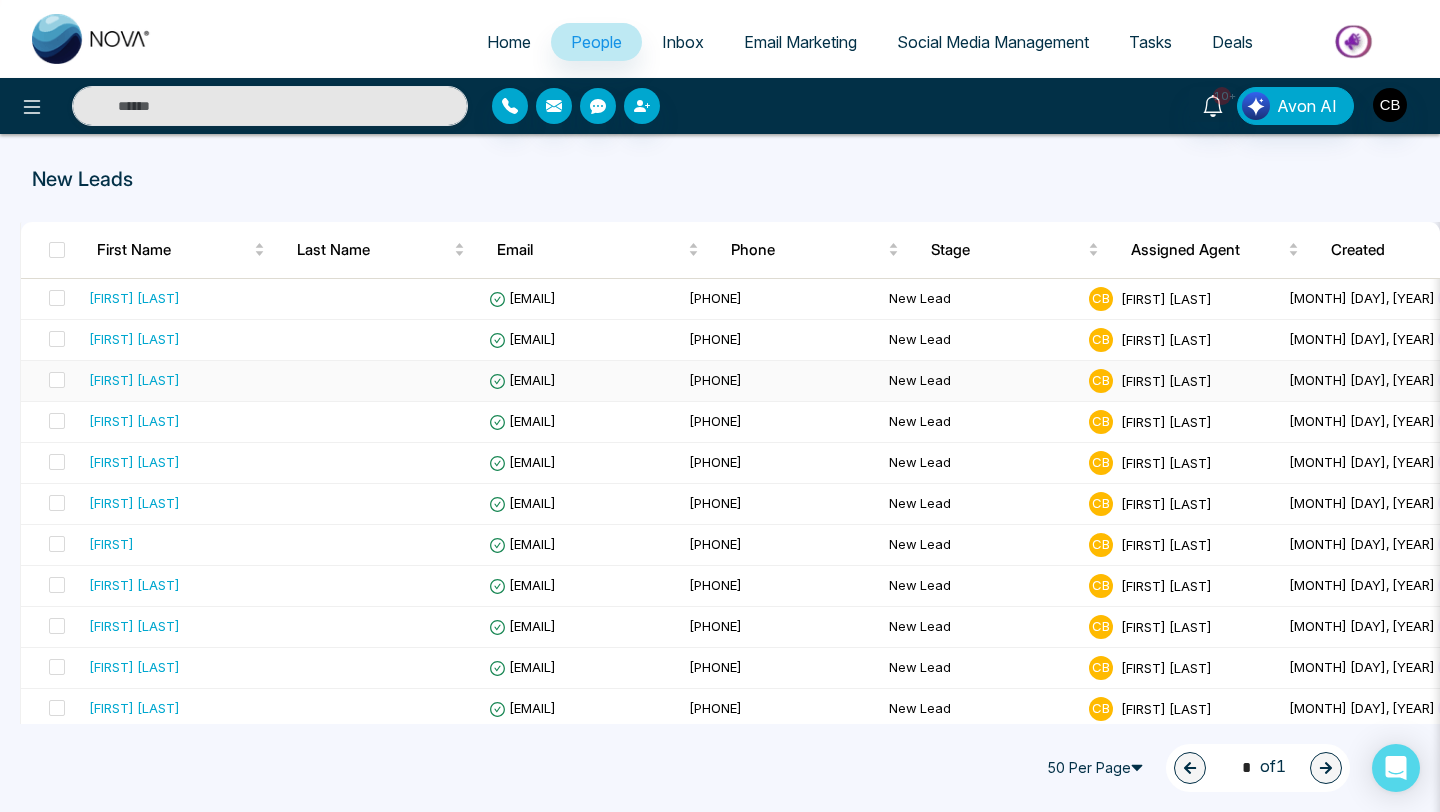 click on "[FIRST] [LAST]" at bounding box center (134, 380) 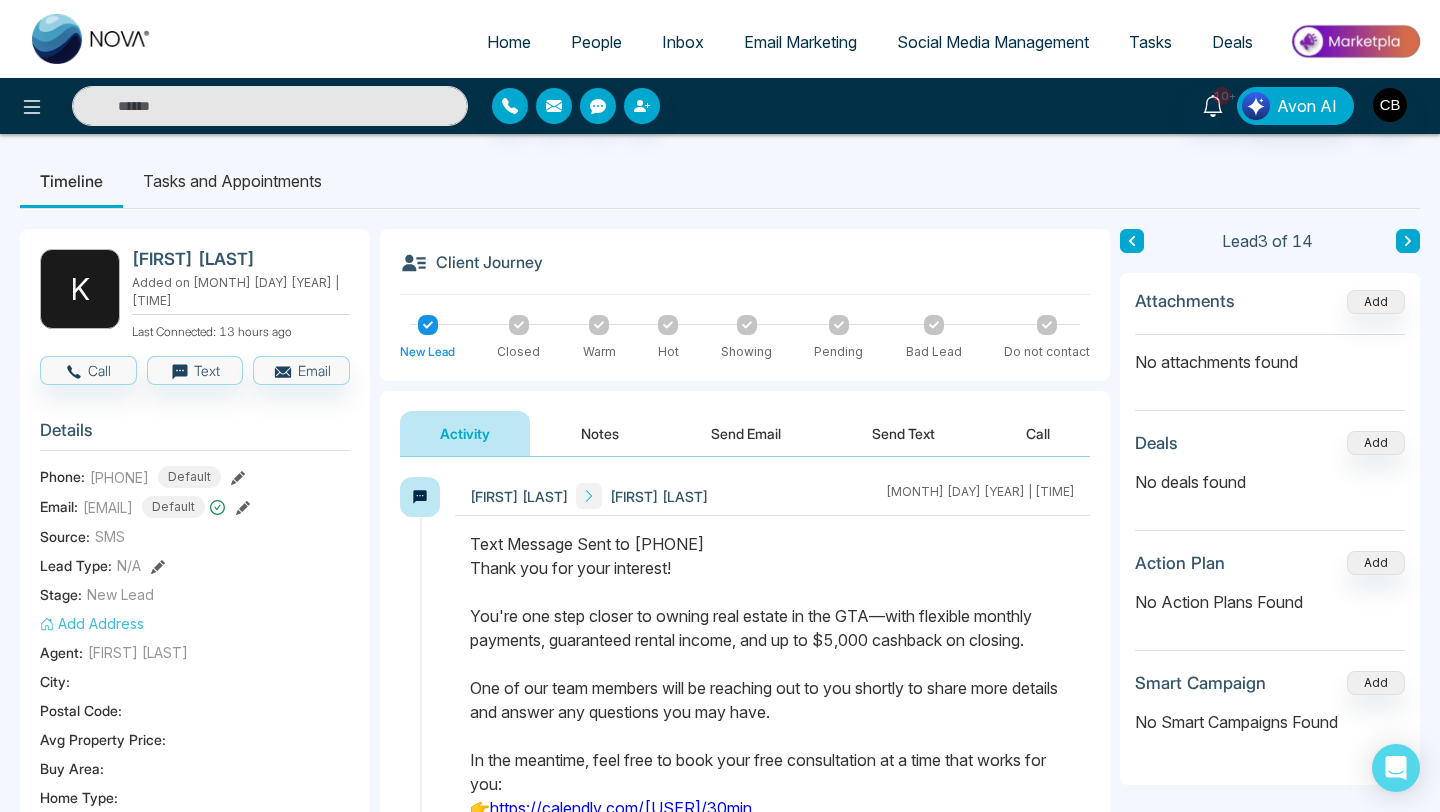 click on "Notes" at bounding box center (600, 433) 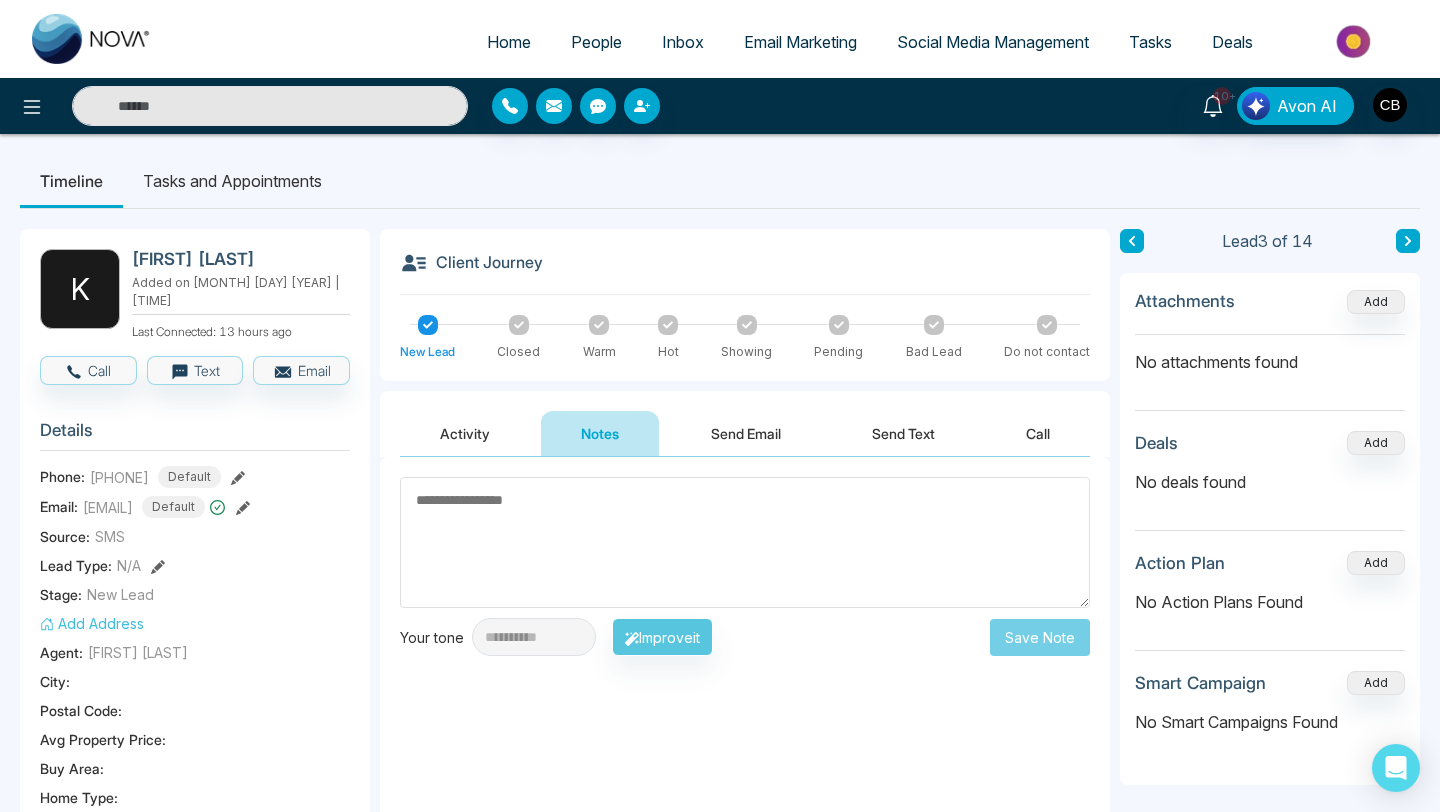 click at bounding box center (745, 542) 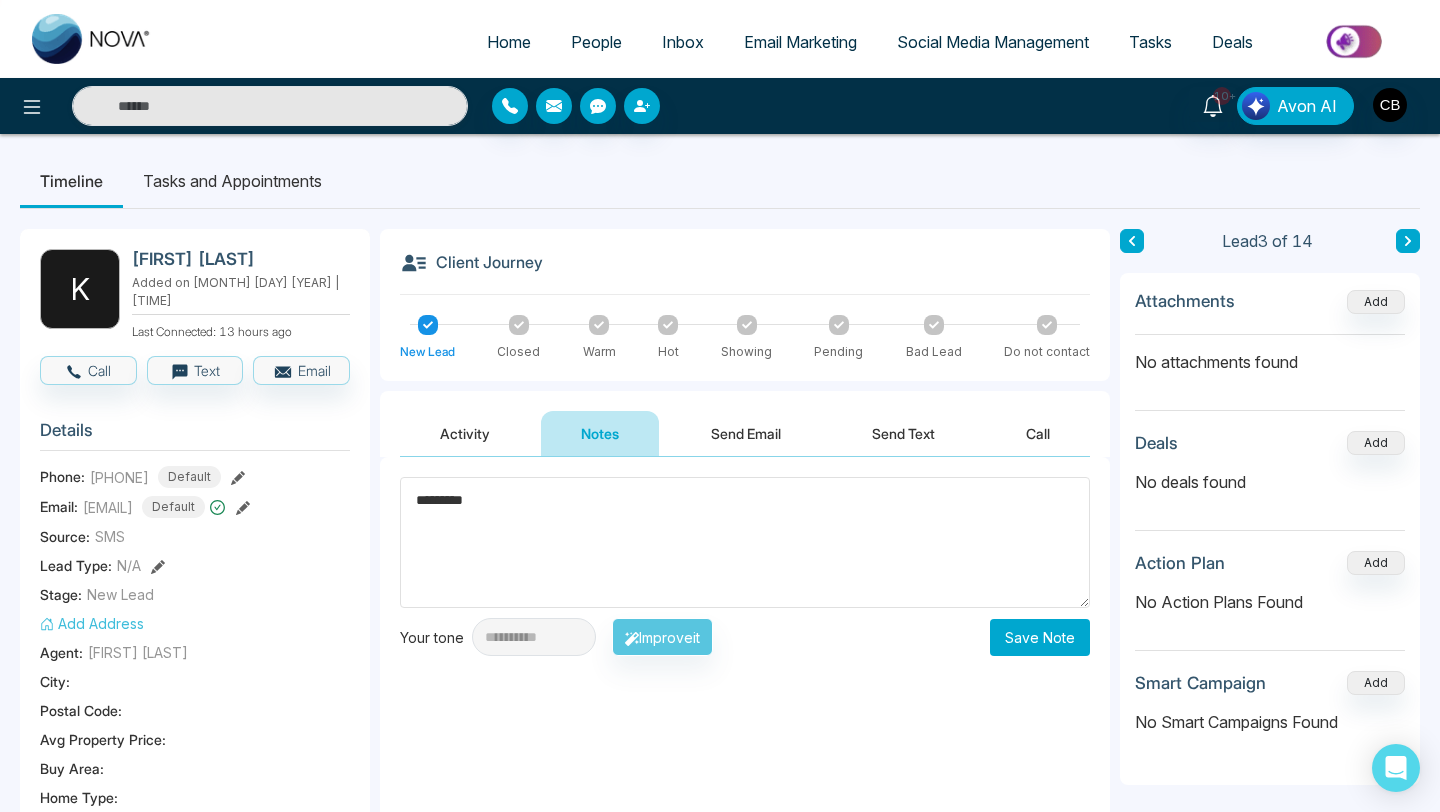 type on "*********" 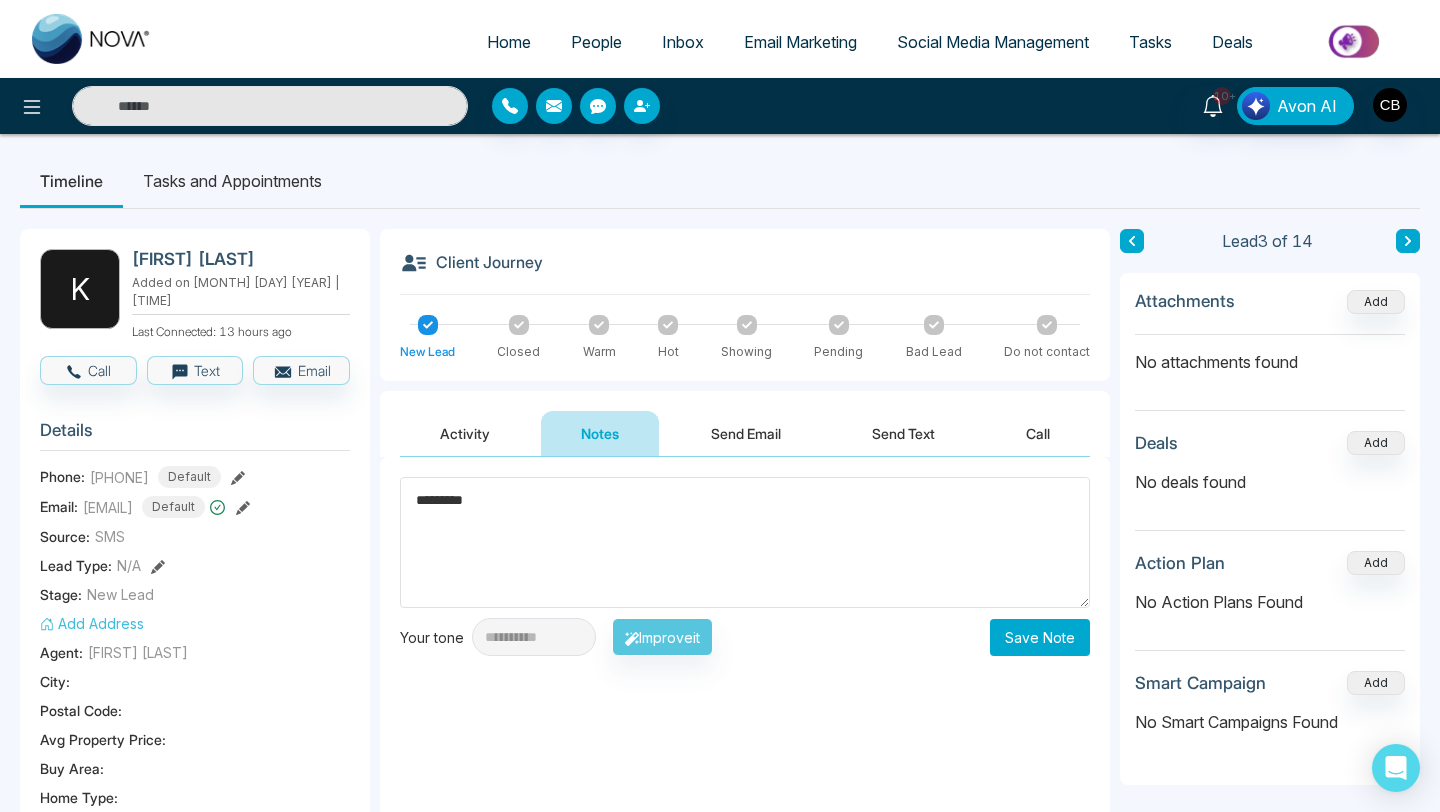 click on "Save Note" at bounding box center (1040, 637) 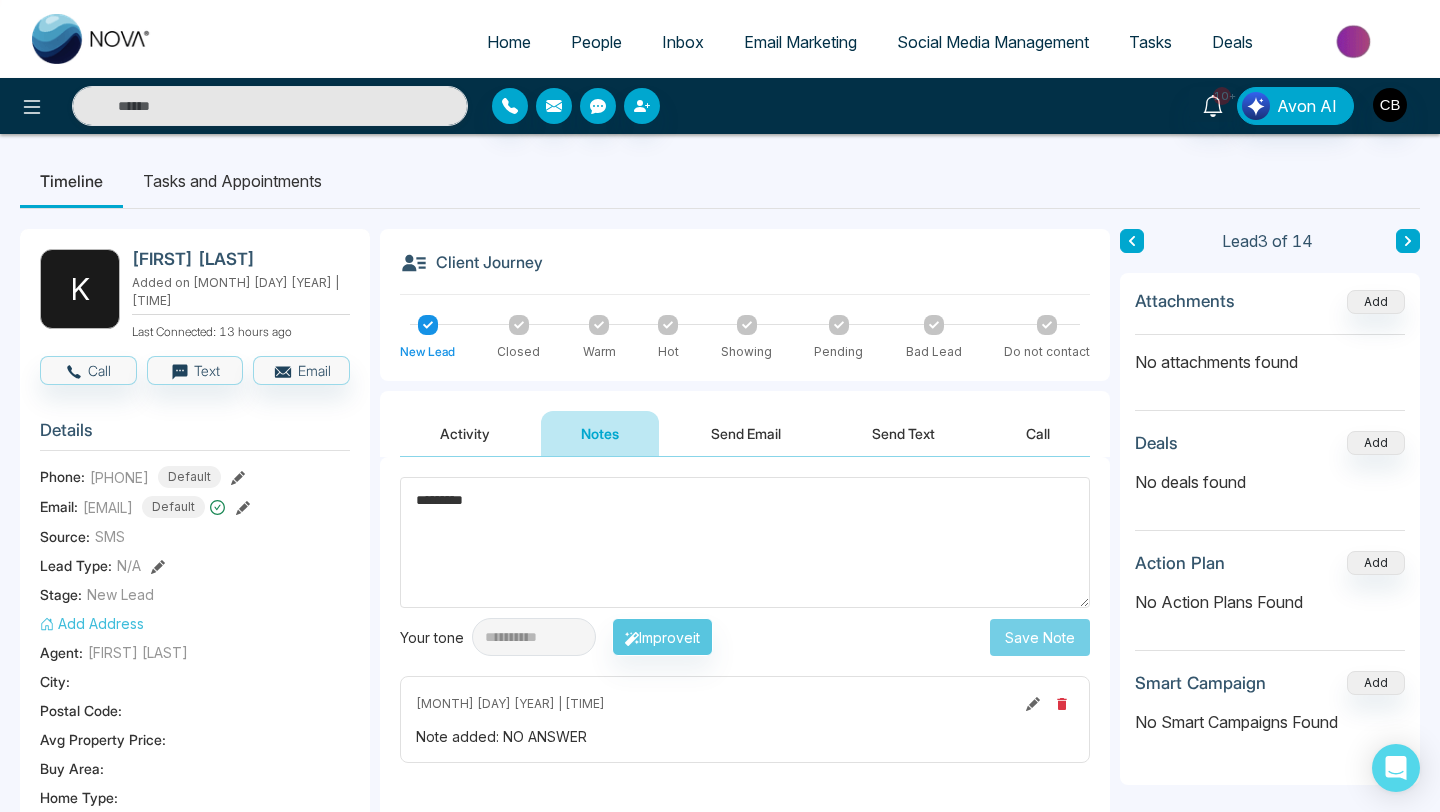 type 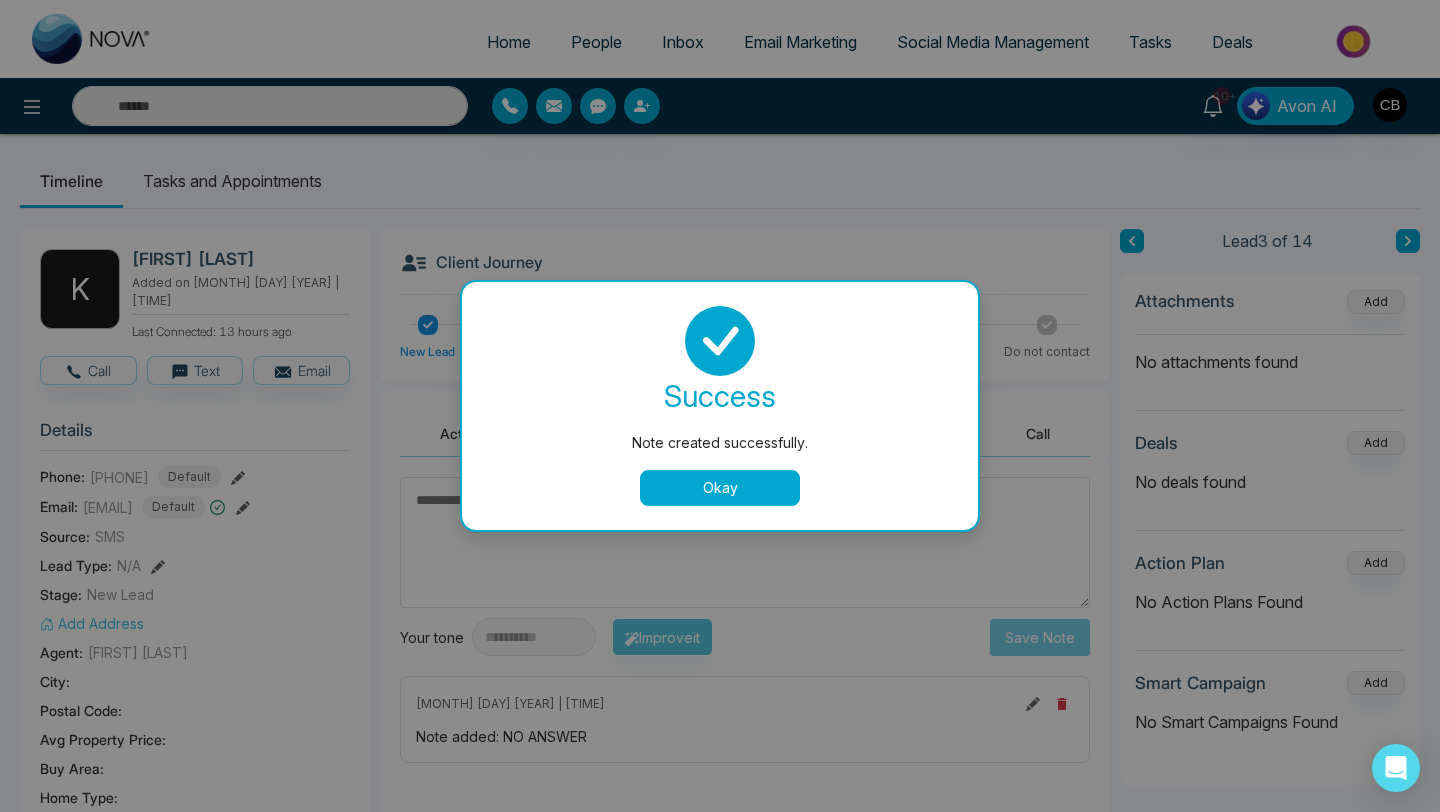 click on "Okay" at bounding box center [720, 488] 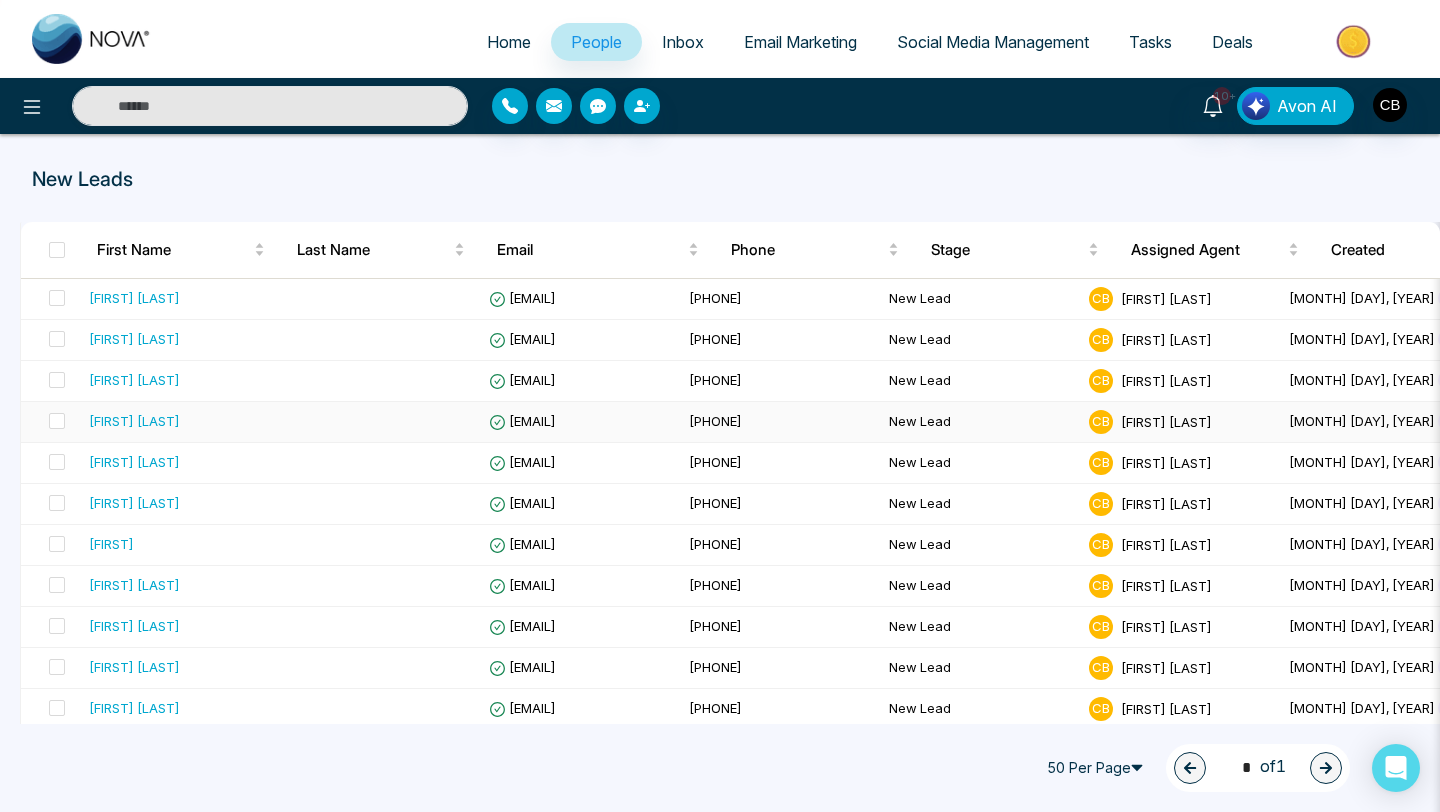 click on "[FIRST] [LAST]" at bounding box center (134, 421) 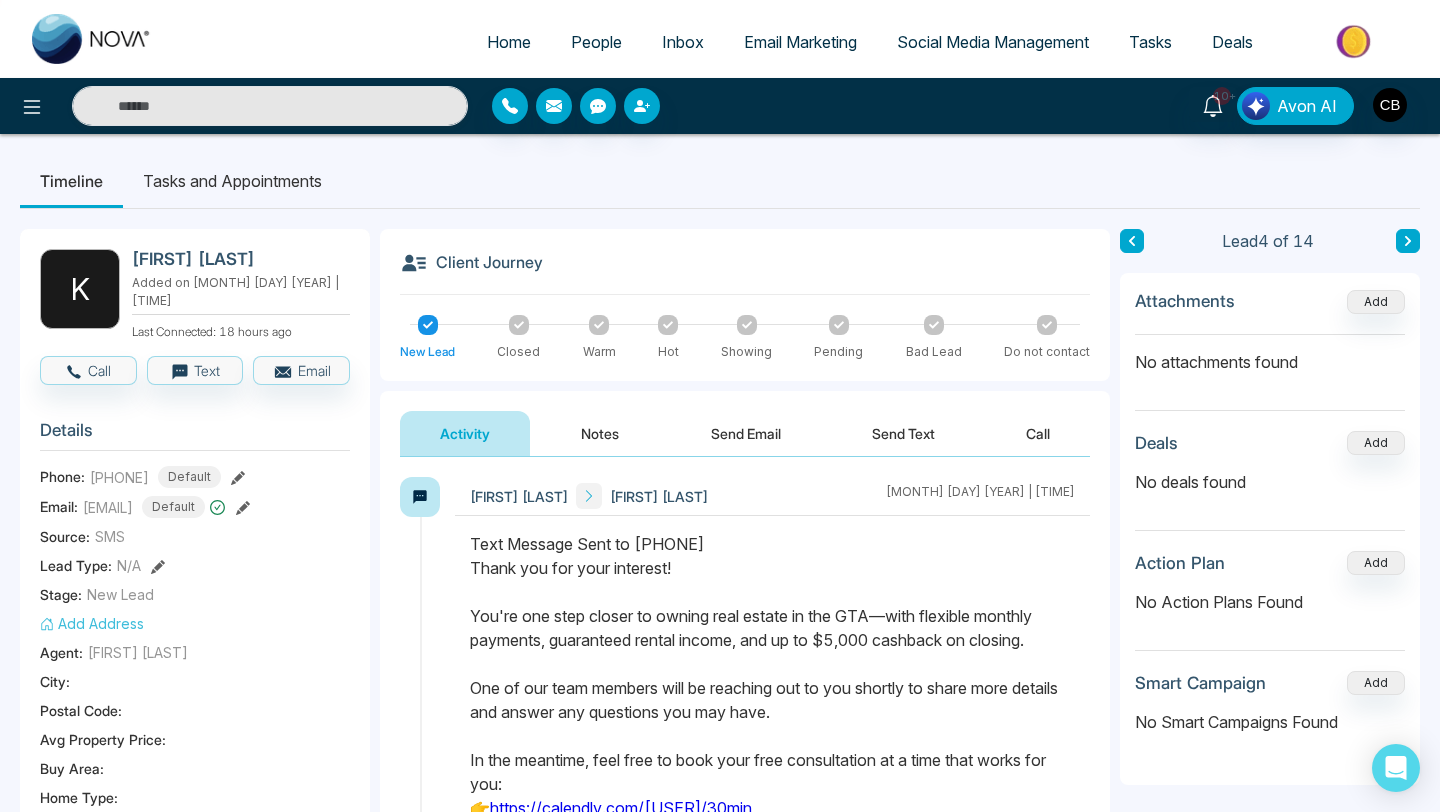 click on "Notes" at bounding box center (600, 433) 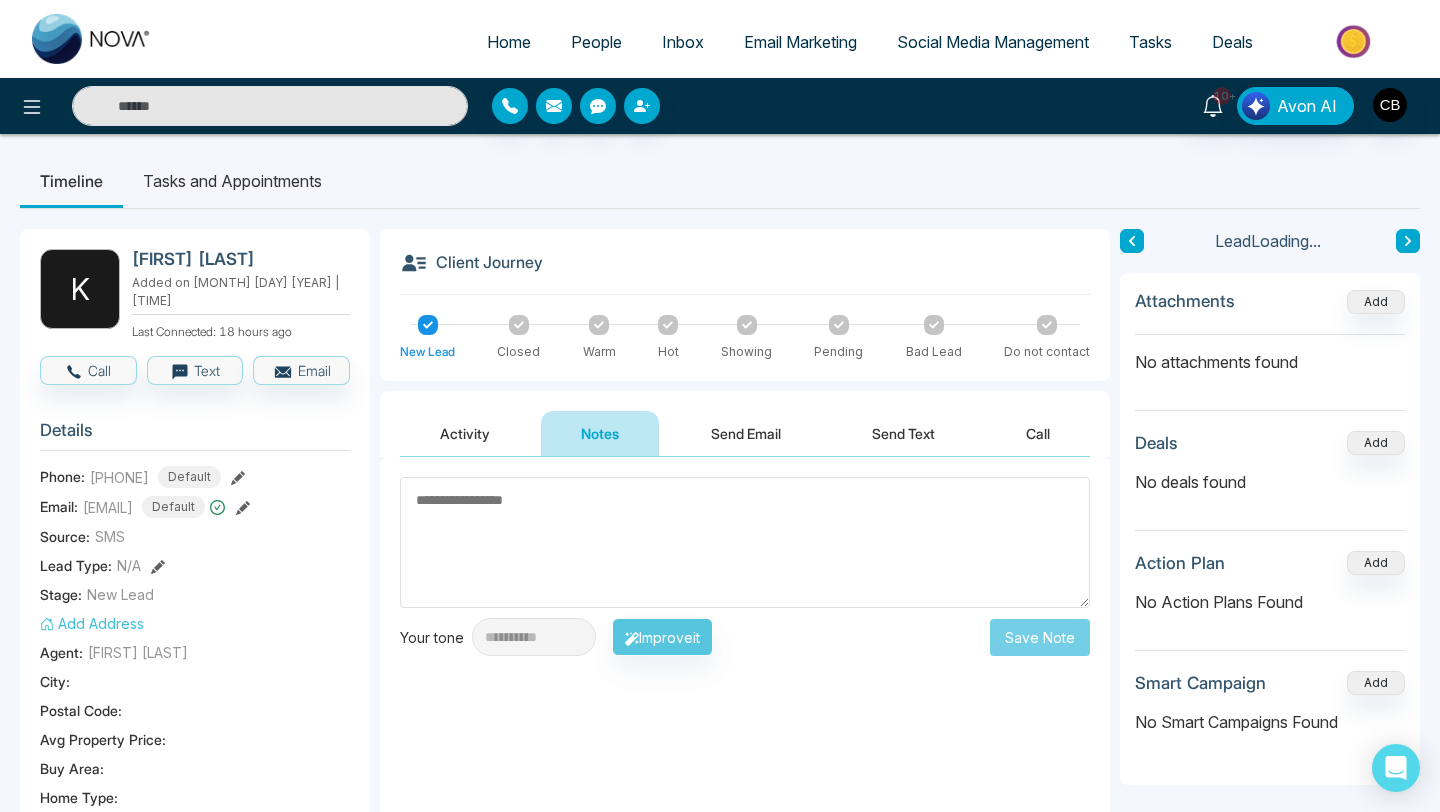 click at bounding box center (745, 542) 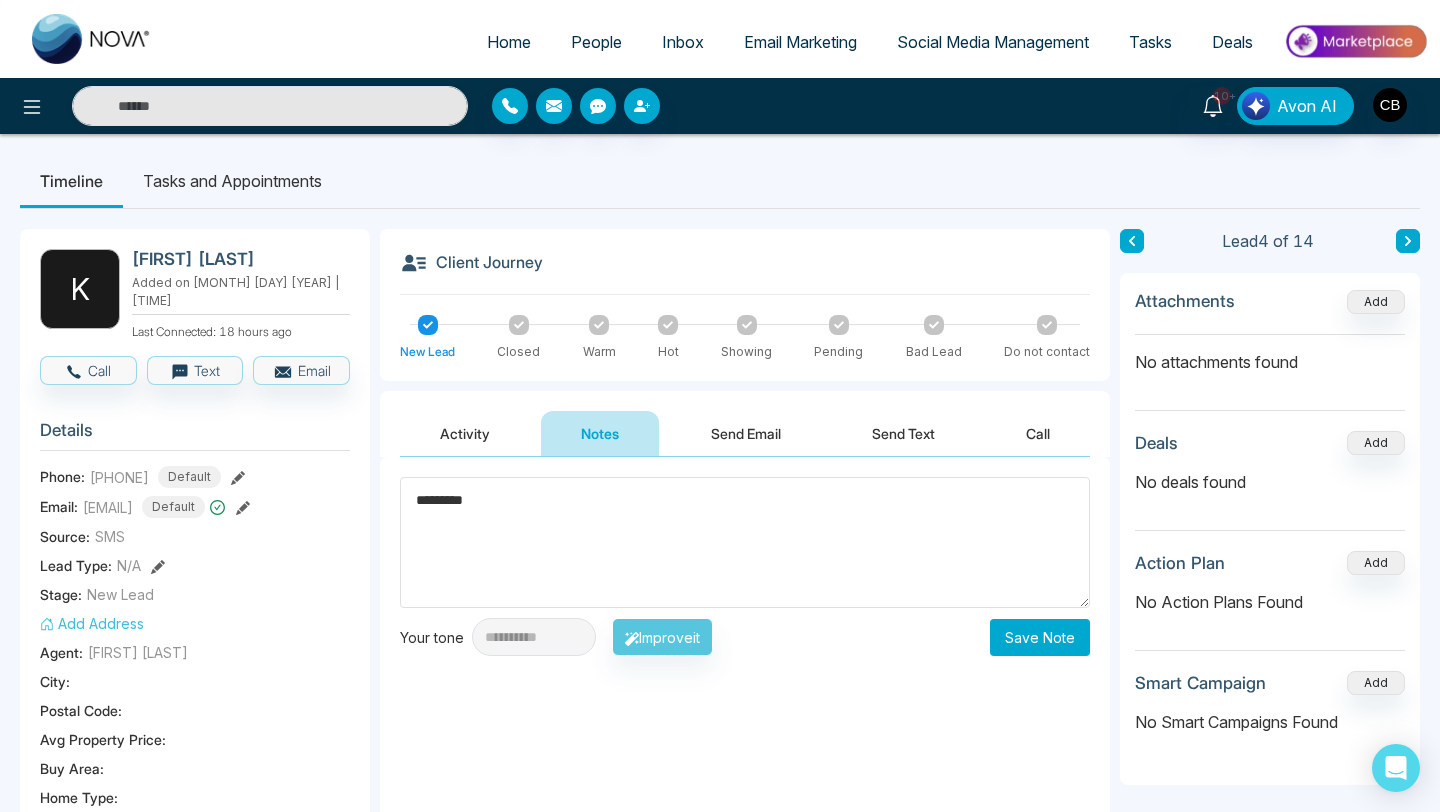 type on "*********" 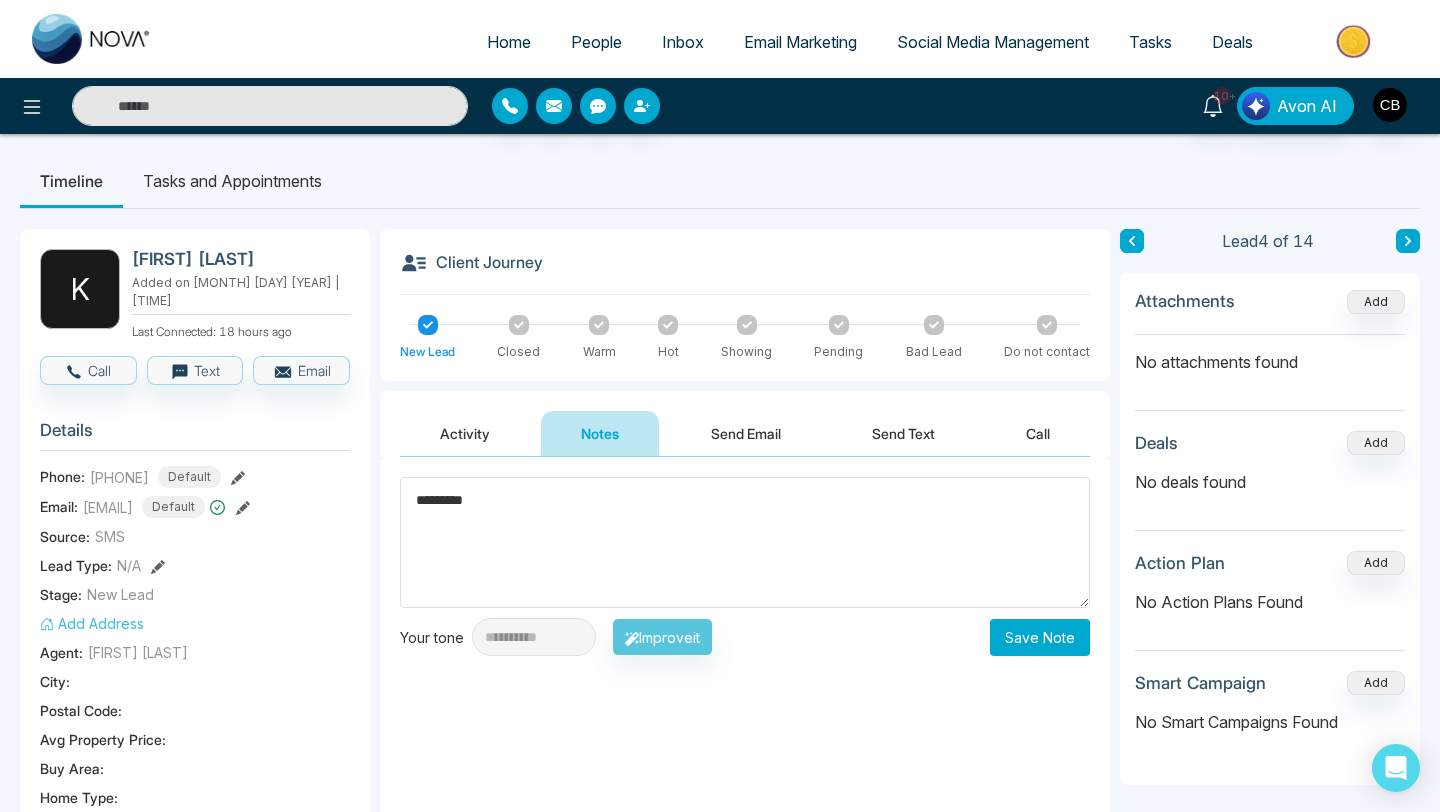 click on "Save Note" at bounding box center (1040, 637) 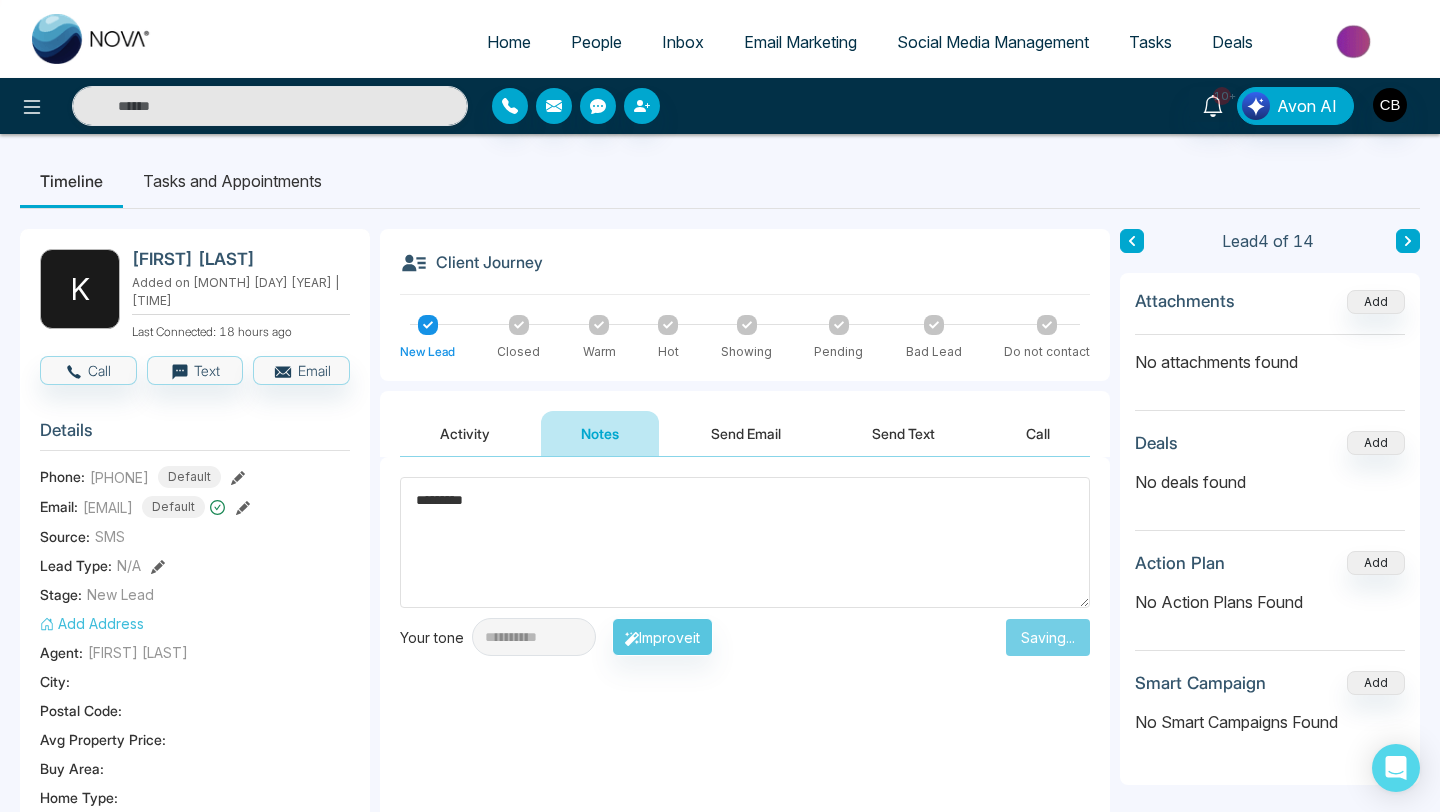 type 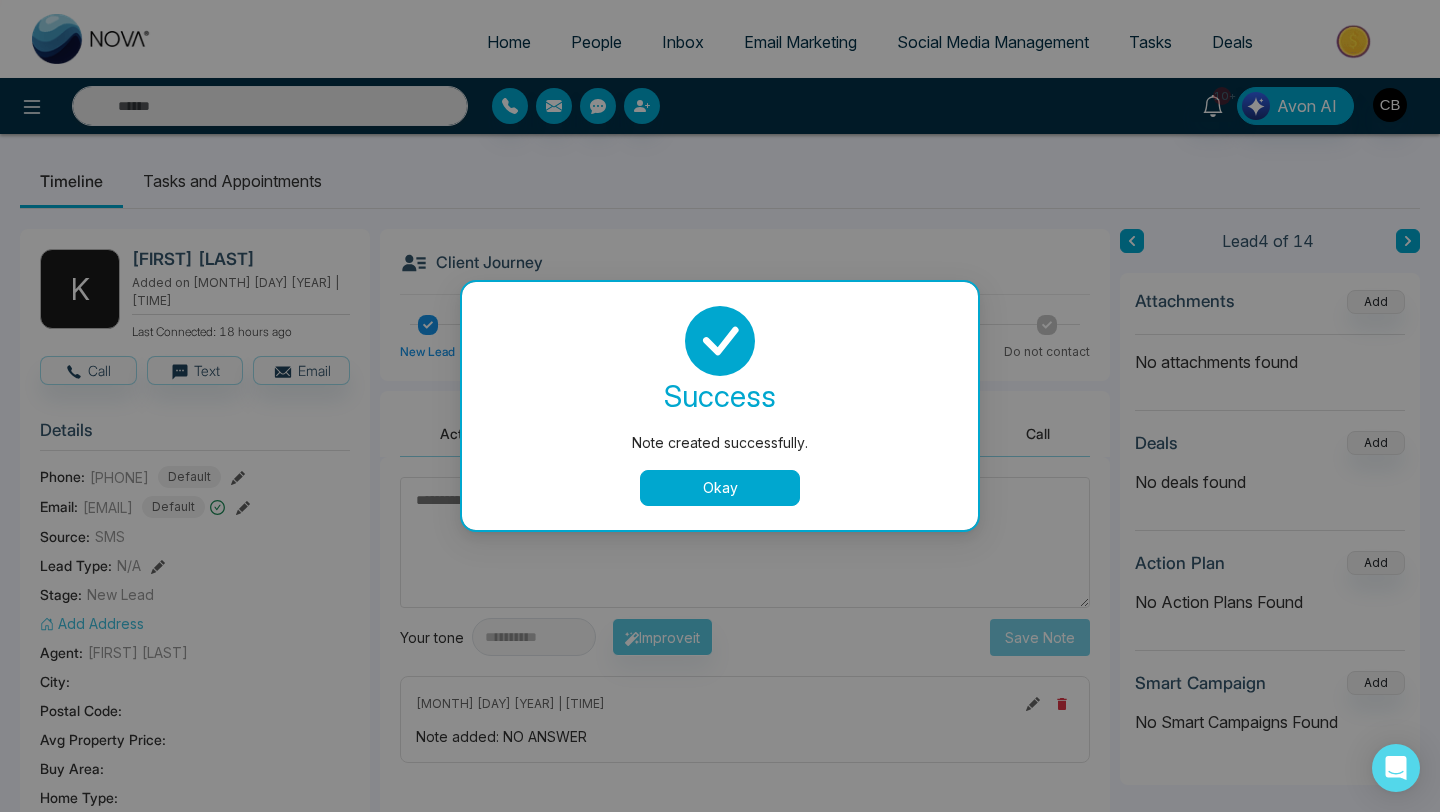 click on "Okay" at bounding box center [720, 488] 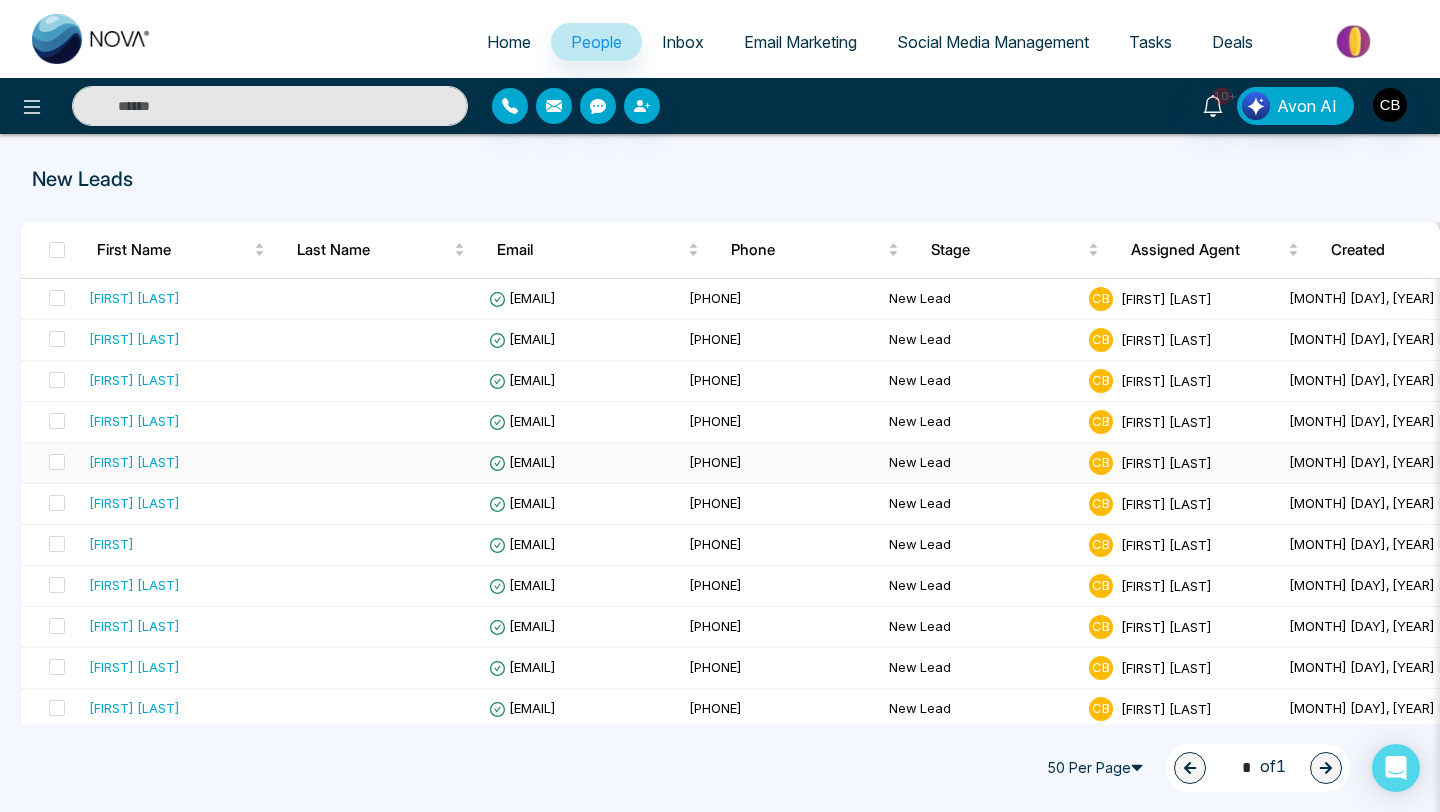 click on "[FIRST] [LAST]" at bounding box center [134, 462] 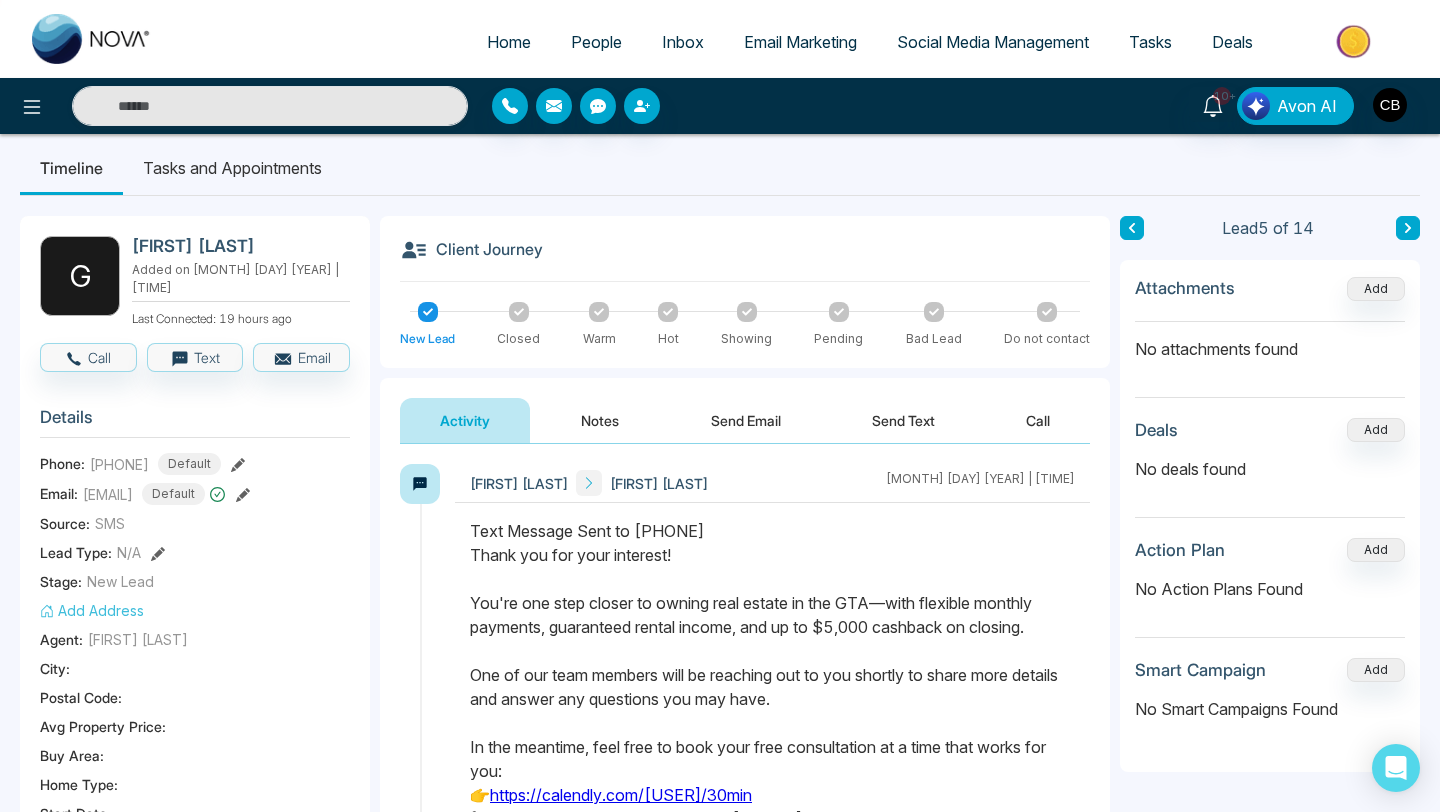 scroll, scrollTop: 20, scrollLeft: 0, axis: vertical 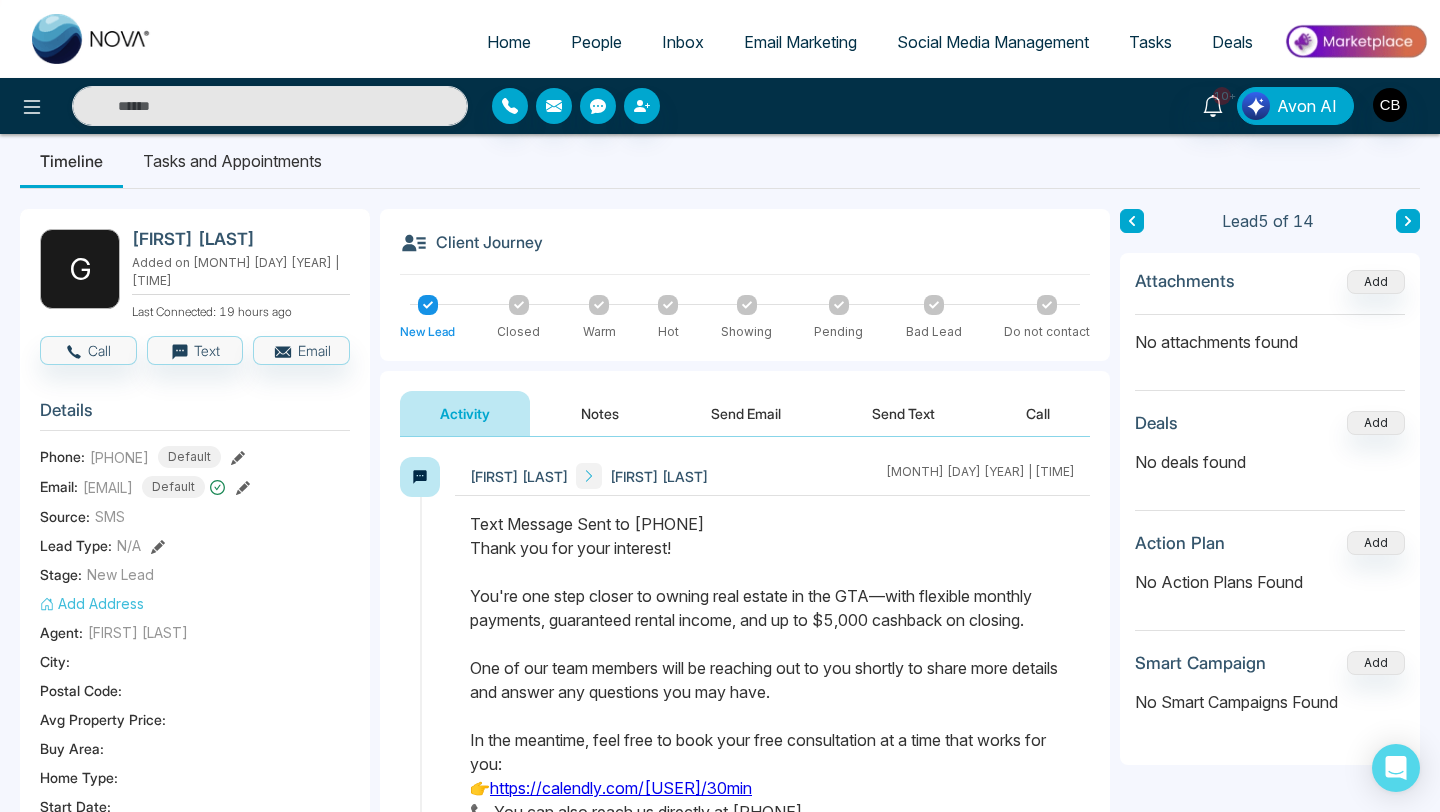 click on "Notes" at bounding box center (600, 413) 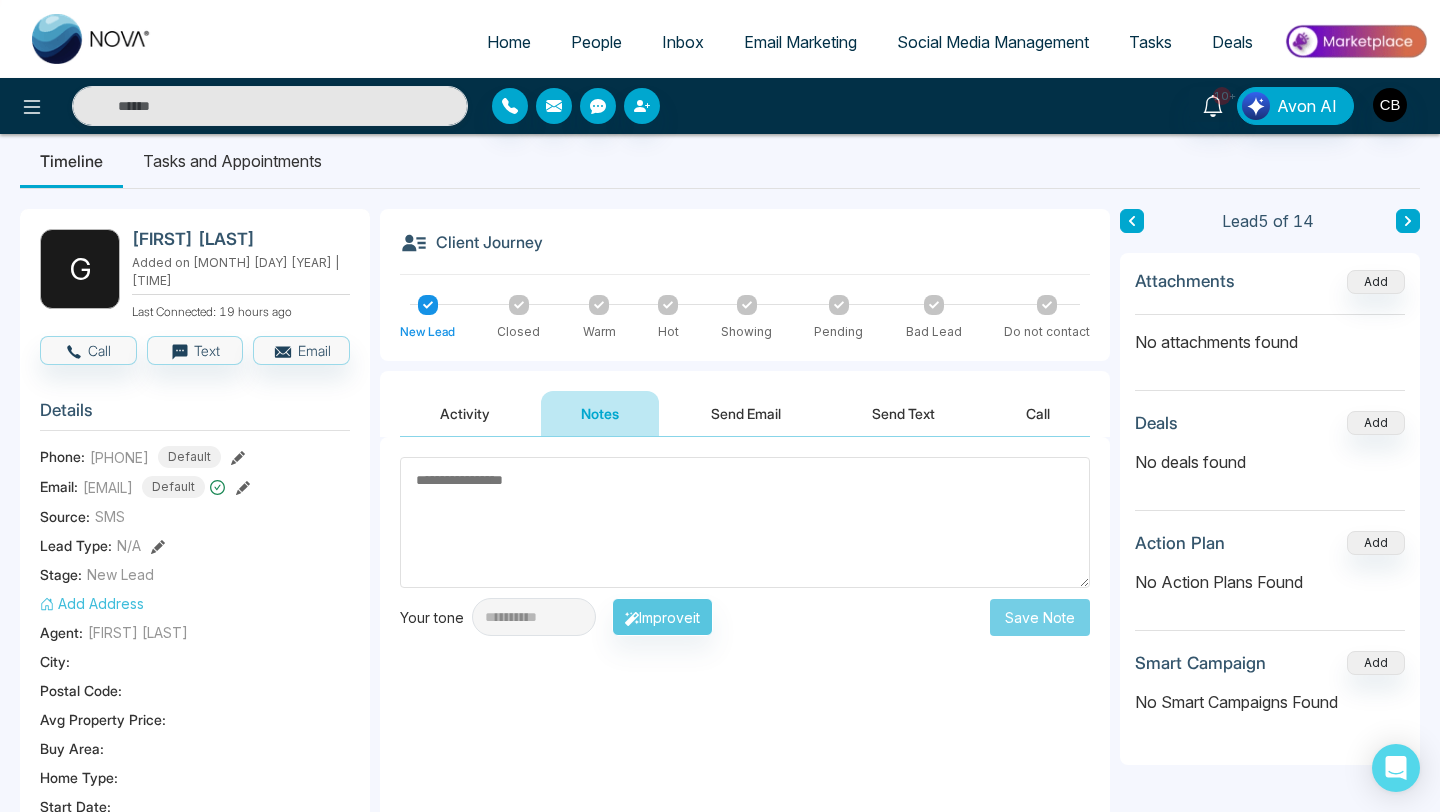 click at bounding box center (745, 522) 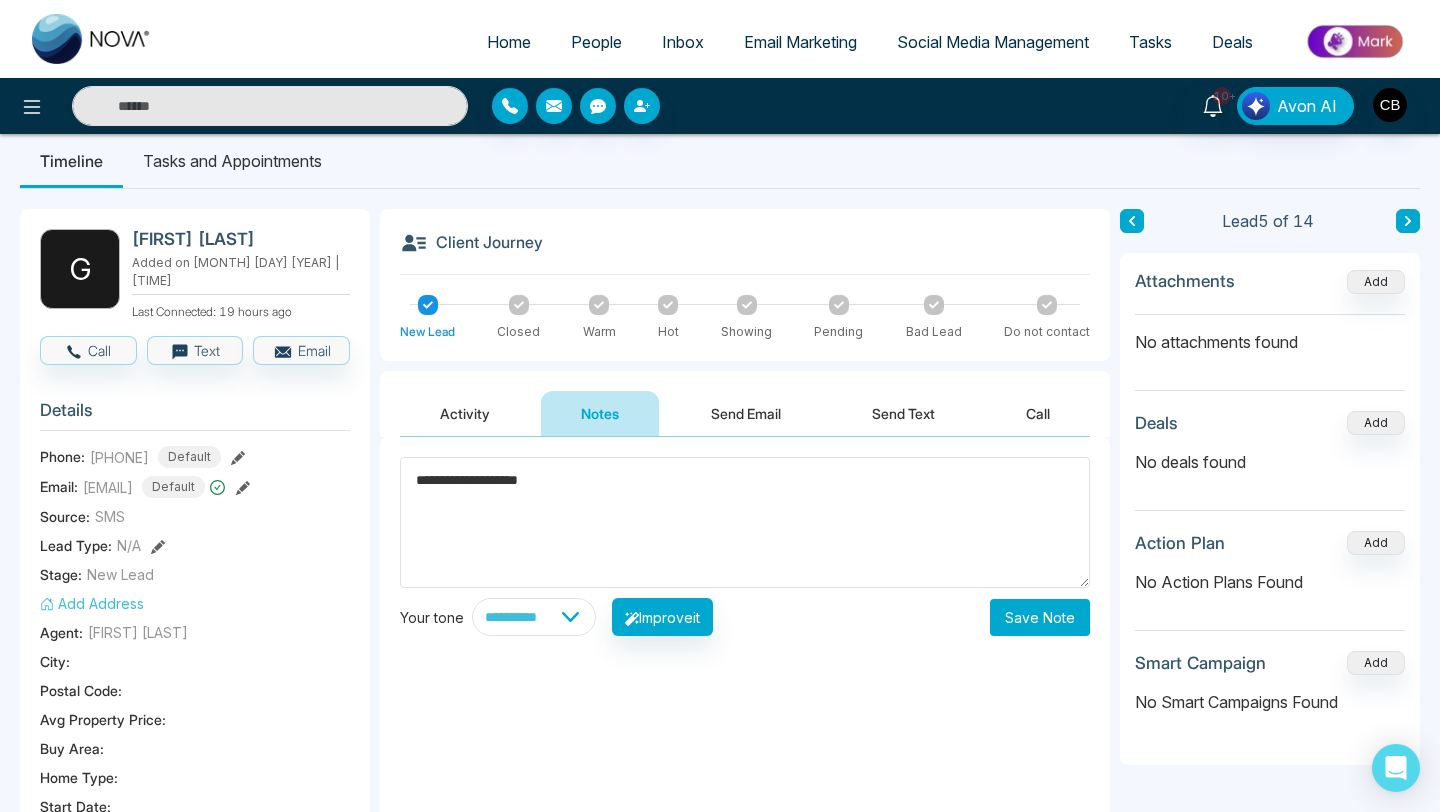 click on "**********" at bounding box center (745, 522) 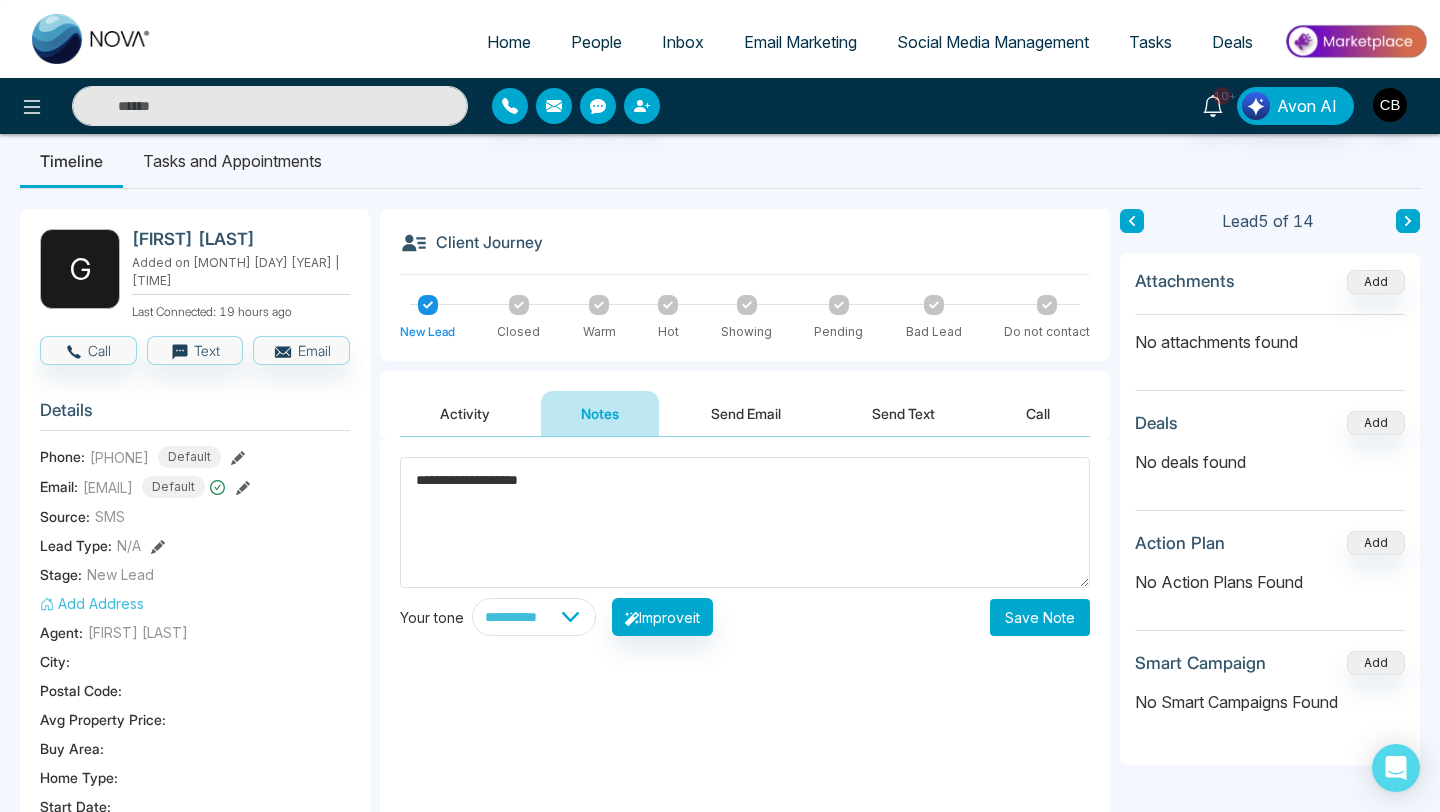 type on "**********" 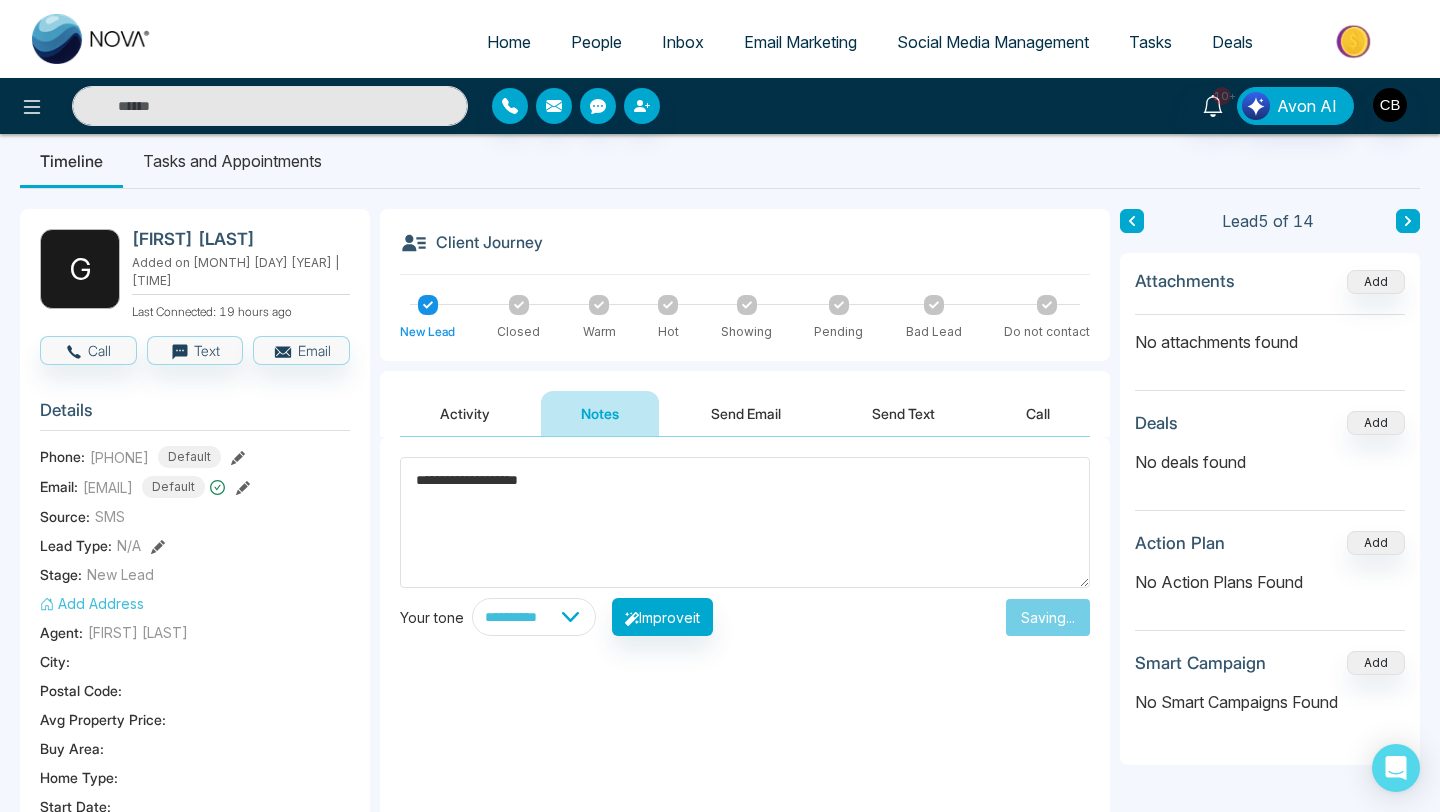 type 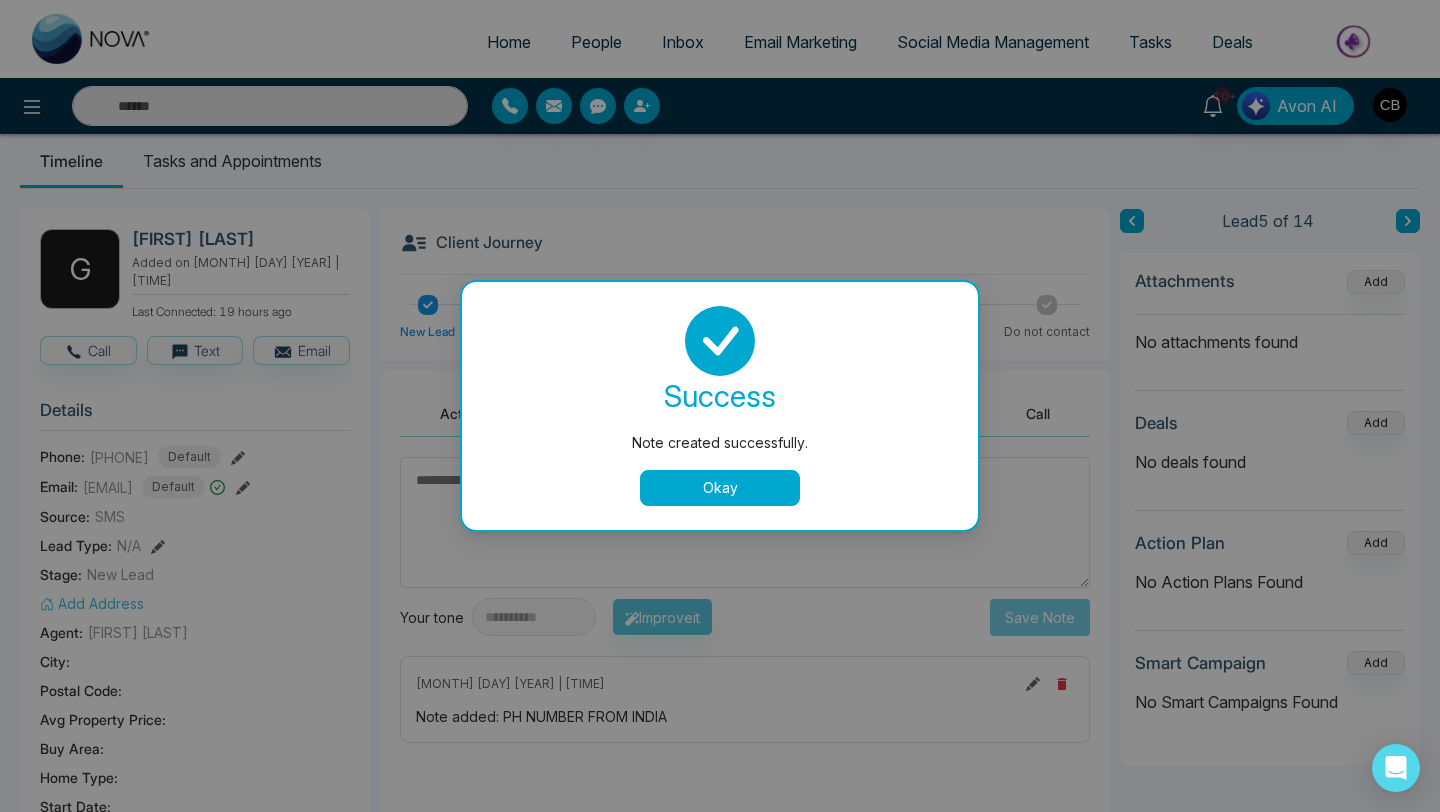 click on "Okay" at bounding box center [720, 488] 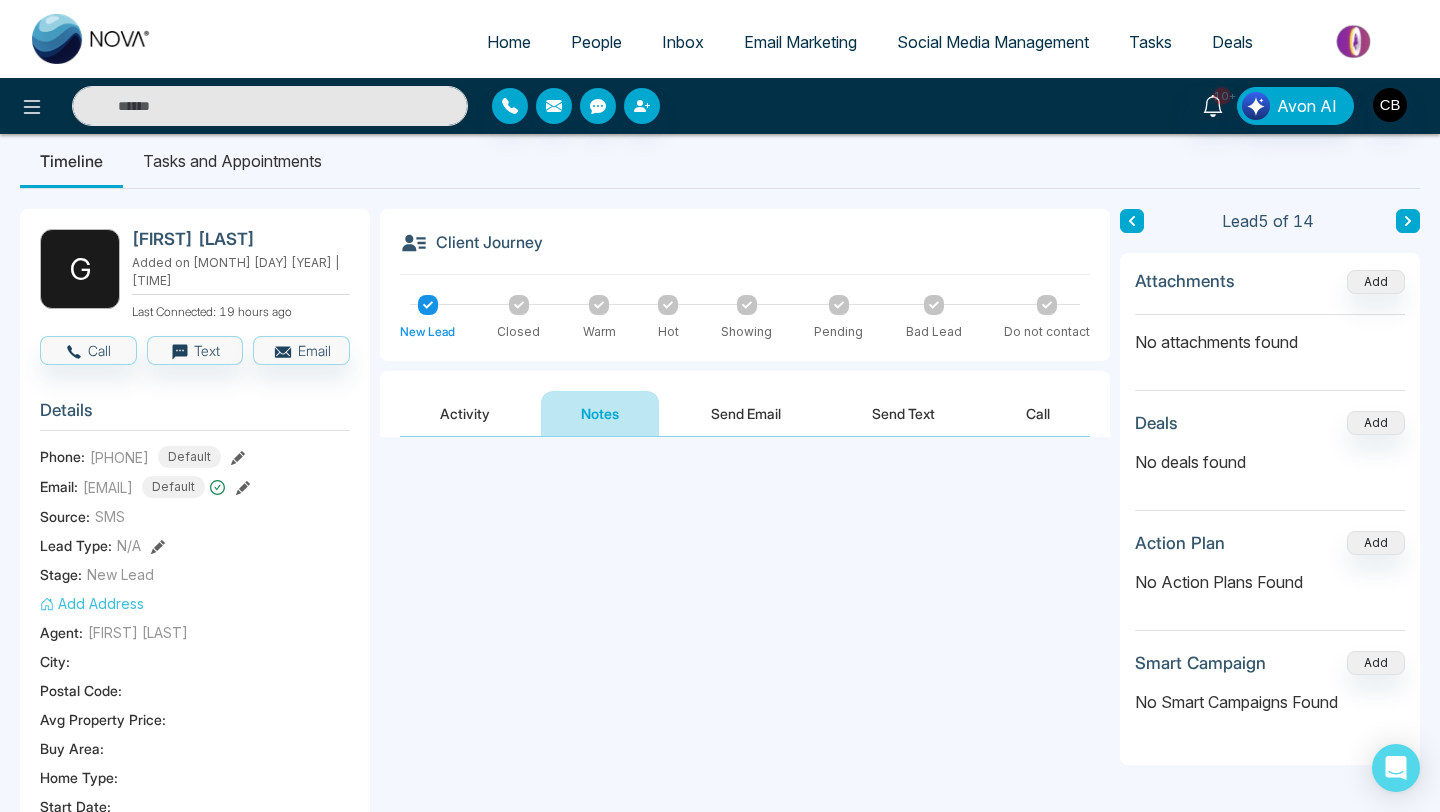 scroll, scrollTop: 0, scrollLeft: 0, axis: both 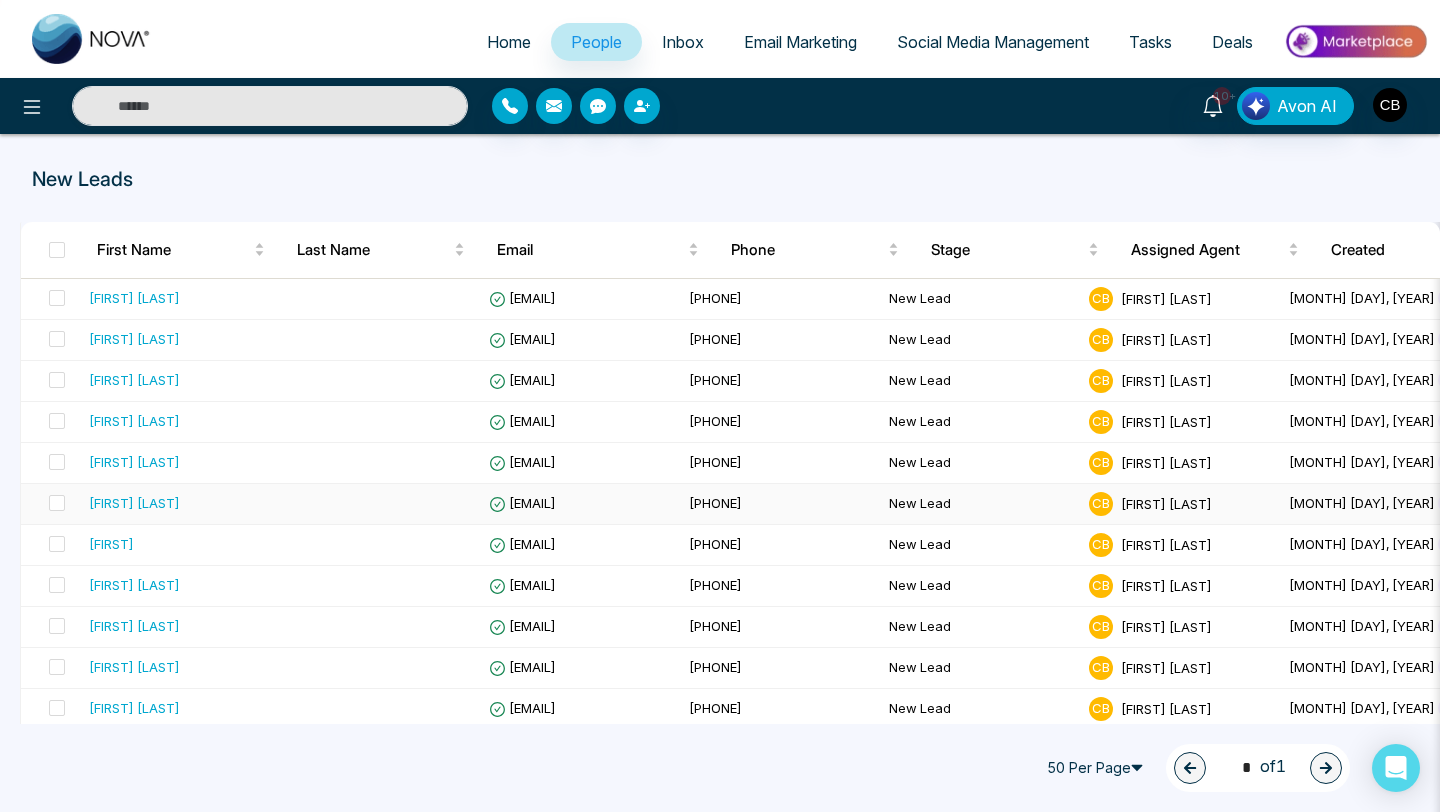 click on "[FIRST] [LAST]" at bounding box center [181, 503] 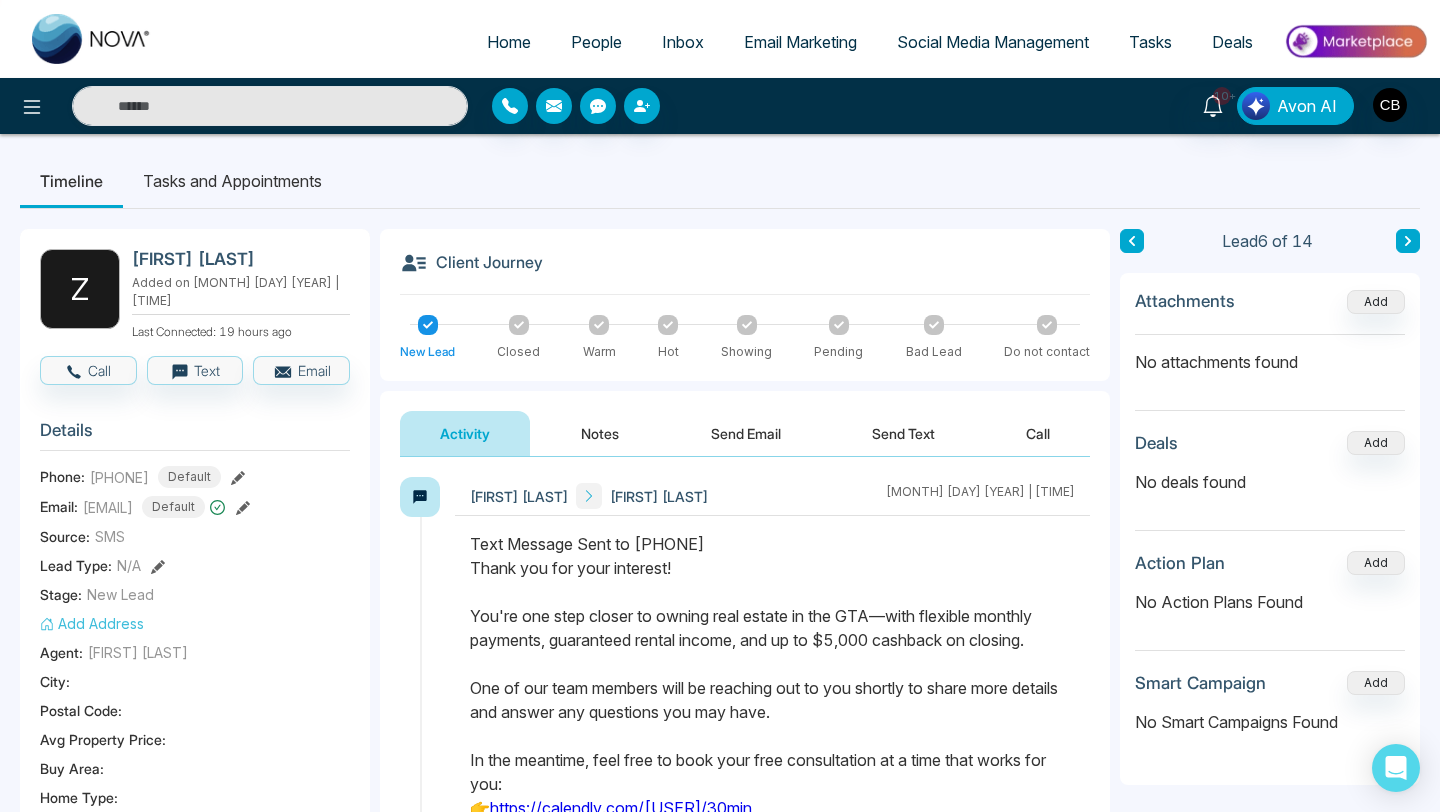 click on "Notes" at bounding box center [600, 433] 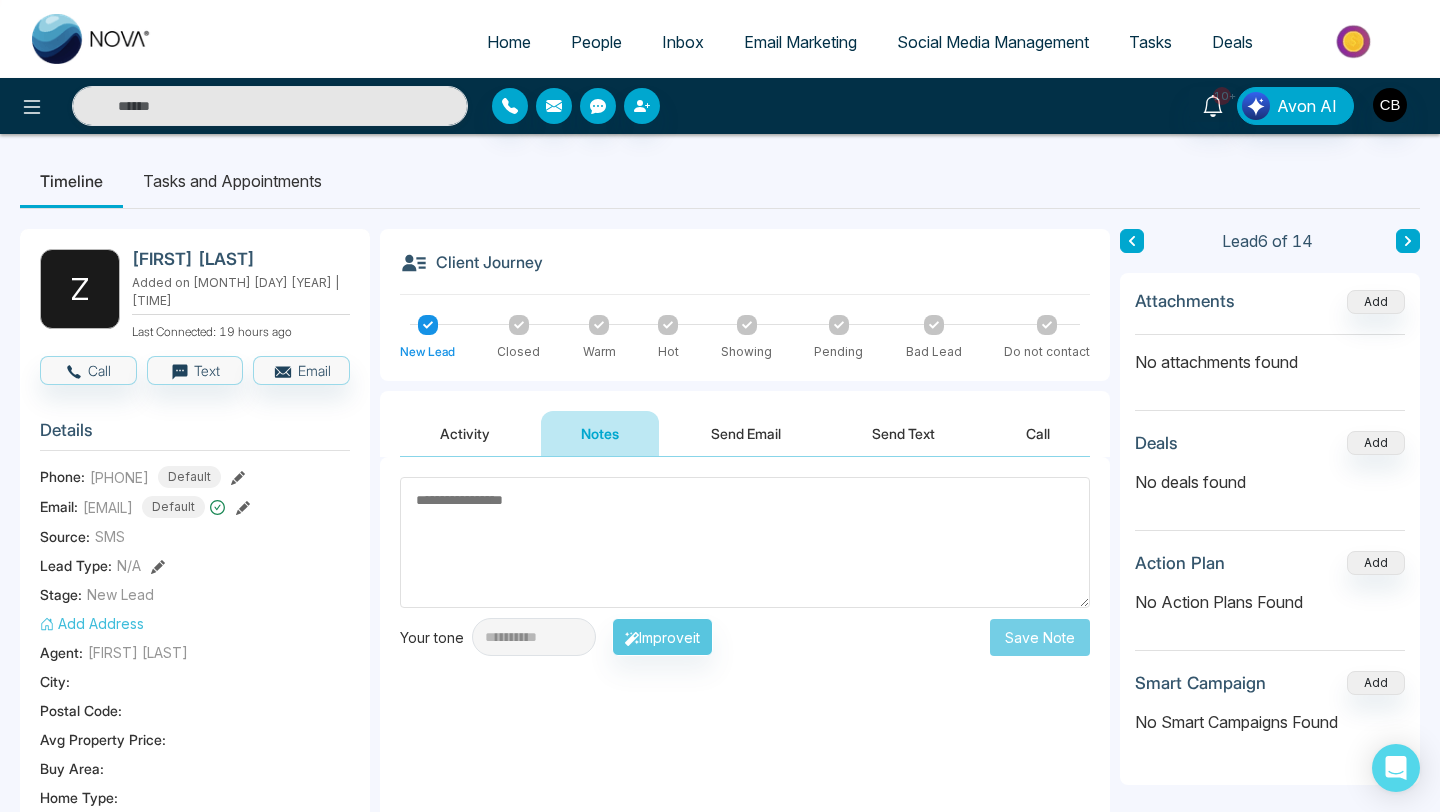 click at bounding box center (745, 542) 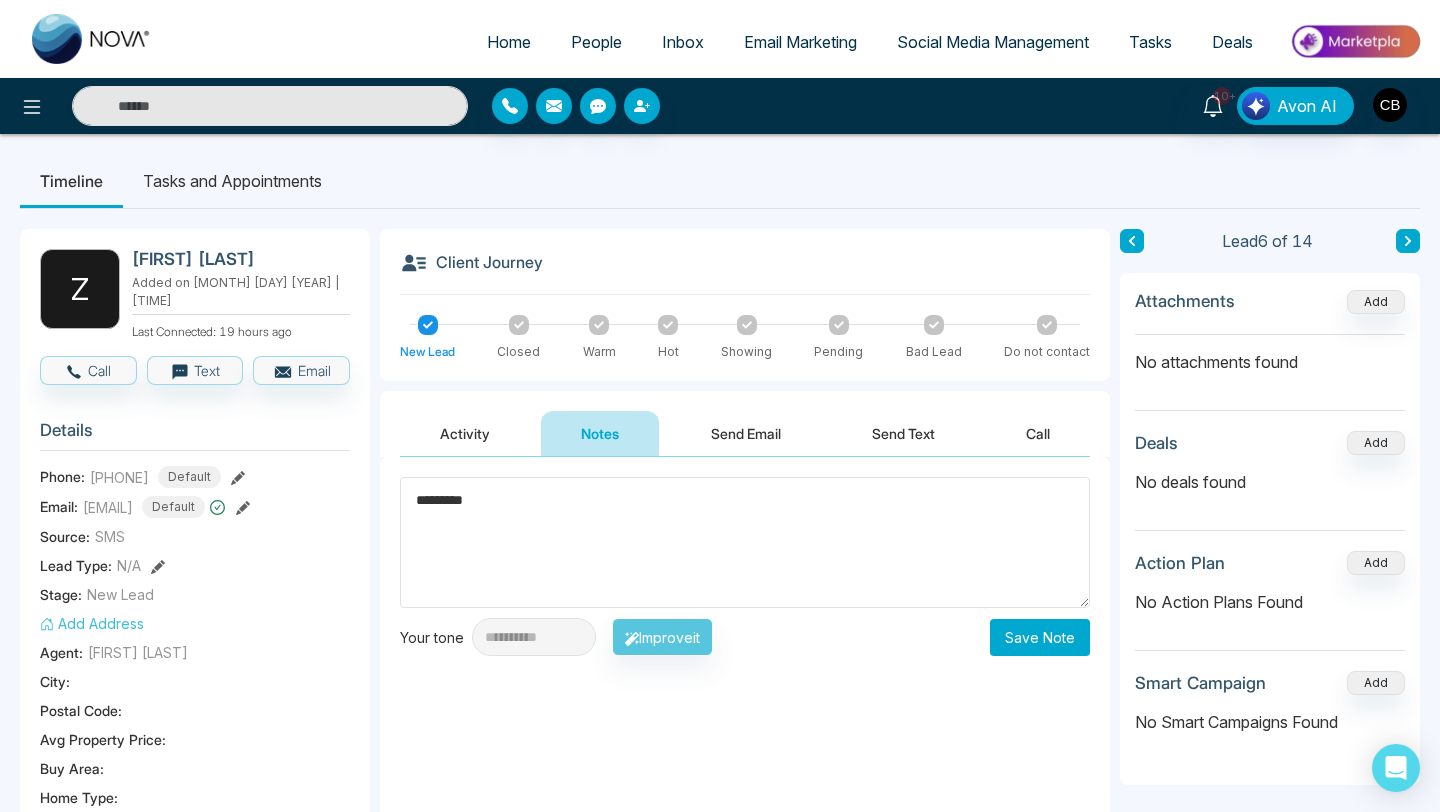 type on "*********" 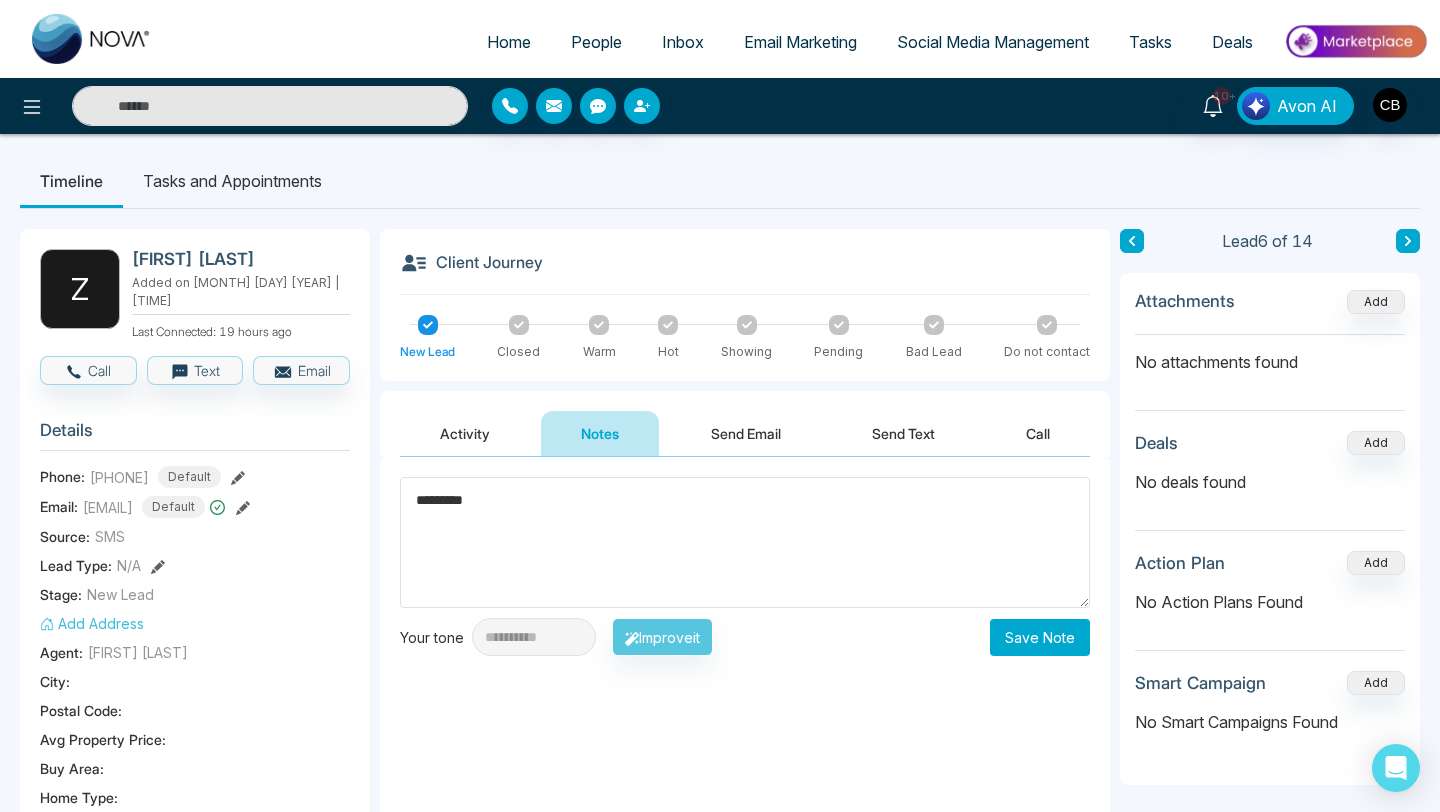 click on "Save Note" at bounding box center (1040, 637) 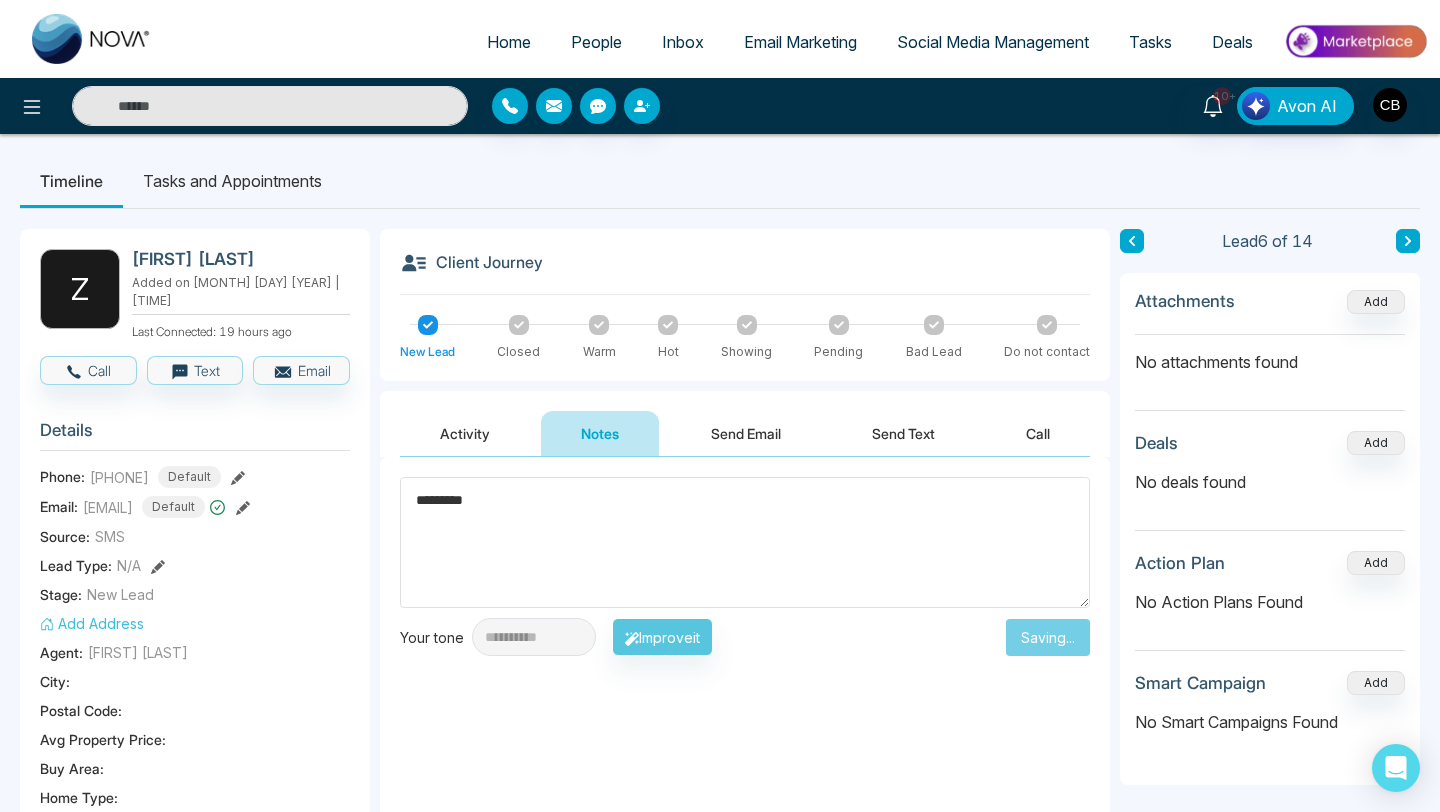 type 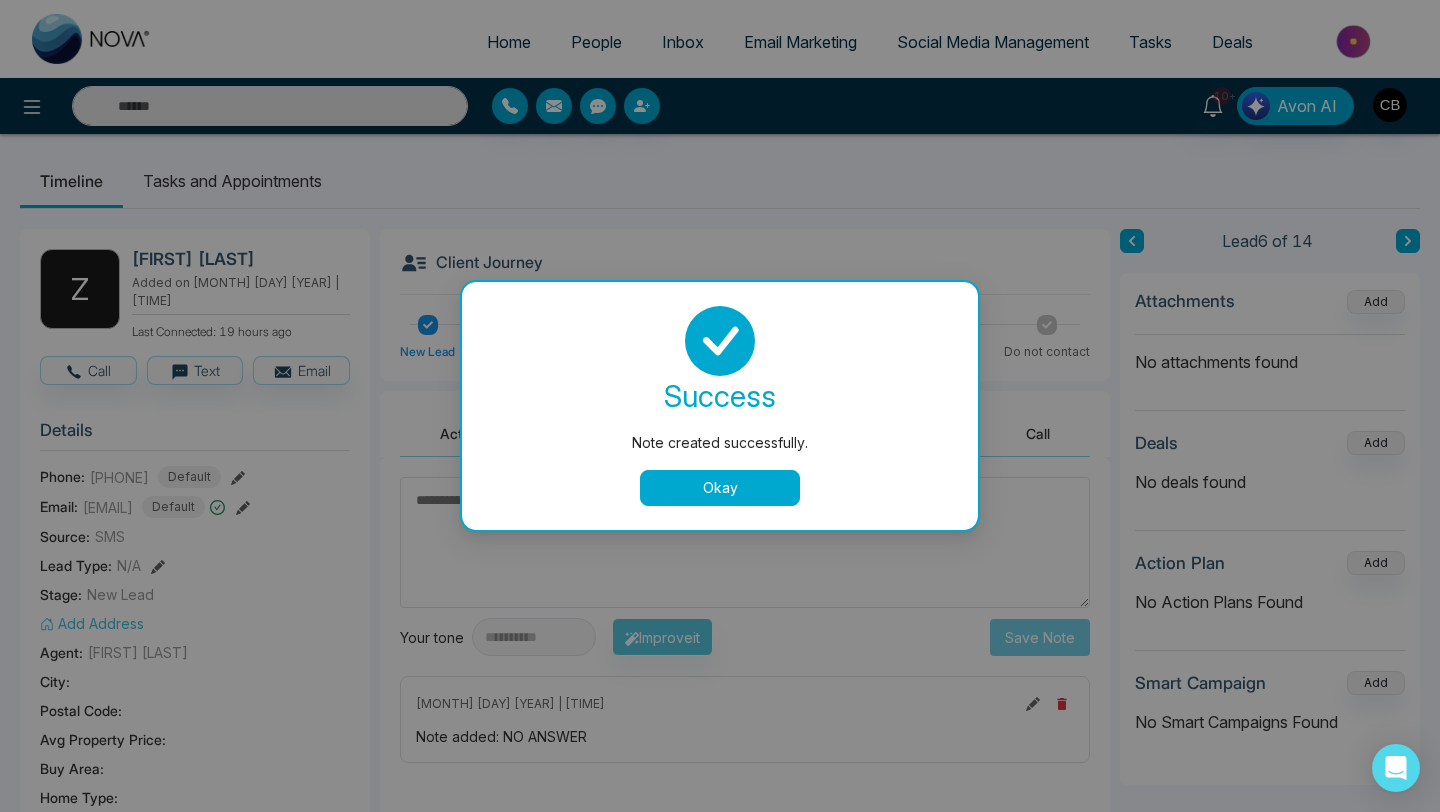 click on "Okay" at bounding box center [720, 488] 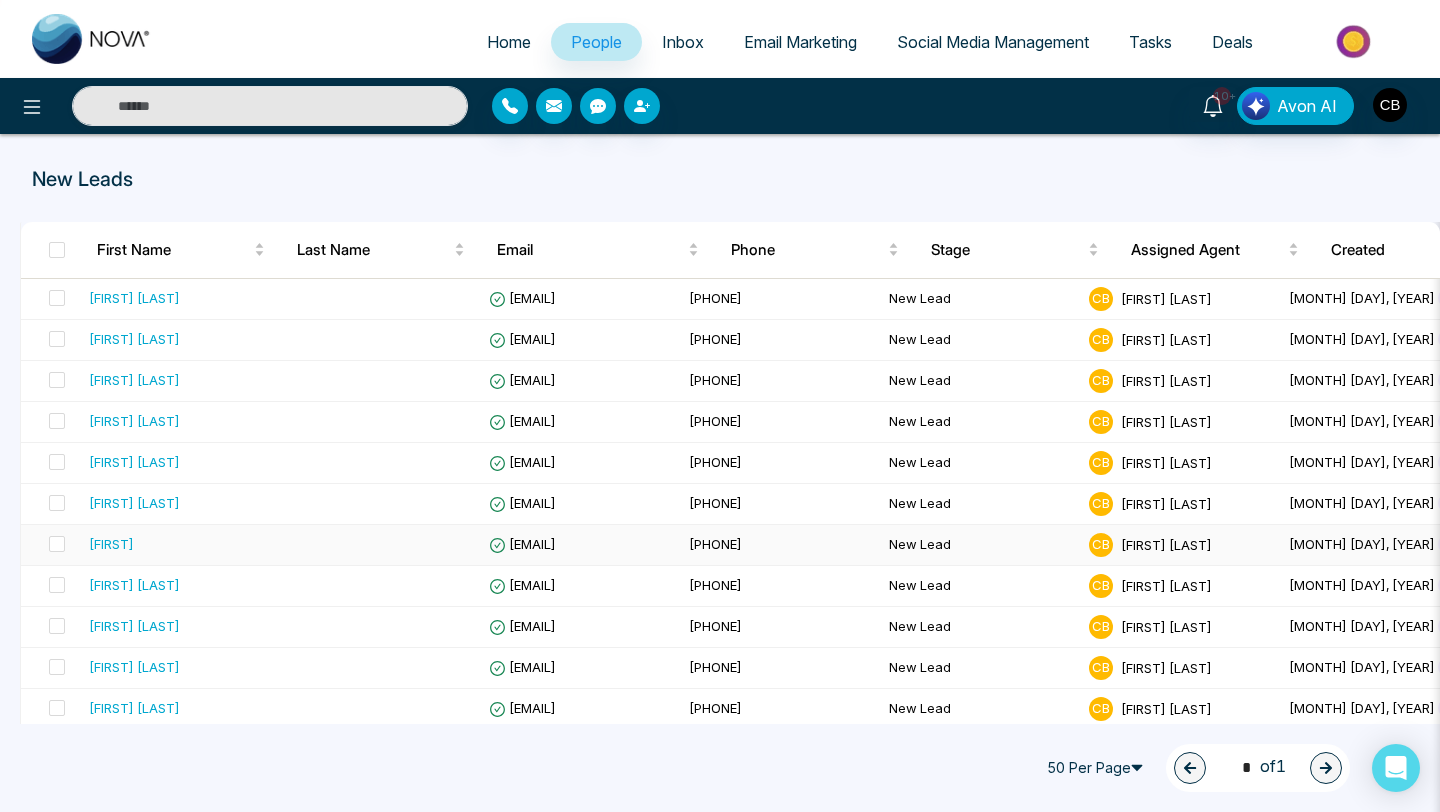 click on "[FIRST]" at bounding box center [111, 544] 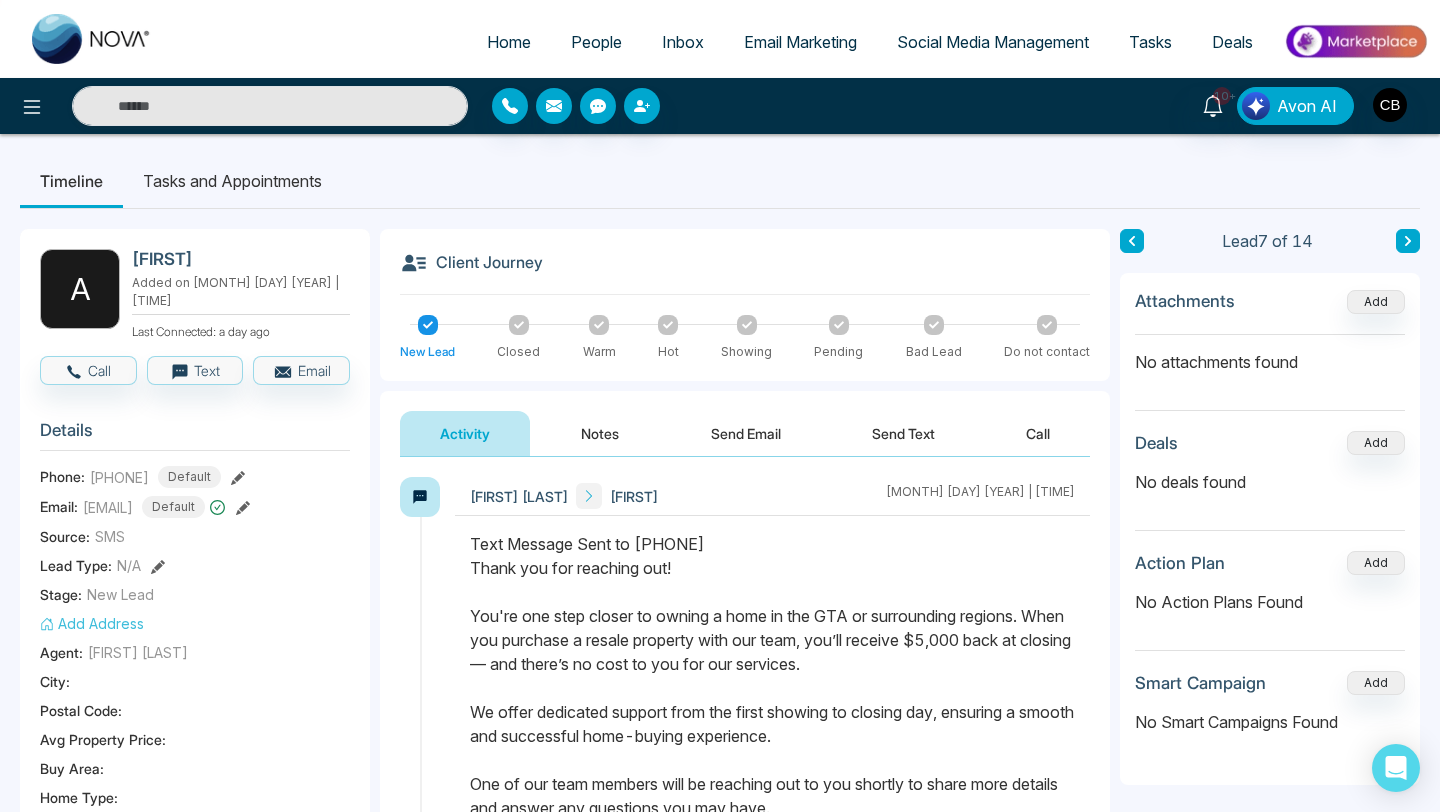 click on "Notes" at bounding box center [600, 433] 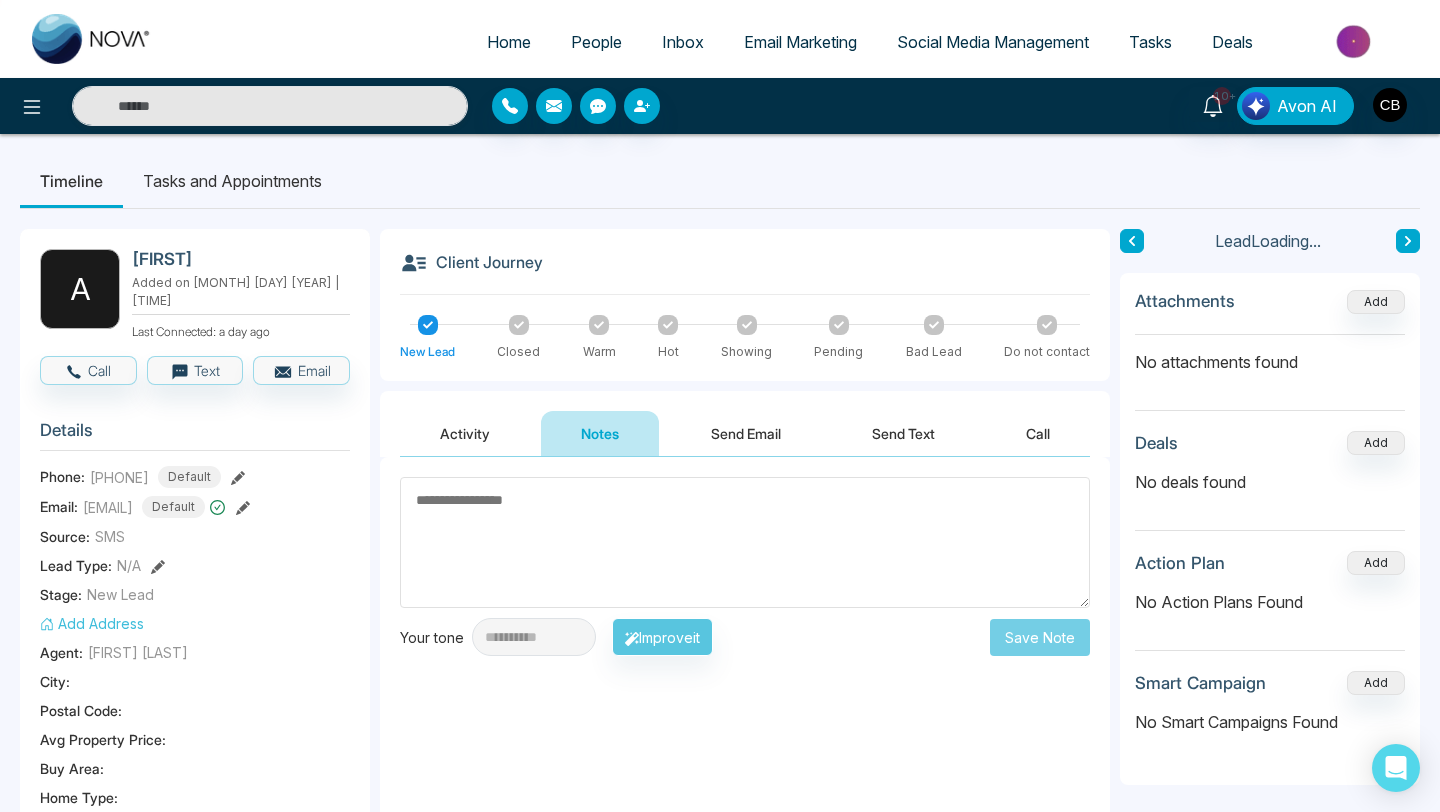 click at bounding box center (745, 542) 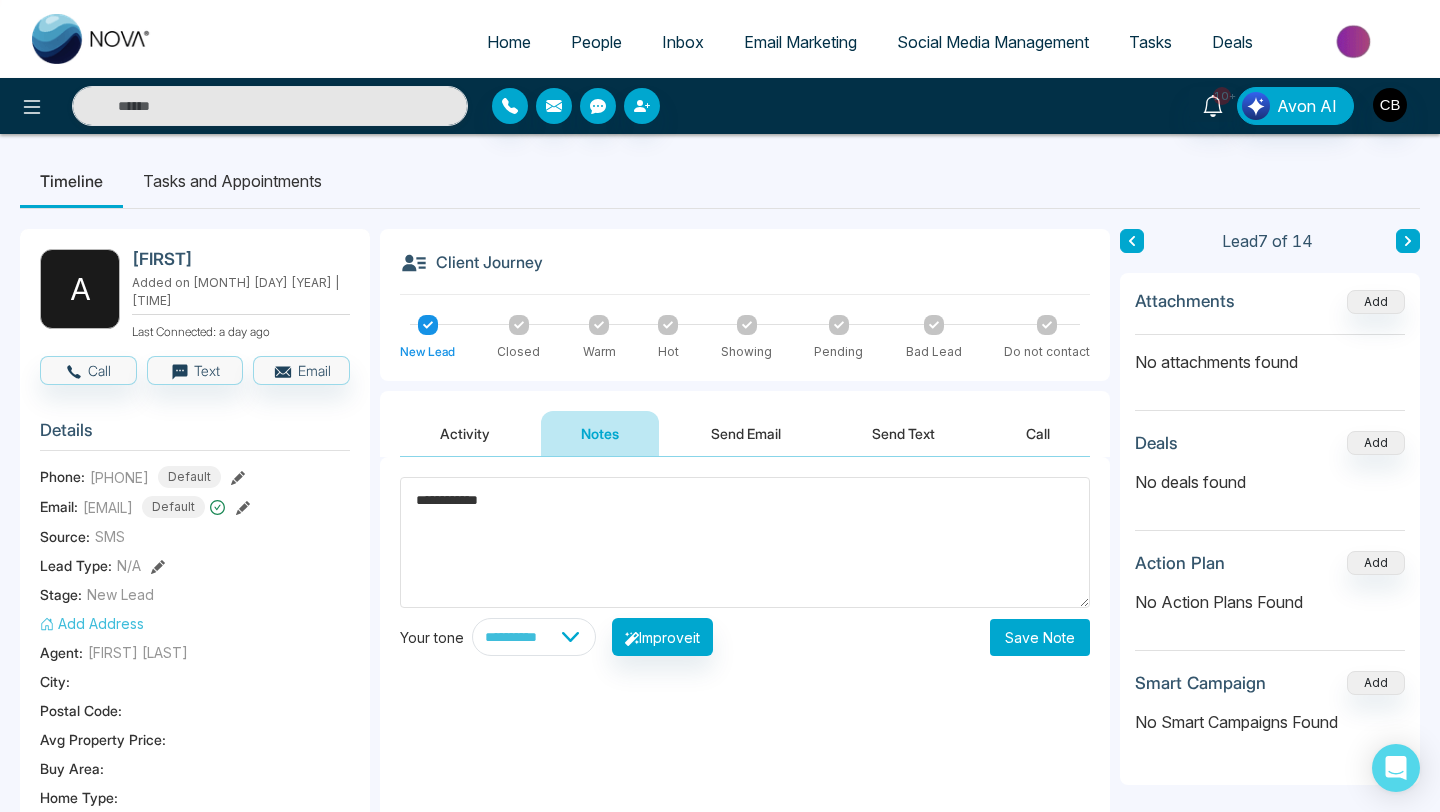 type on "**********" 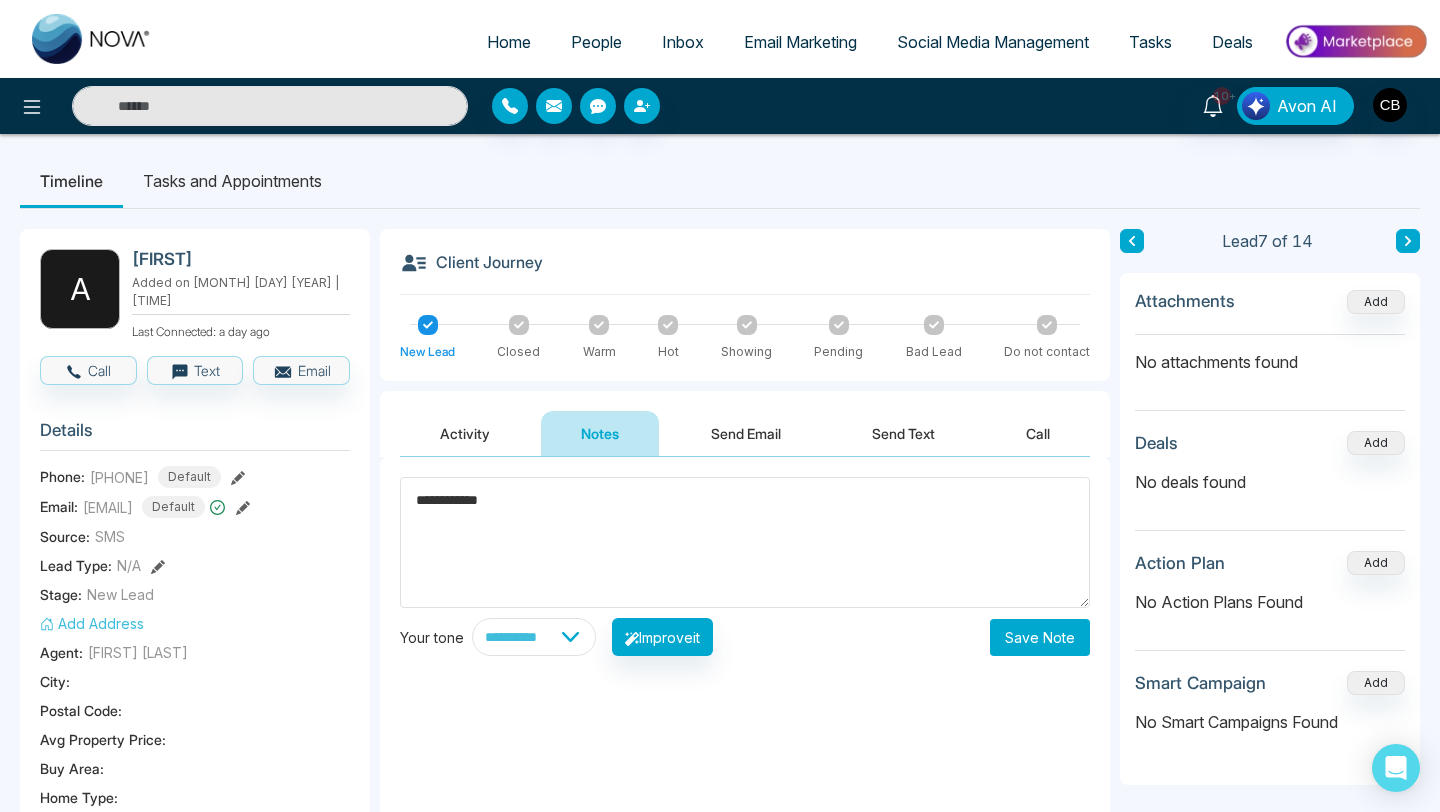 click on "Save Note" at bounding box center (1040, 637) 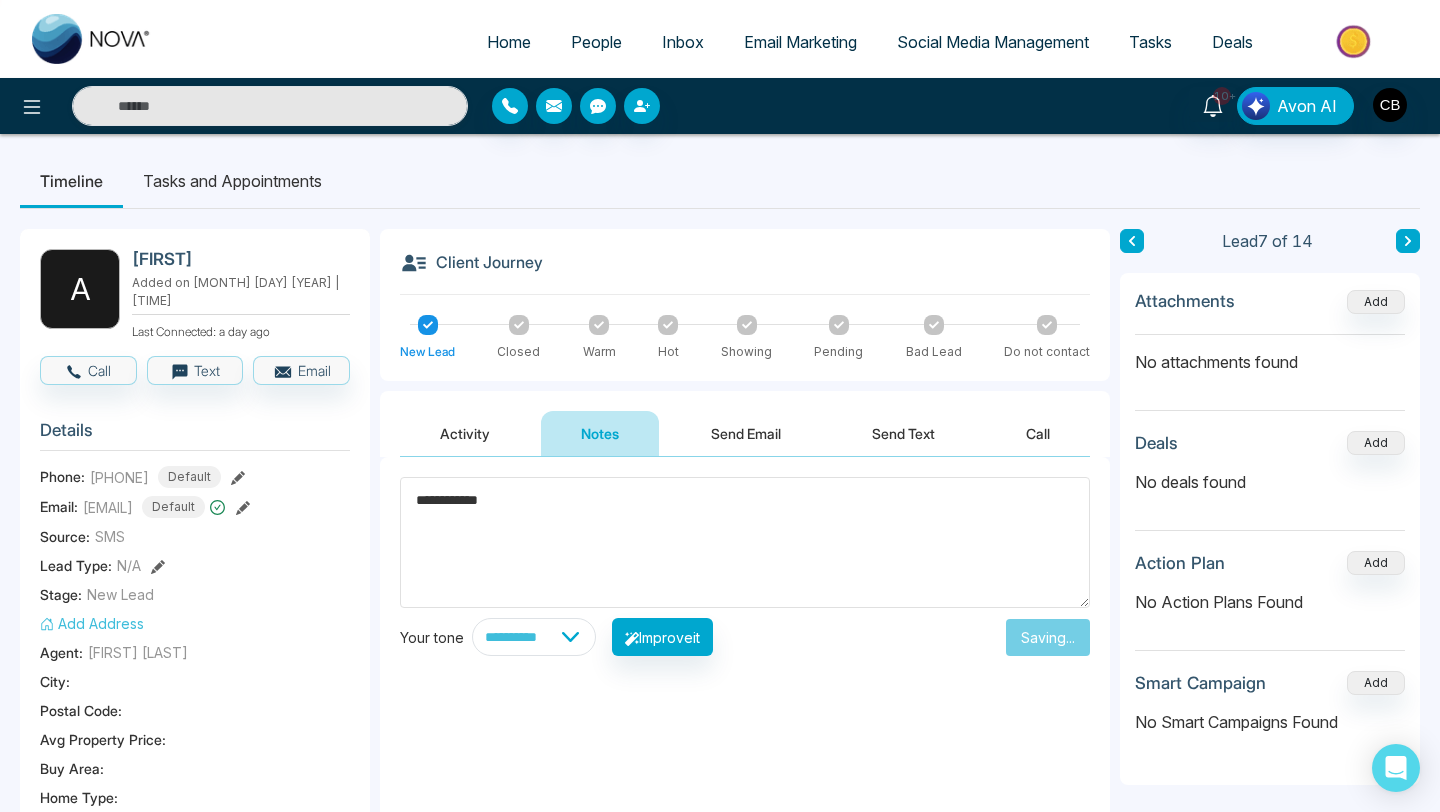 type 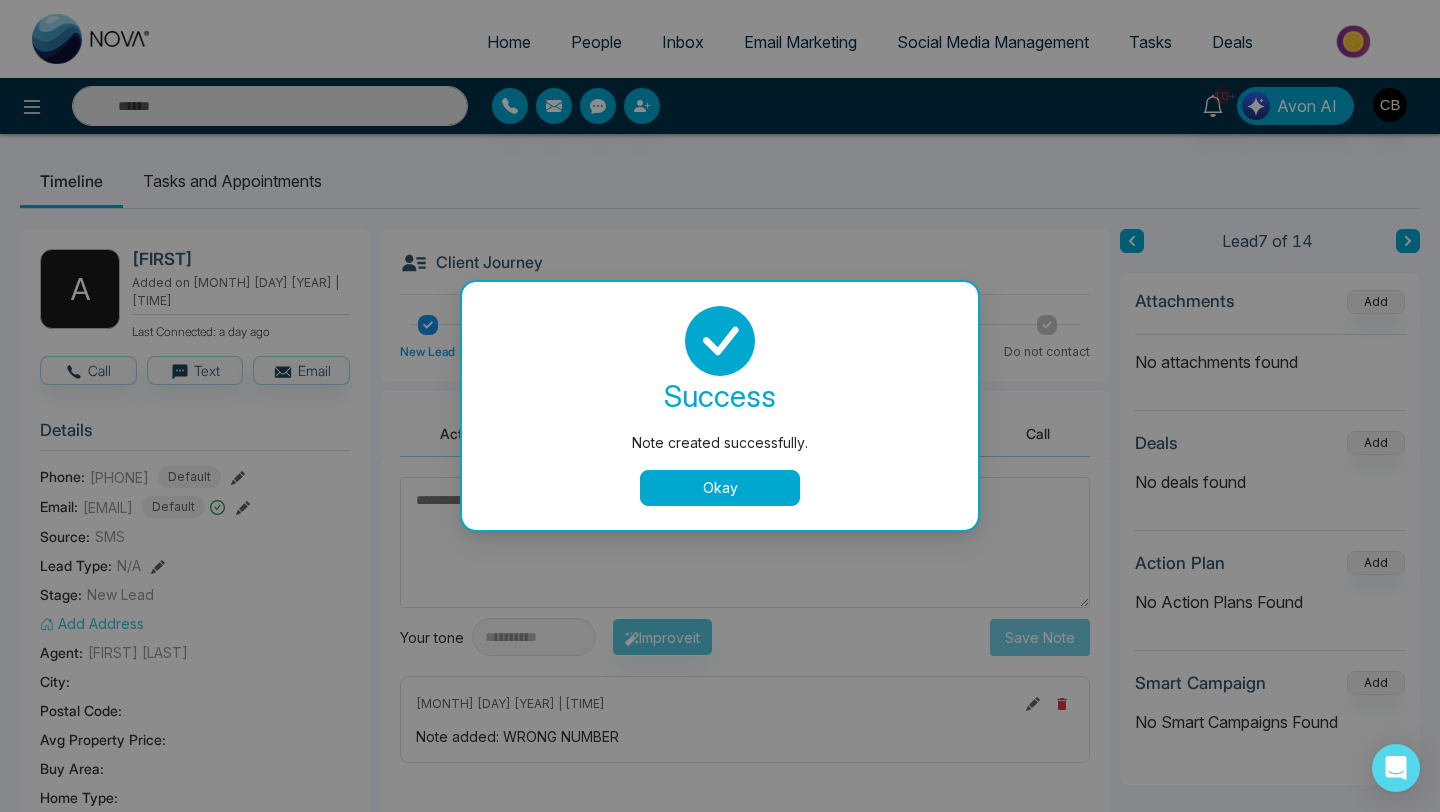 click on "Okay" at bounding box center (720, 488) 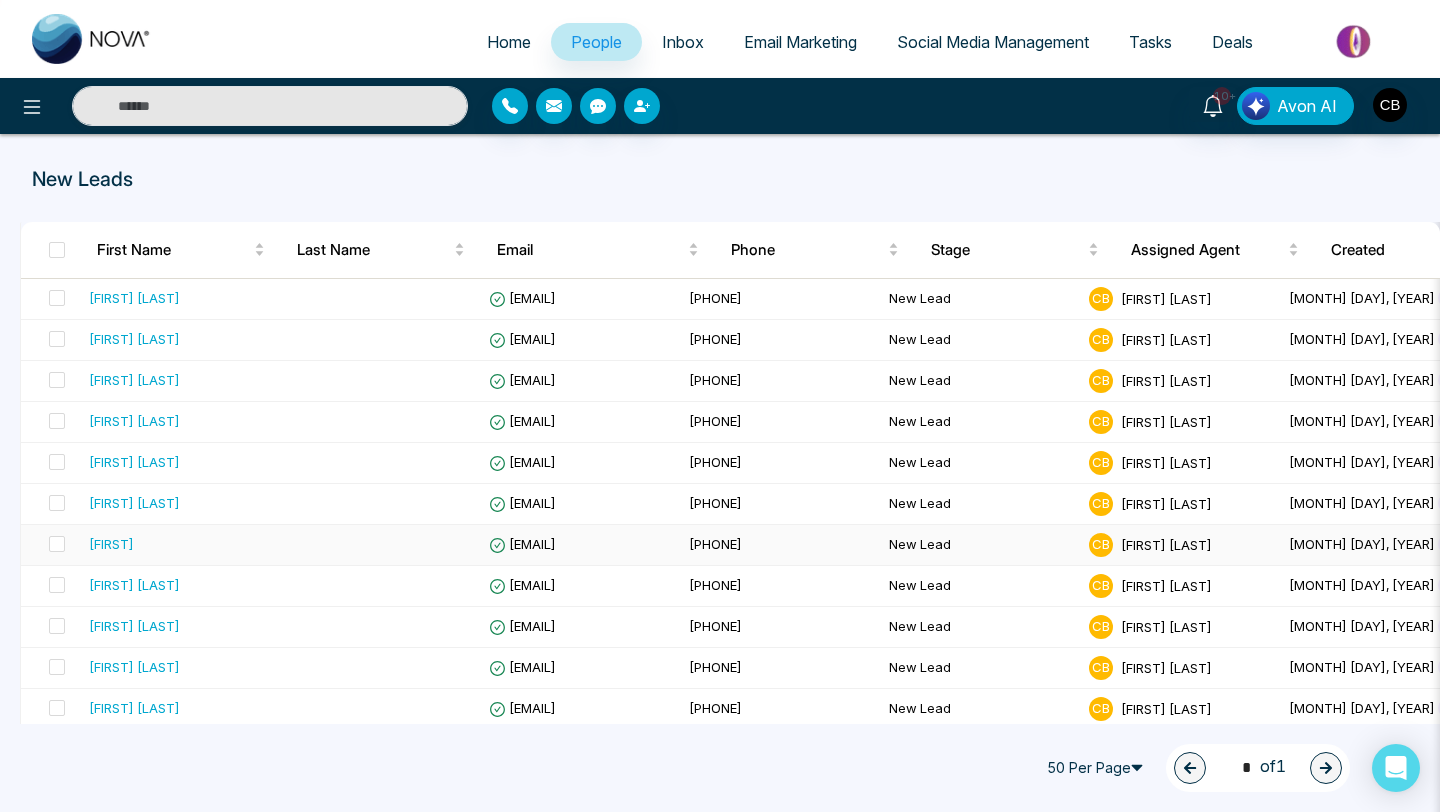 click on "[FIRST]" at bounding box center [111, 544] 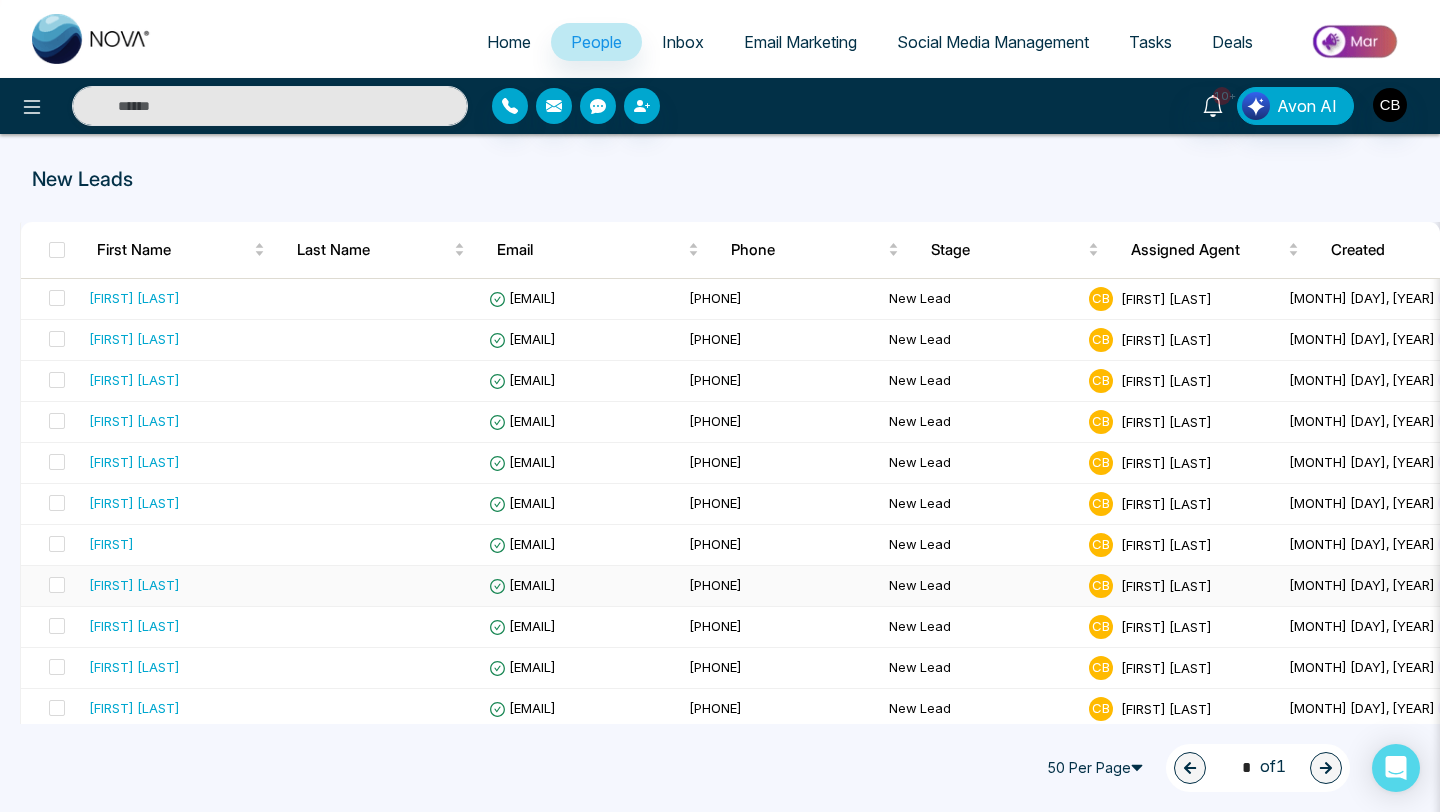 click on "[FIRST] [LAST]" at bounding box center [134, 585] 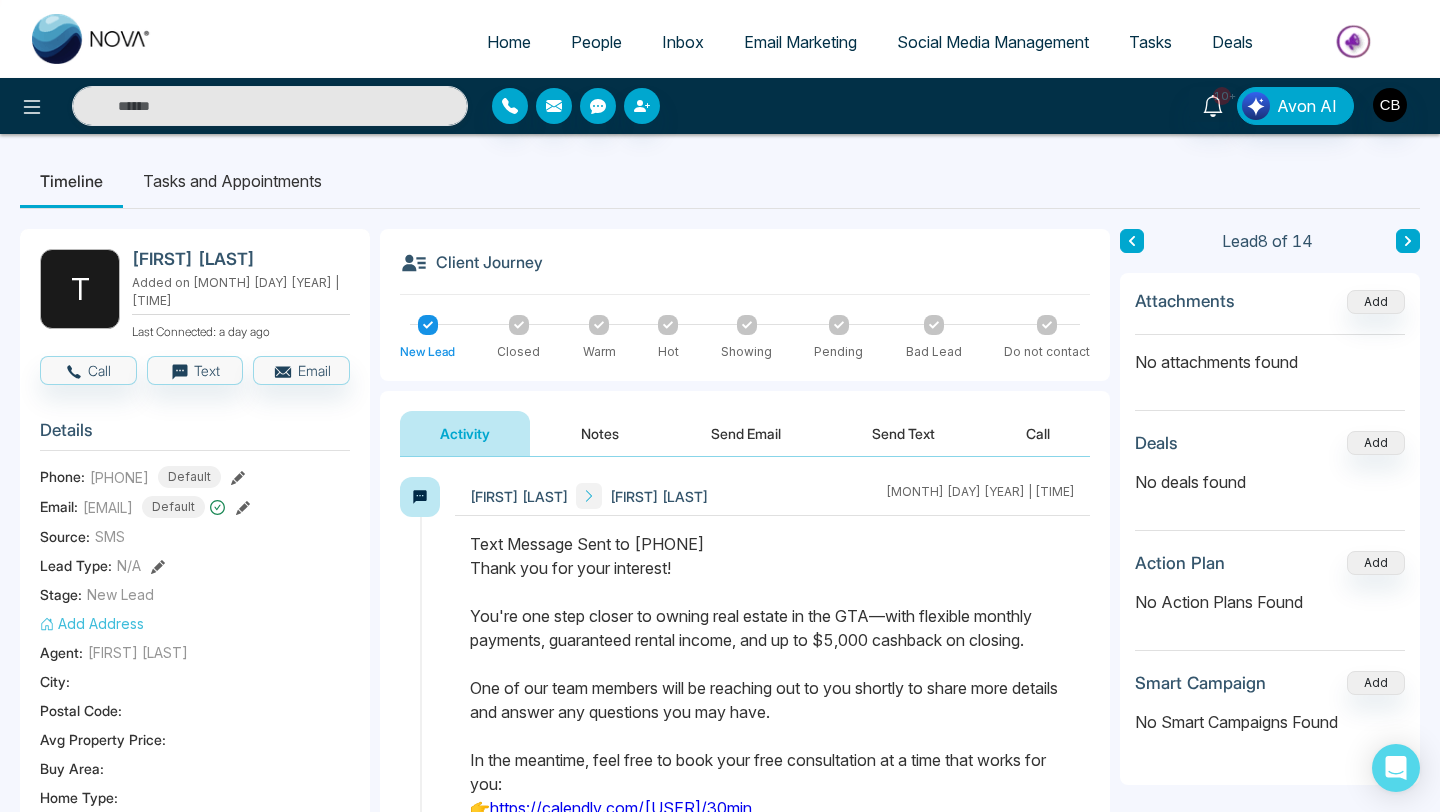 click on "Notes" at bounding box center (600, 433) 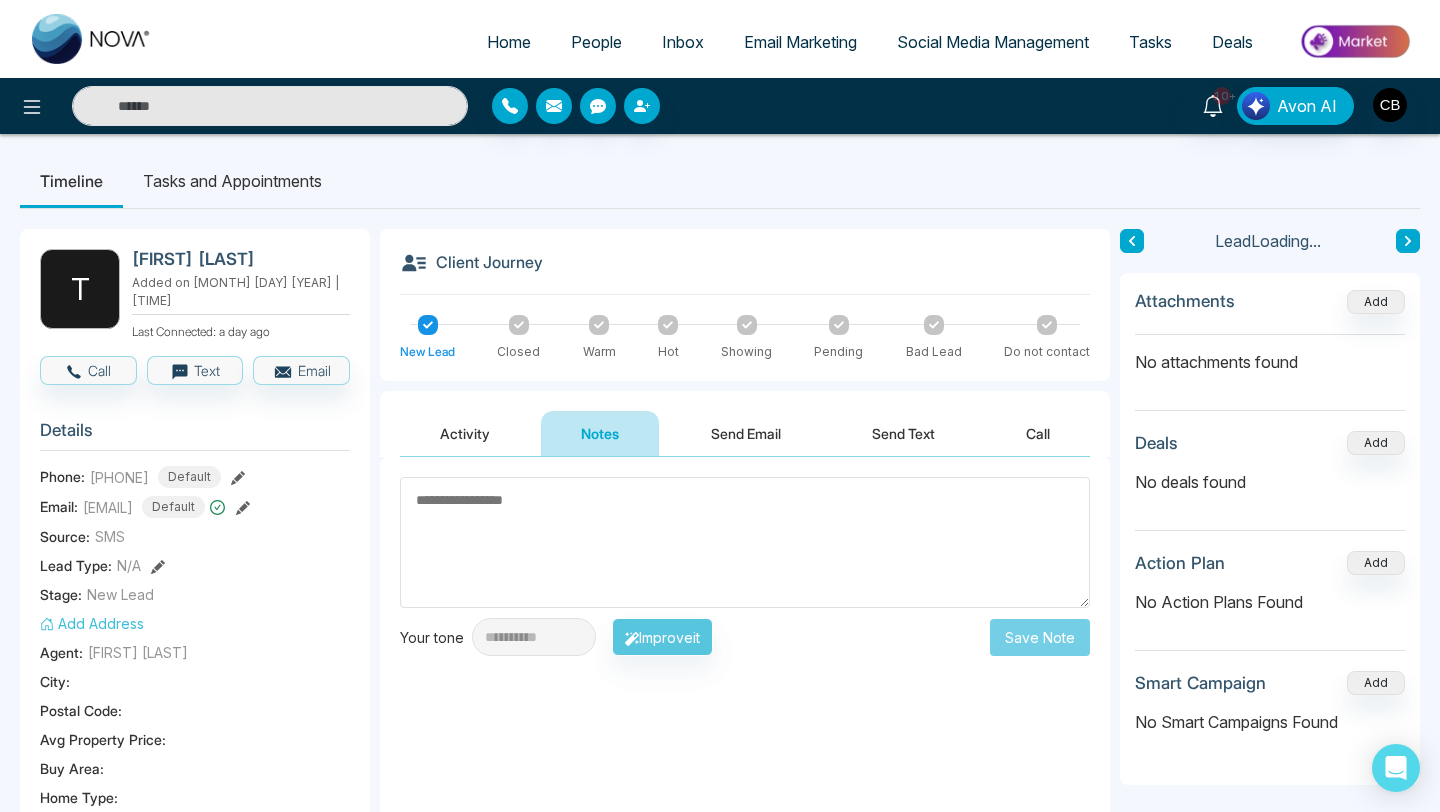 click at bounding box center [745, 542] 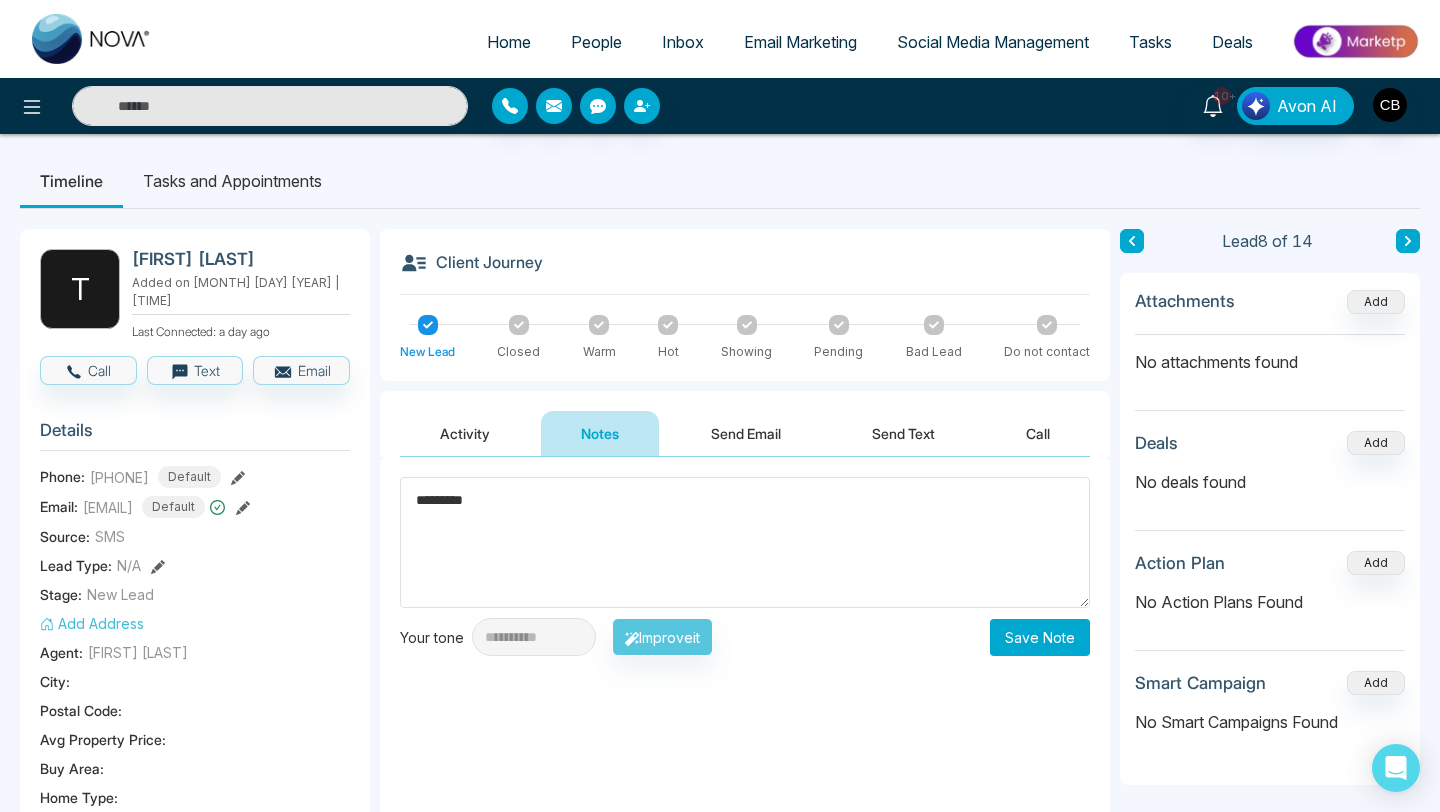 type on "*********" 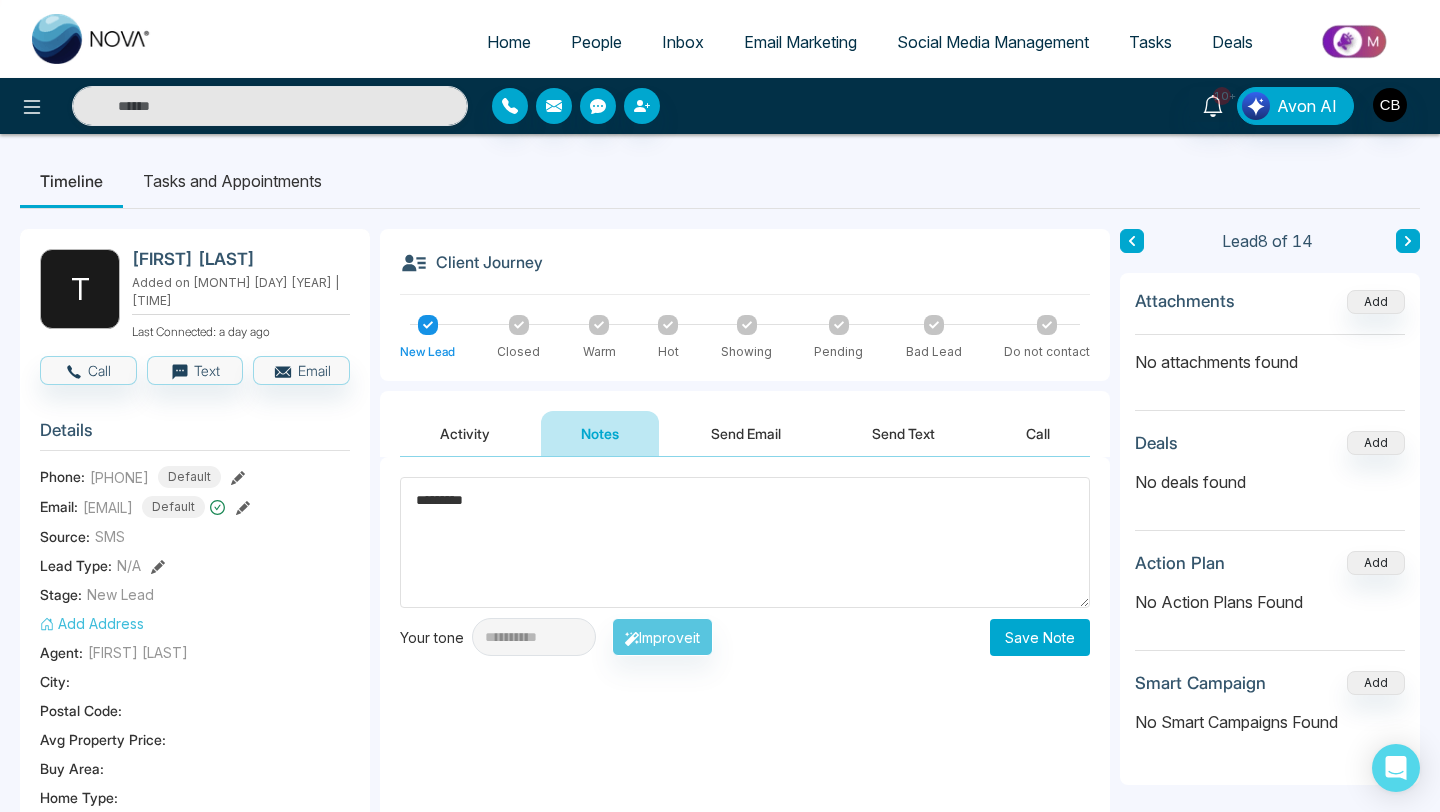 click on "Save Note" at bounding box center (1040, 637) 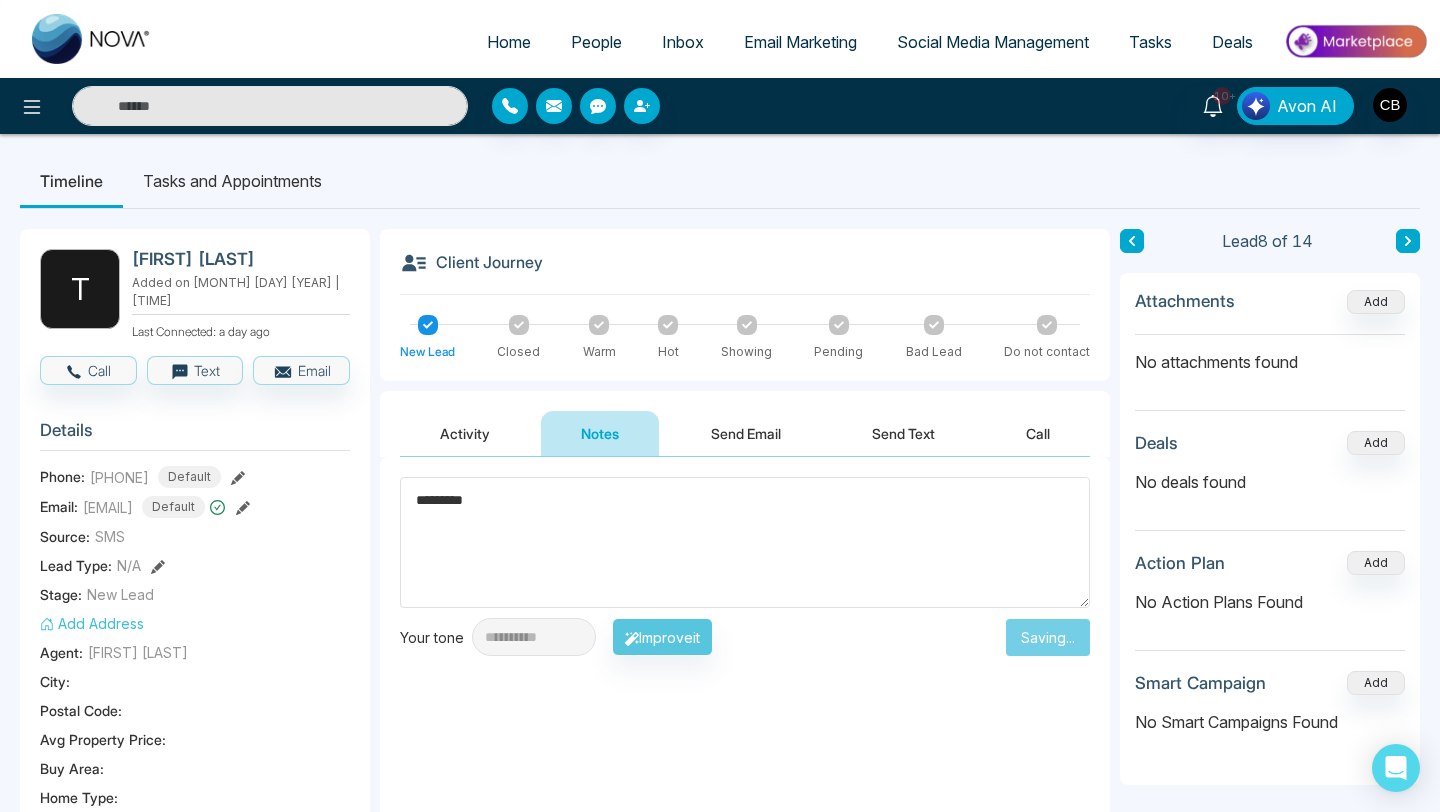 type 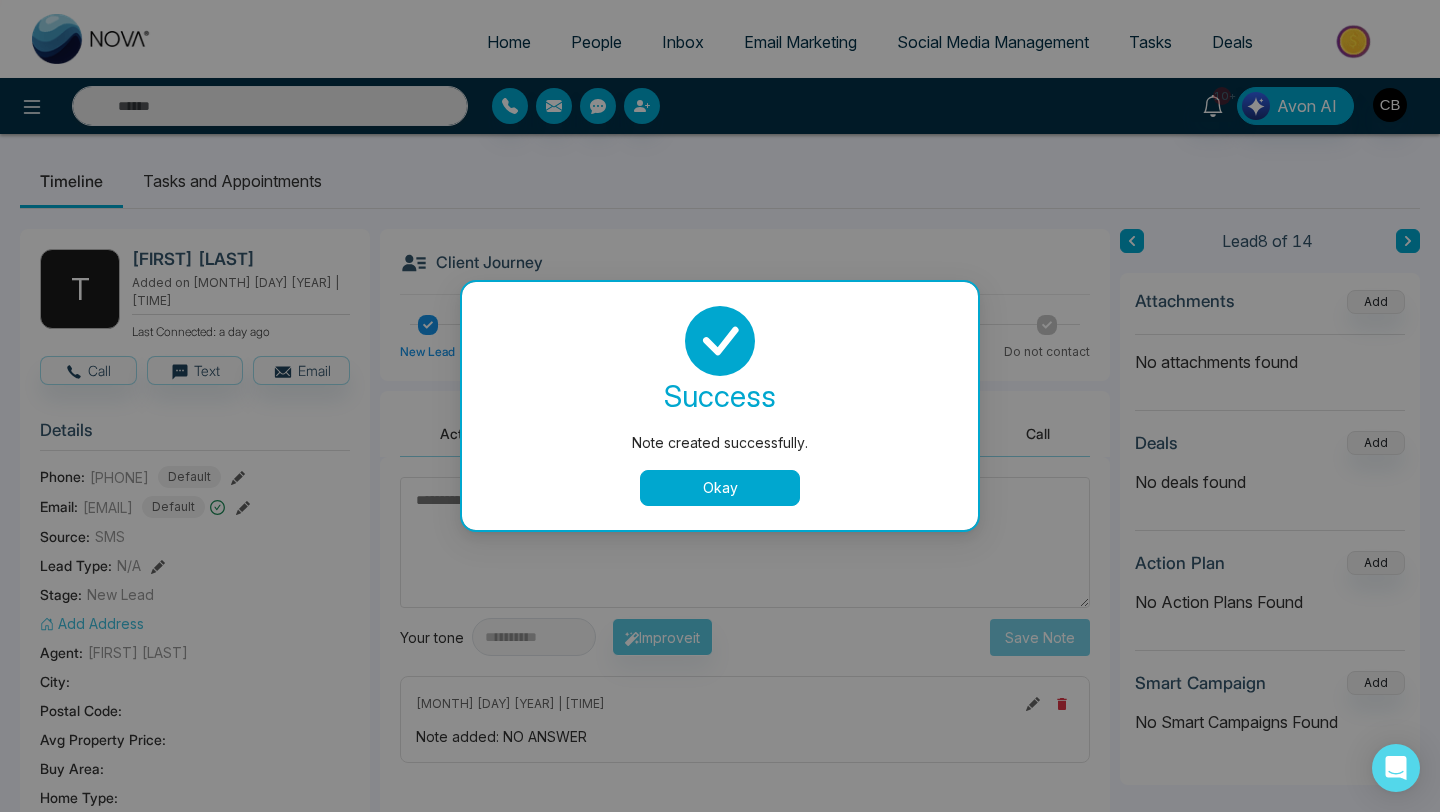 click on "Okay" at bounding box center [720, 488] 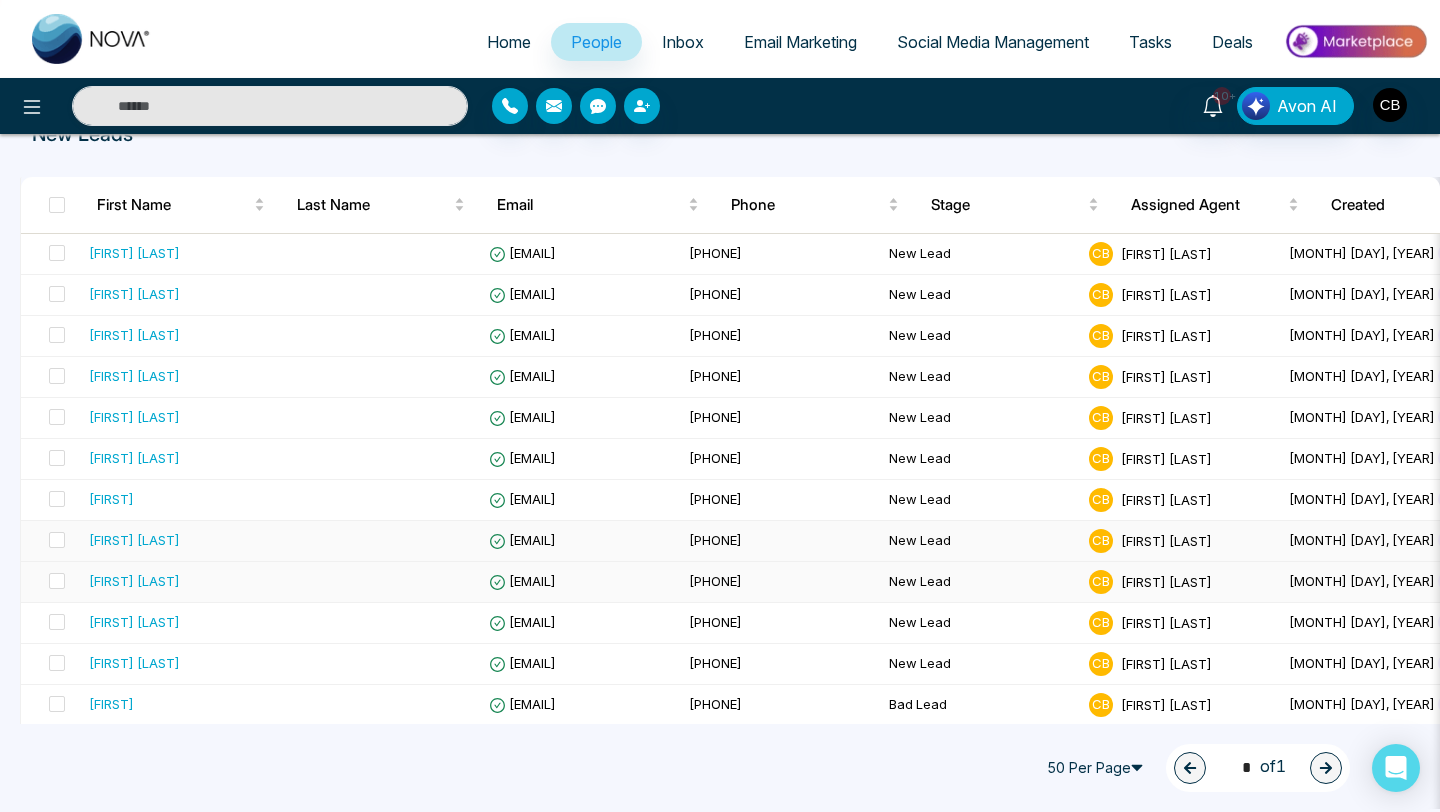 scroll, scrollTop: 48, scrollLeft: 0, axis: vertical 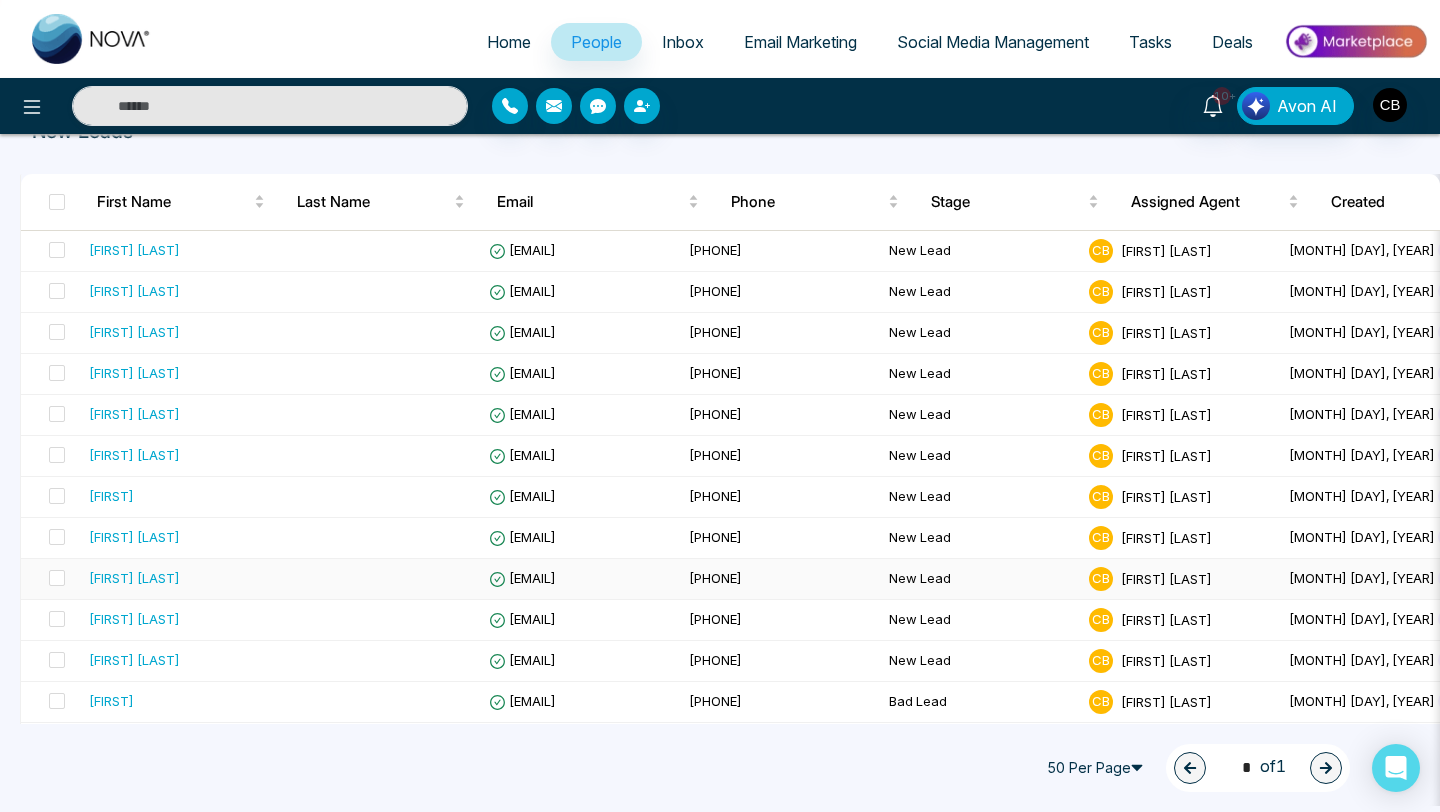 click on "[FIRST] [LAST]" at bounding box center (134, 578) 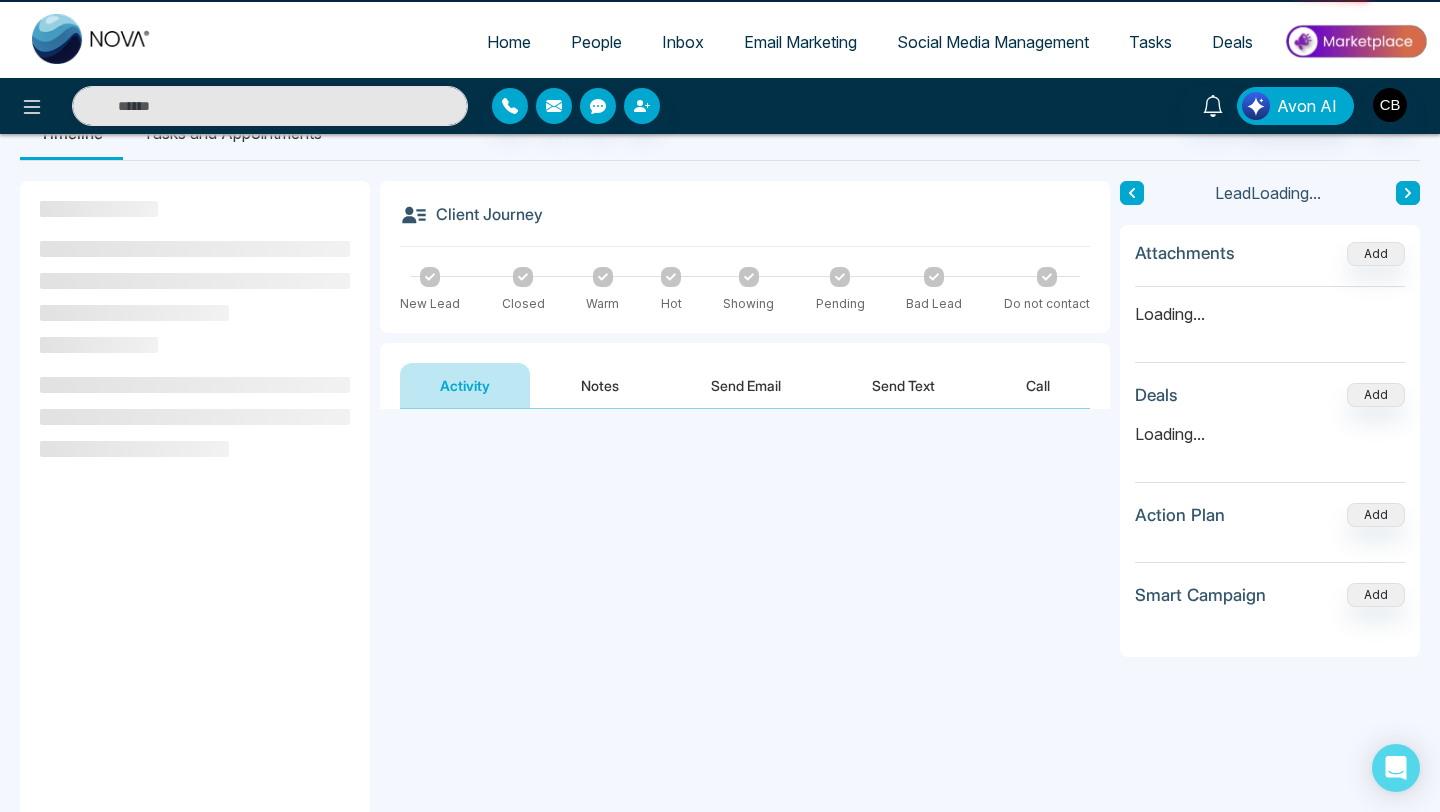 scroll, scrollTop: 0, scrollLeft: 0, axis: both 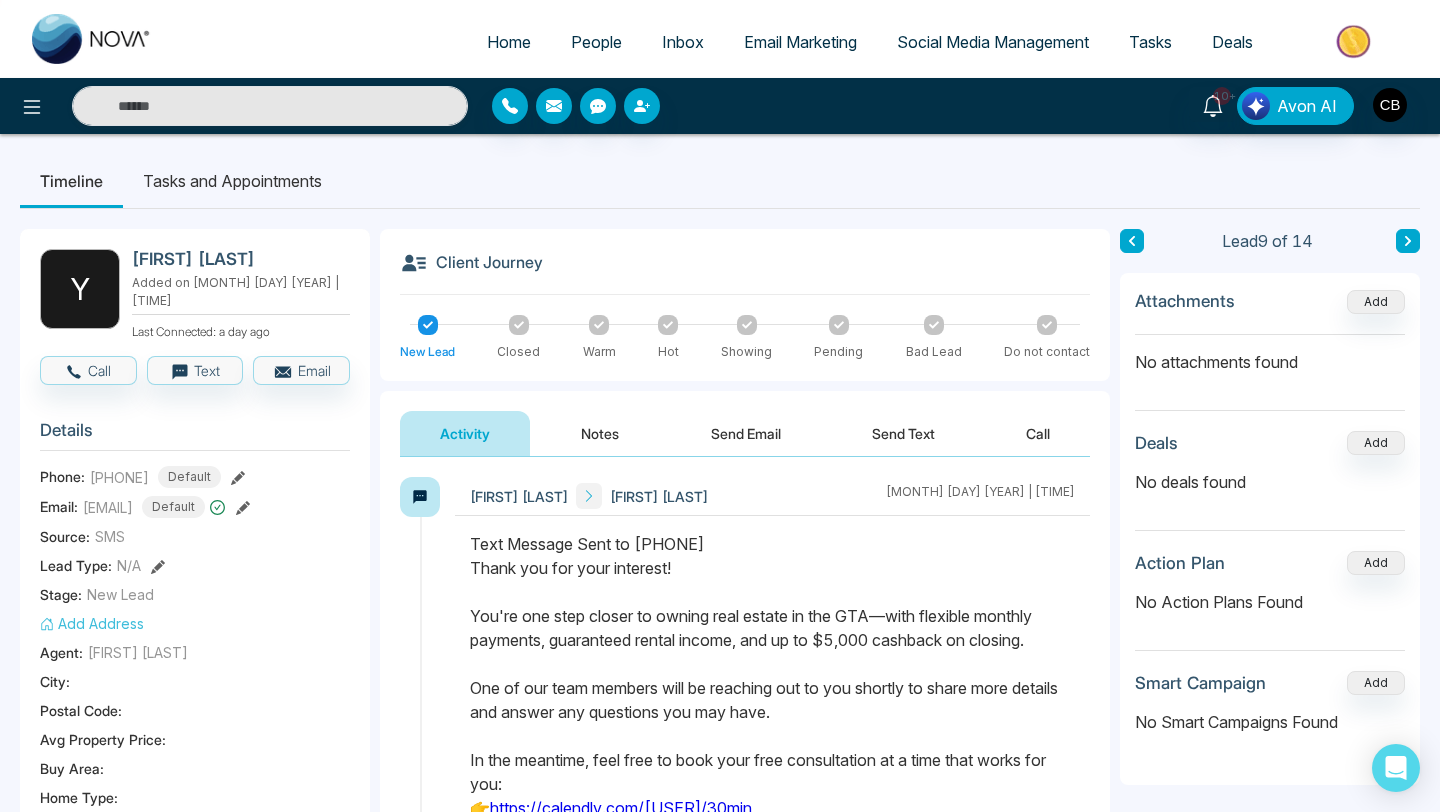 click on "Notes" at bounding box center [600, 433] 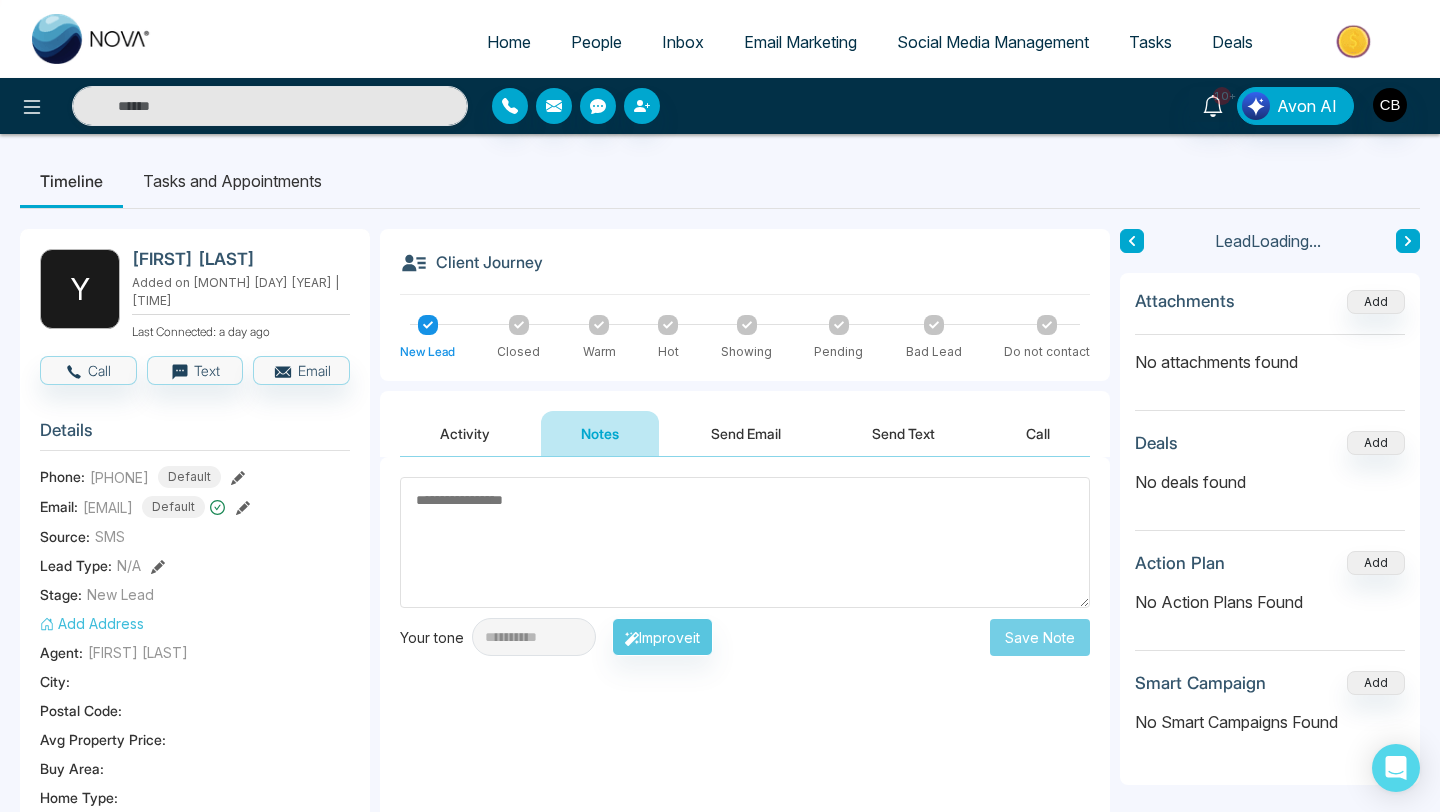 click at bounding box center [745, 542] 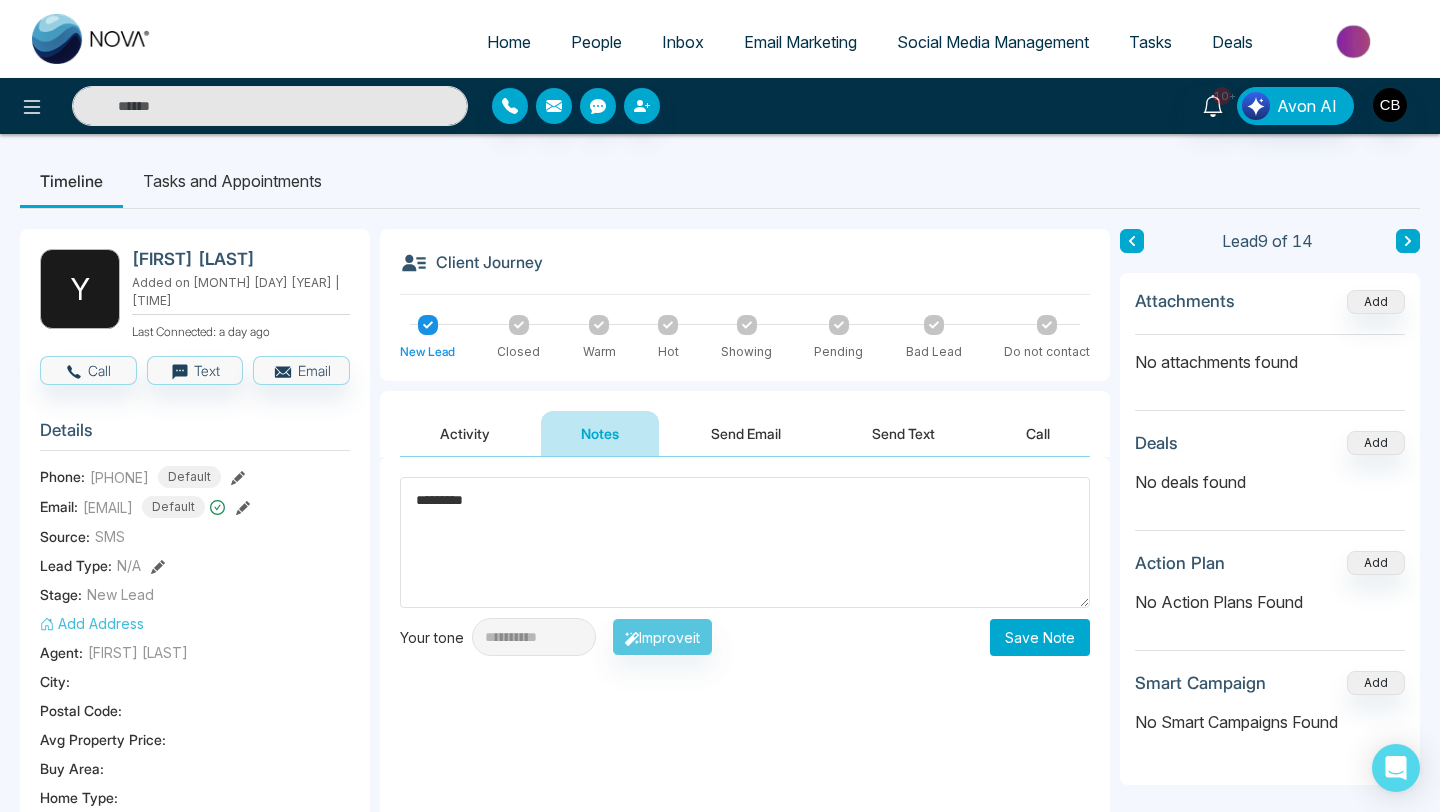 type on "*********" 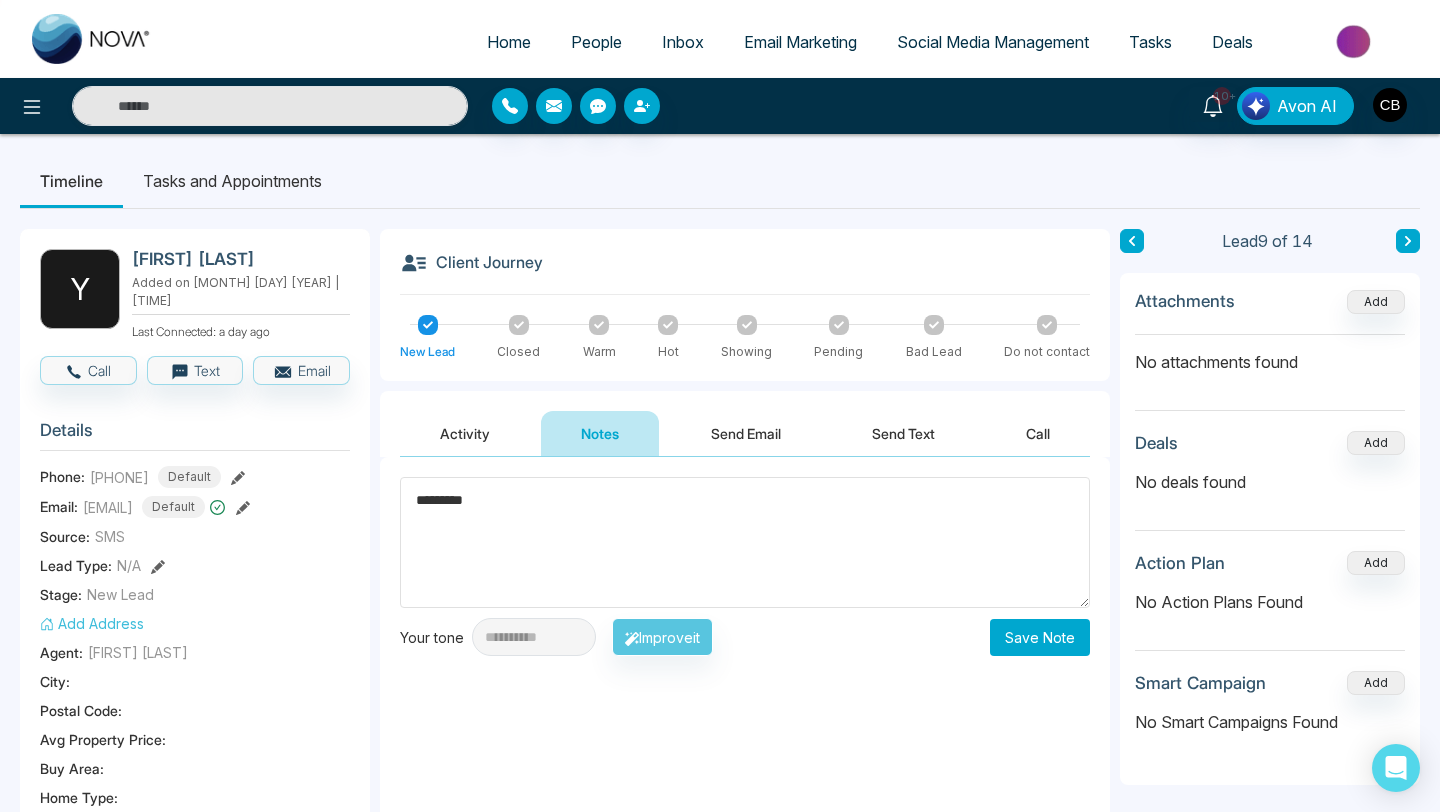 click on "Save Note" at bounding box center [1040, 637] 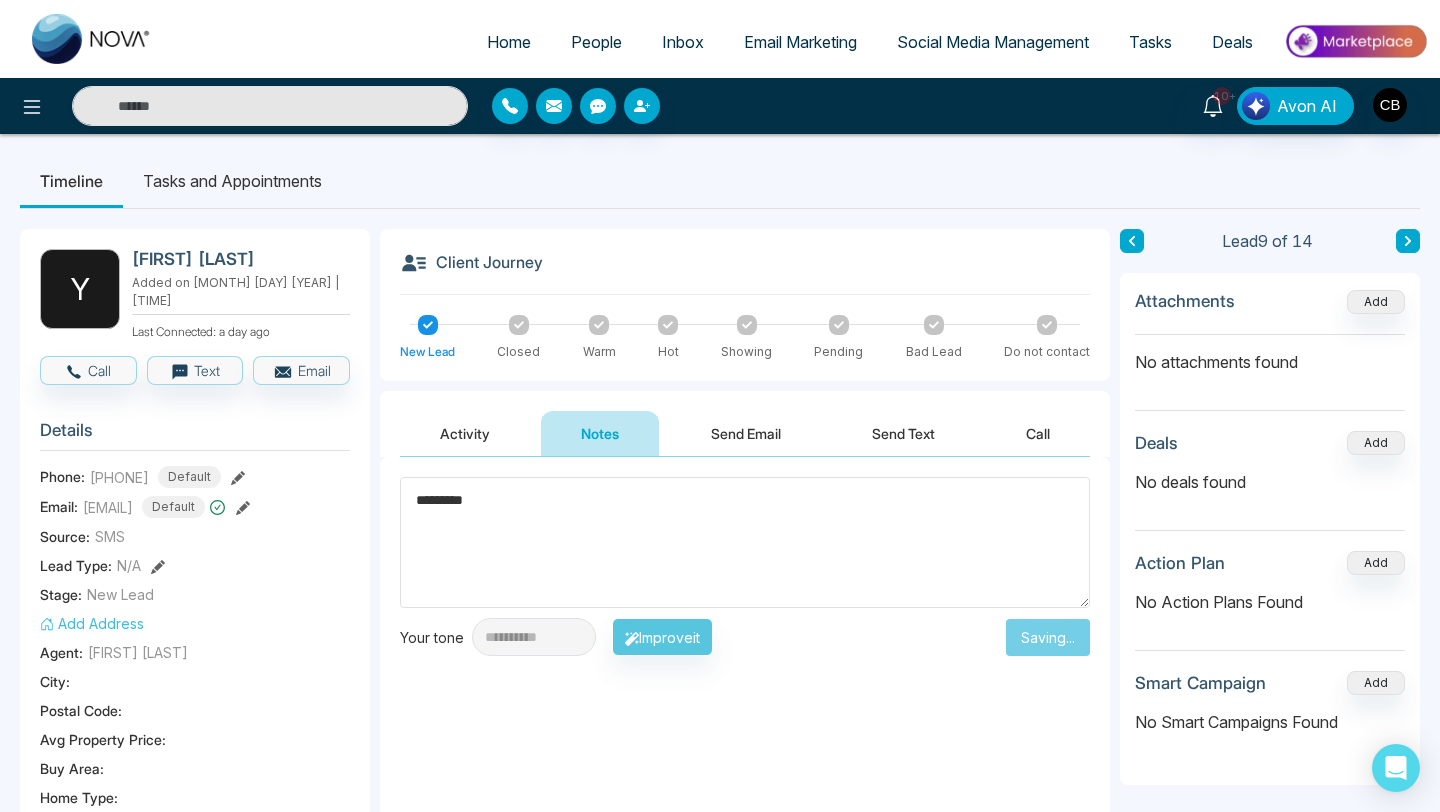 type 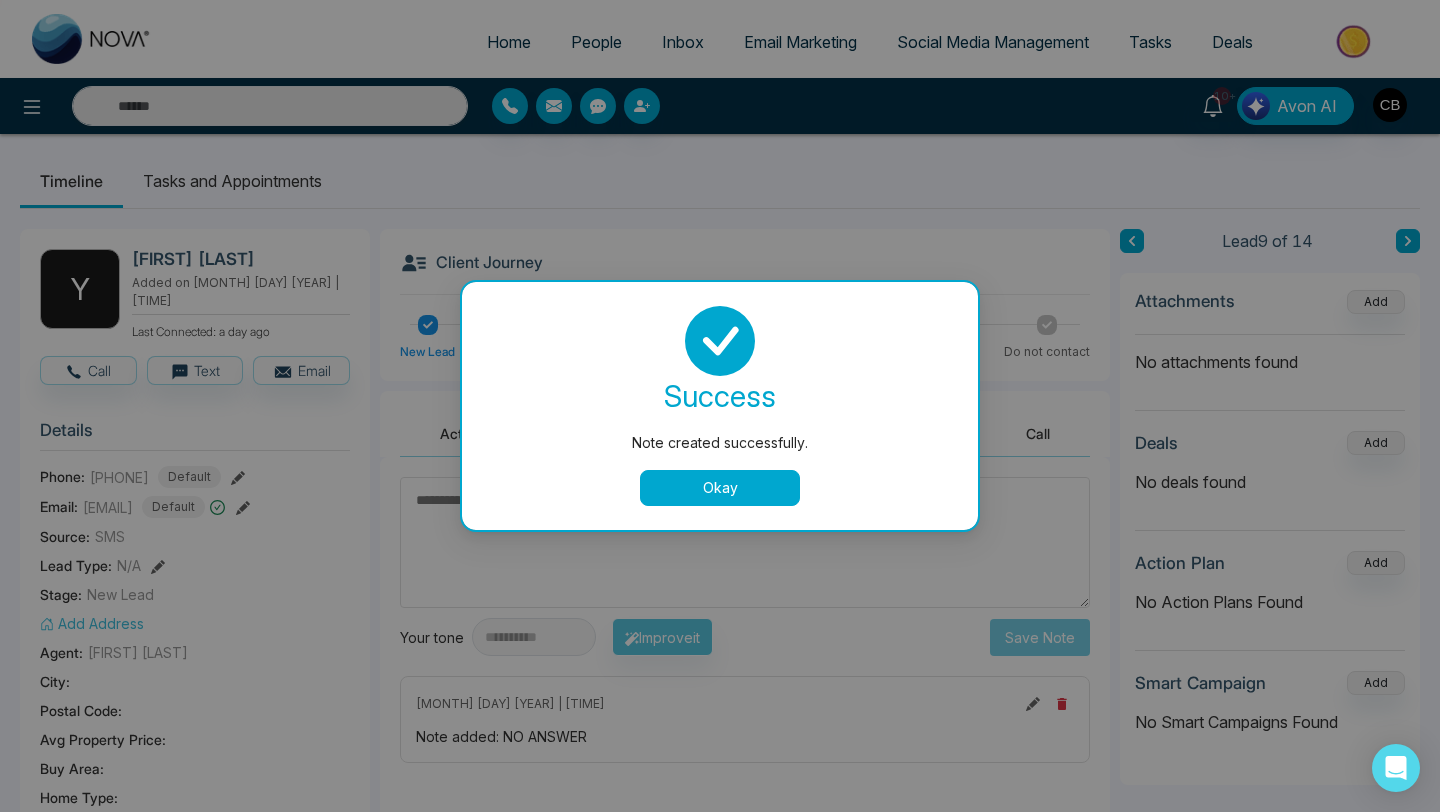 click on "Okay" at bounding box center [720, 488] 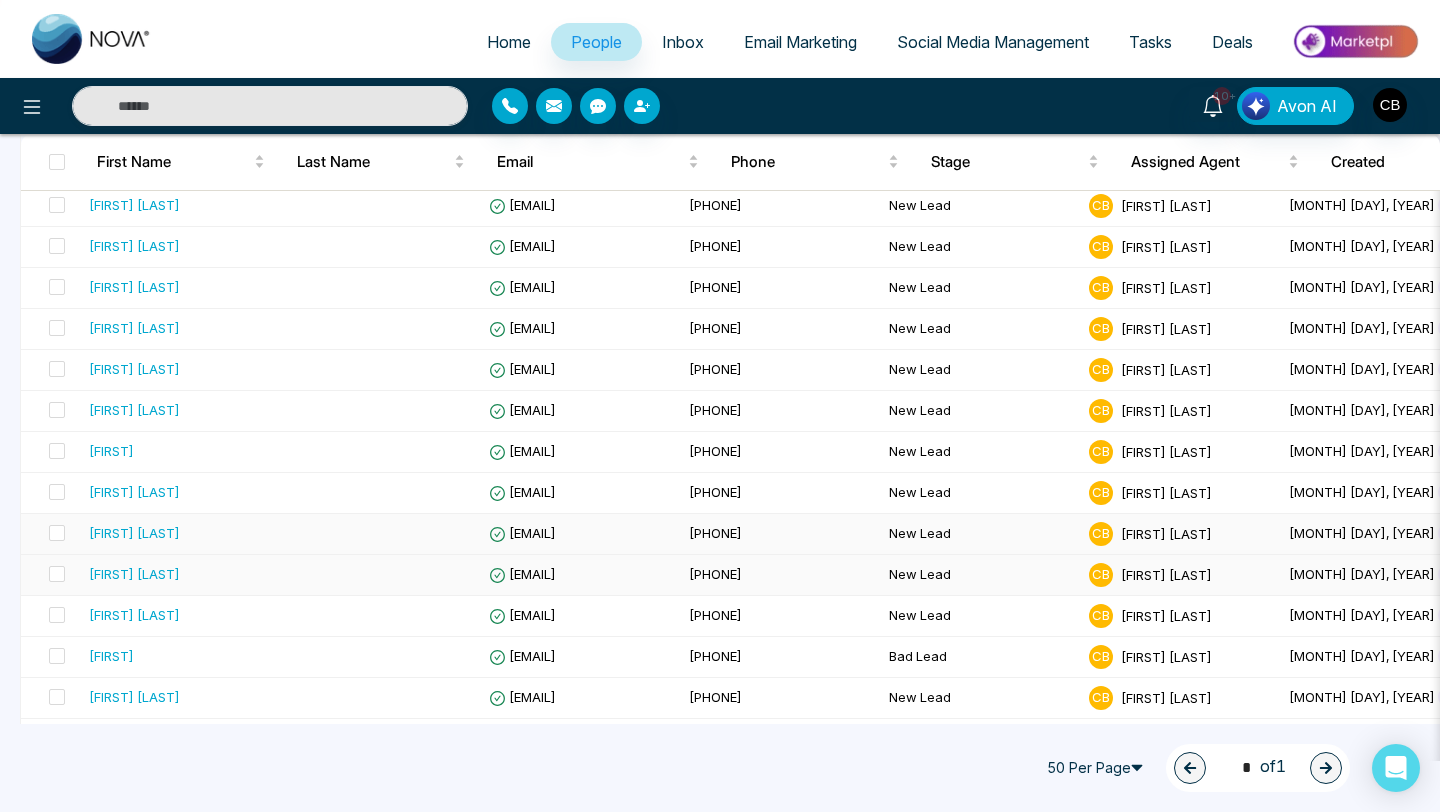 scroll, scrollTop: 100, scrollLeft: 0, axis: vertical 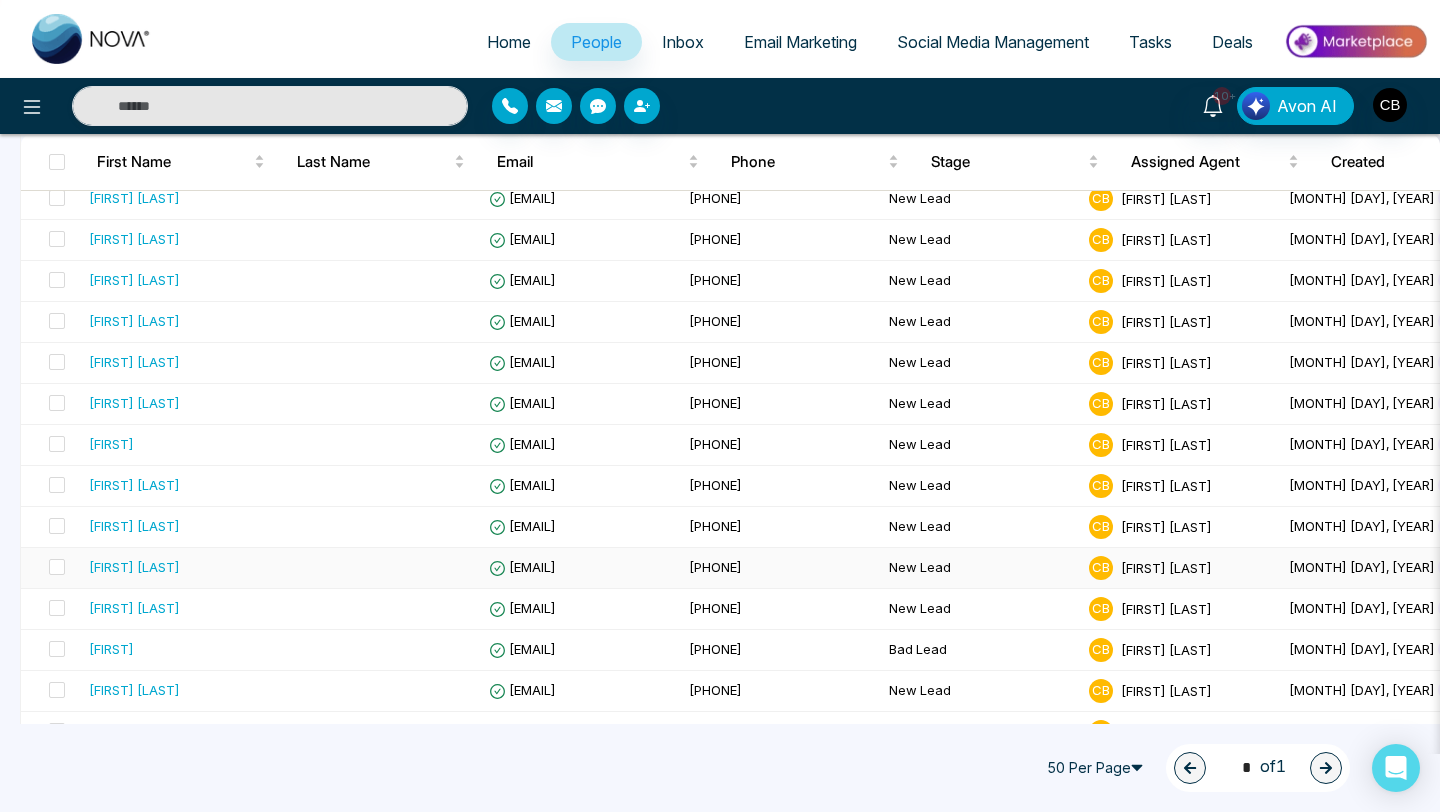 click on "[FIRST] [LAST]" at bounding box center [134, 567] 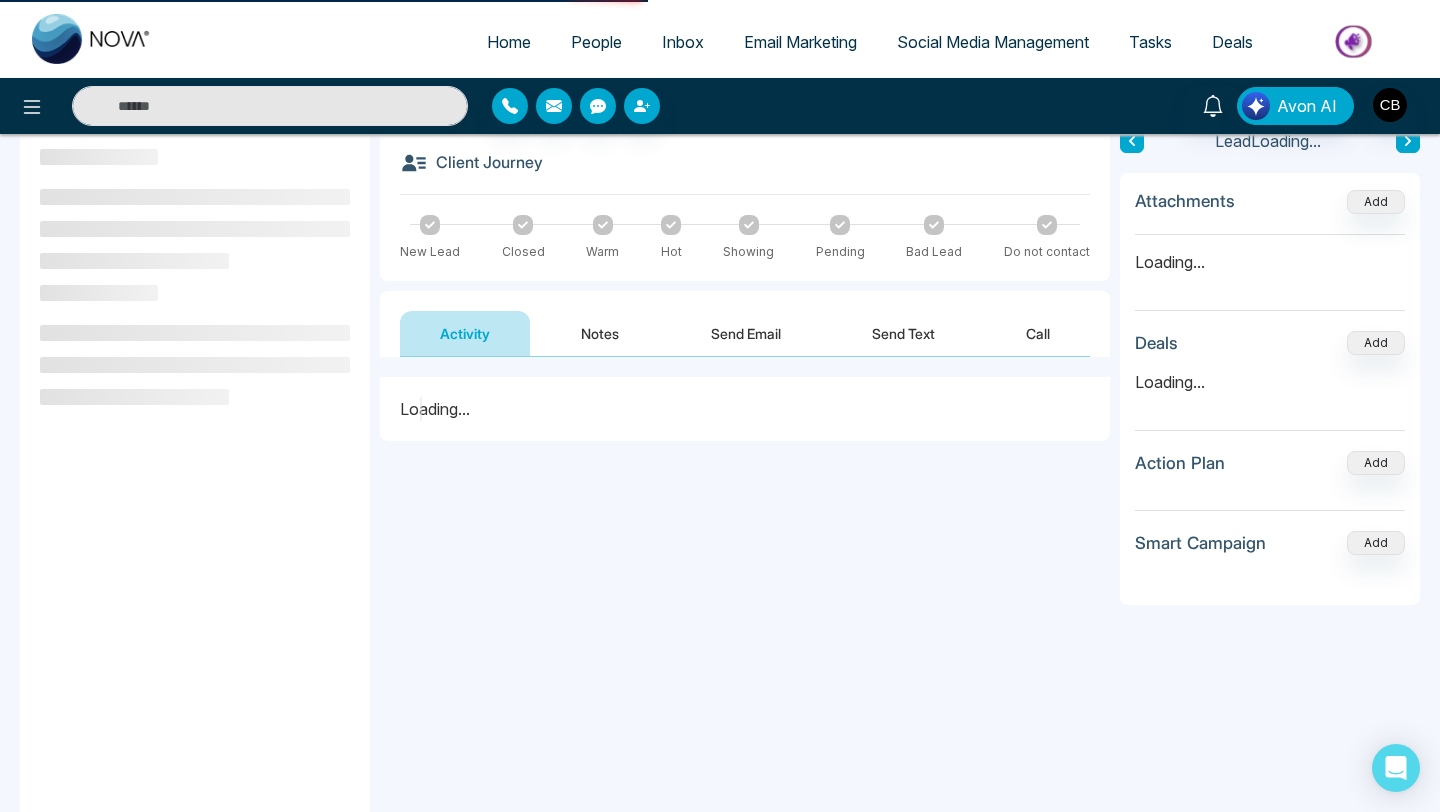scroll, scrollTop: 0, scrollLeft: 0, axis: both 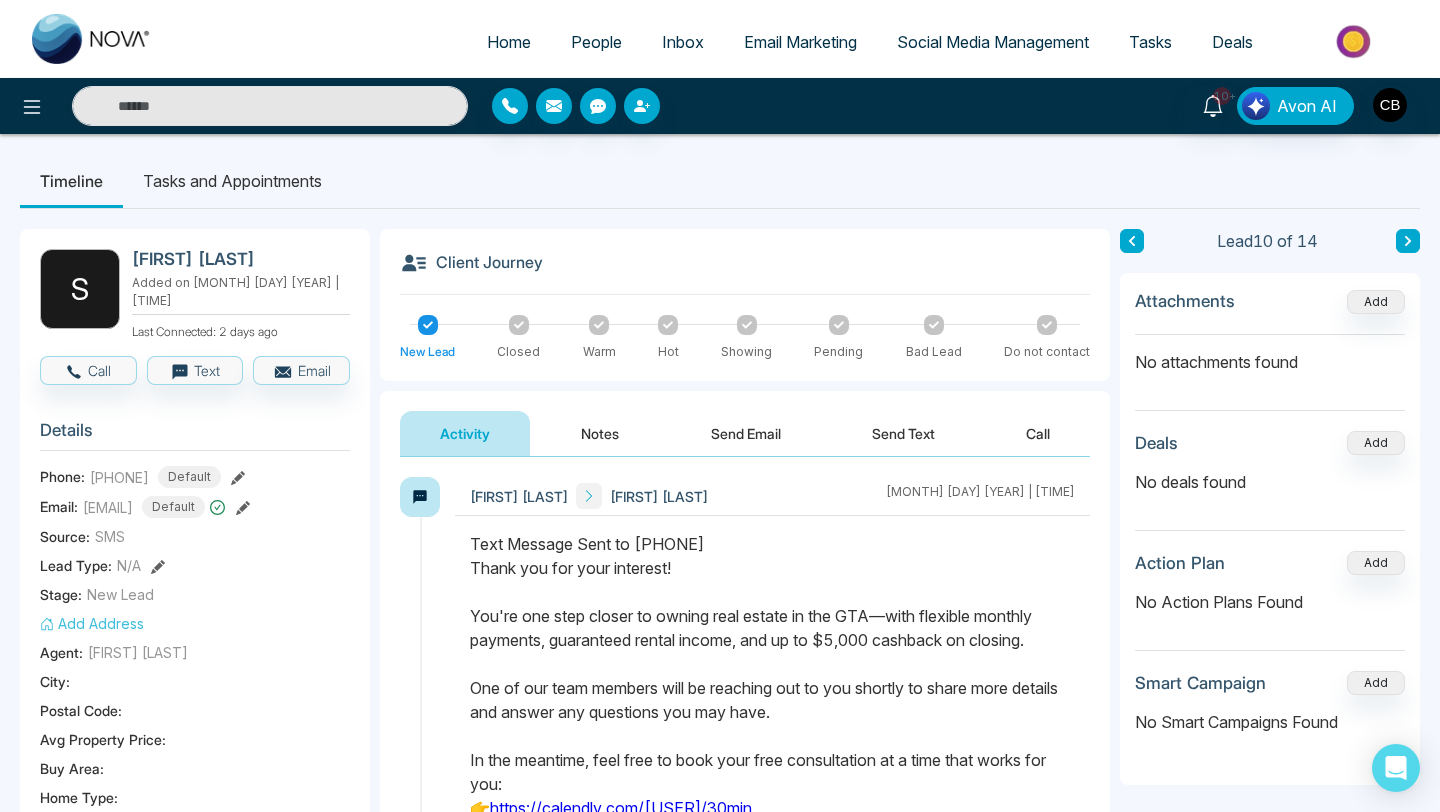 click on "Notes" at bounding box center (600, 433) 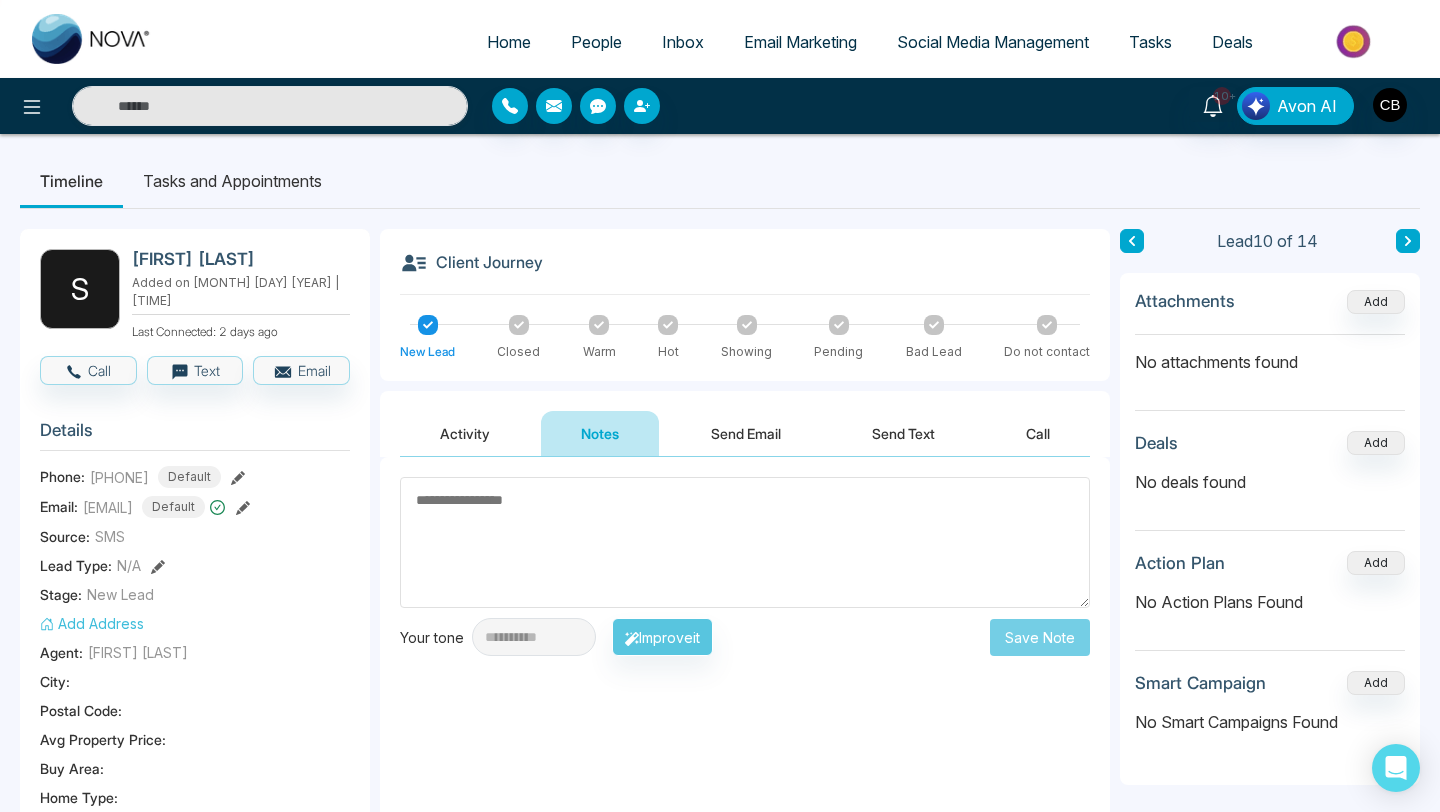 click at bounding box center (745, 542) 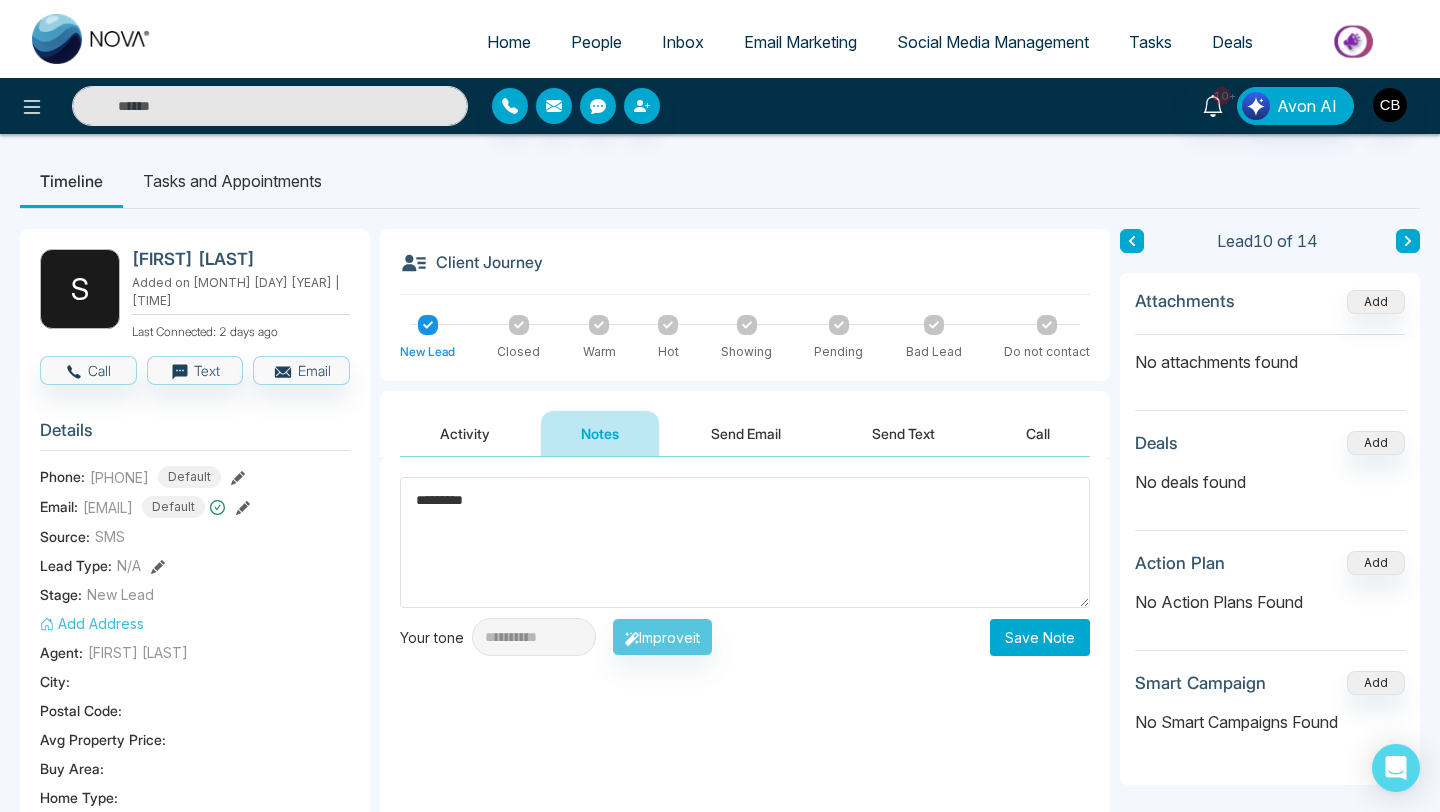 type on "*********" 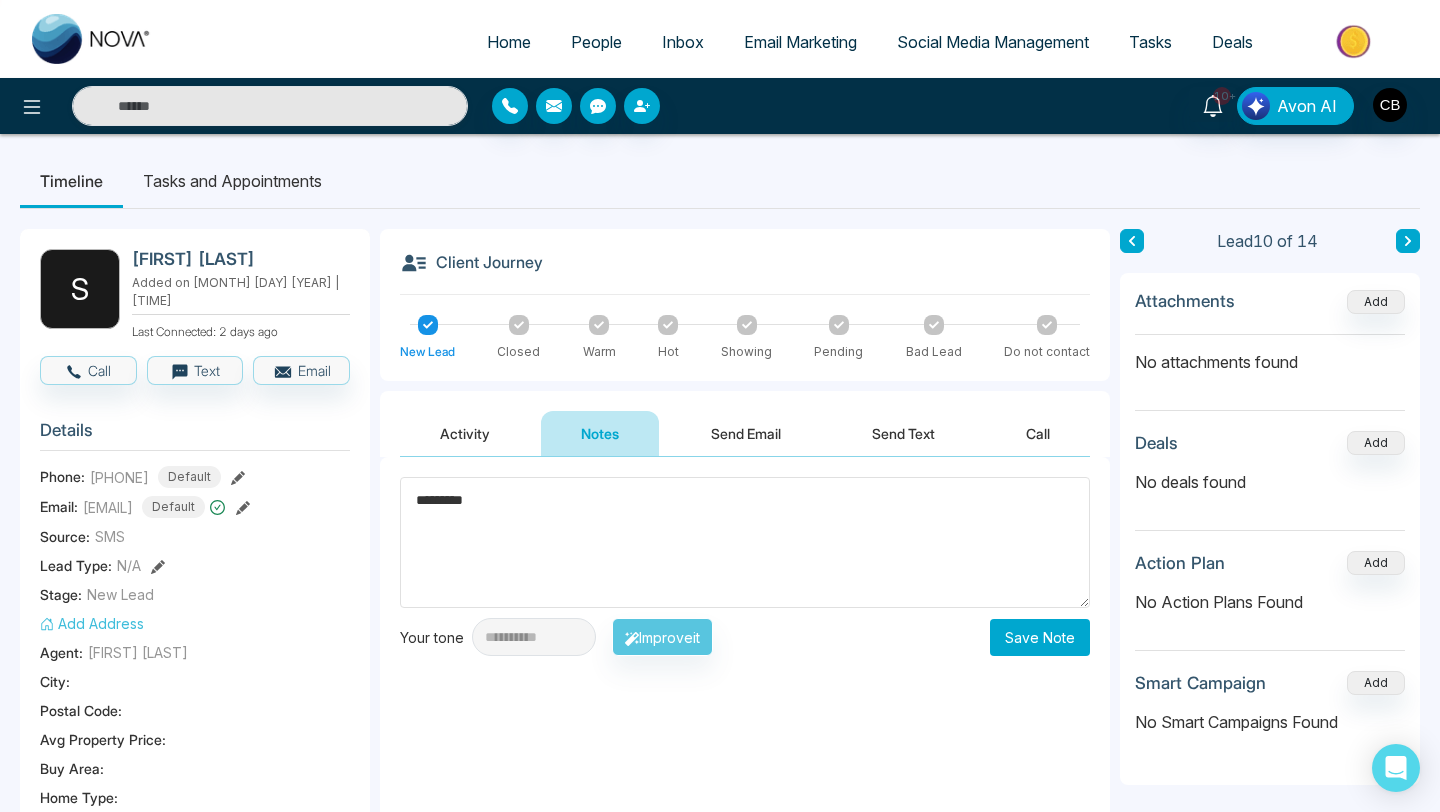 click on "Save Note" at bounding box center (1040, 637) 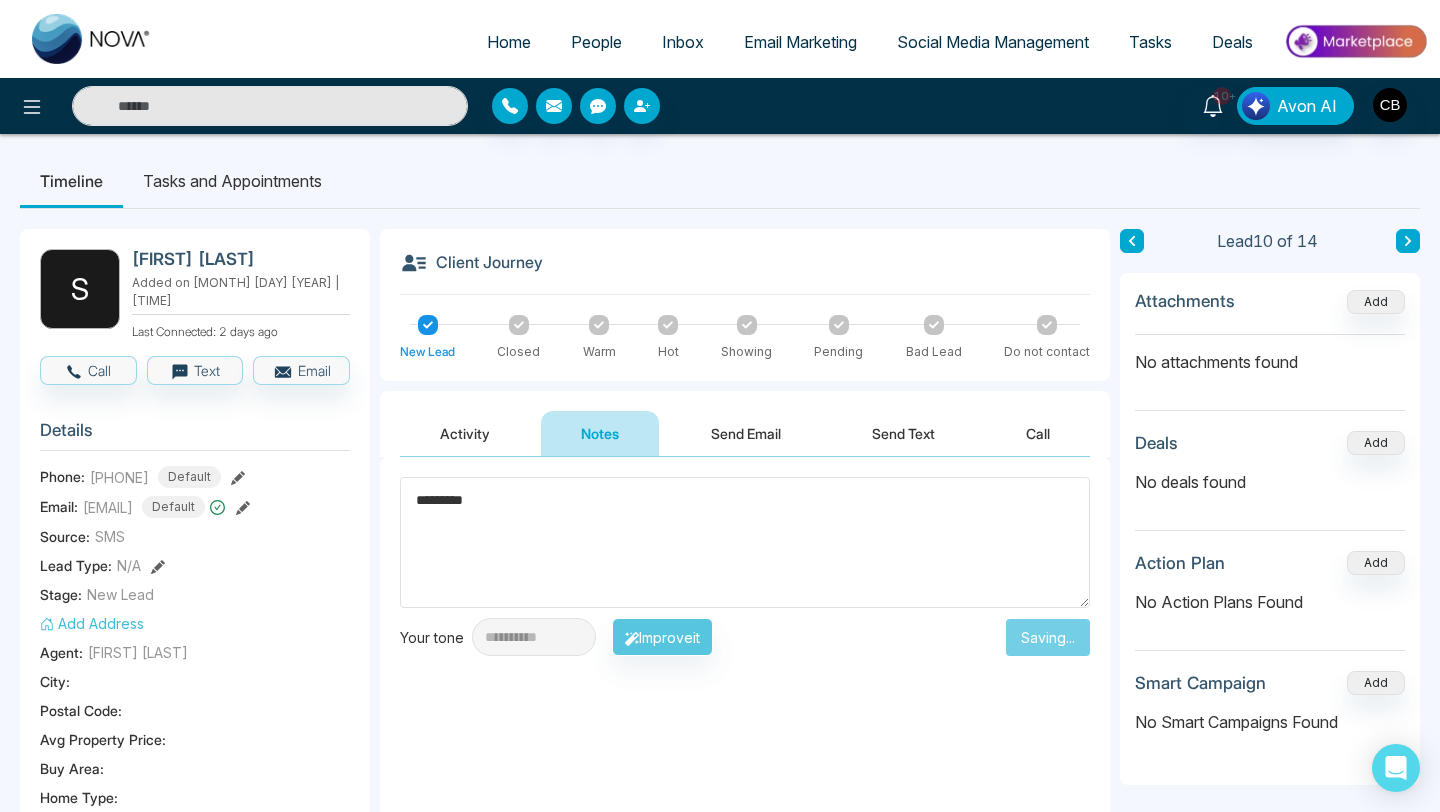 type 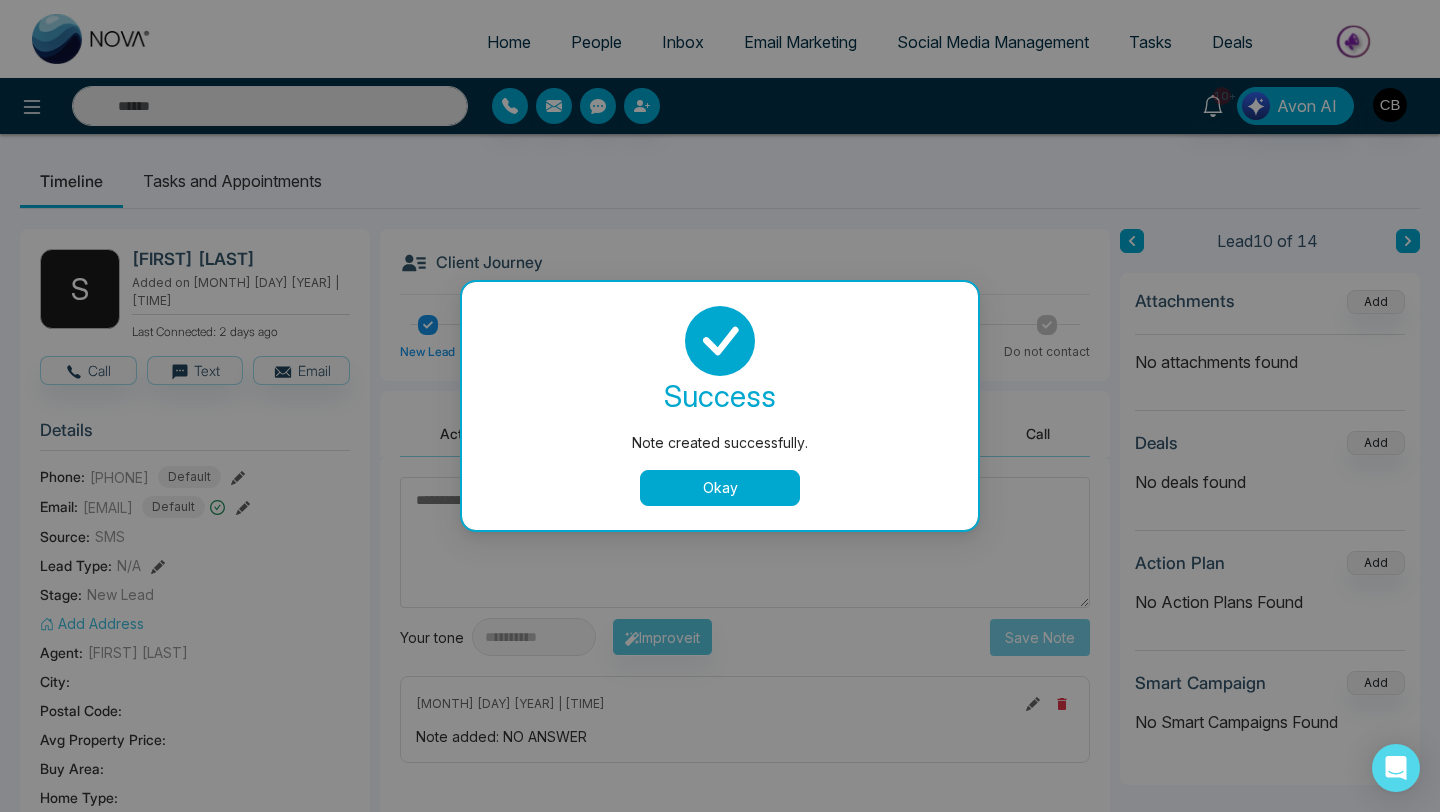 click on "Okay" at bounding box center (720, 488) 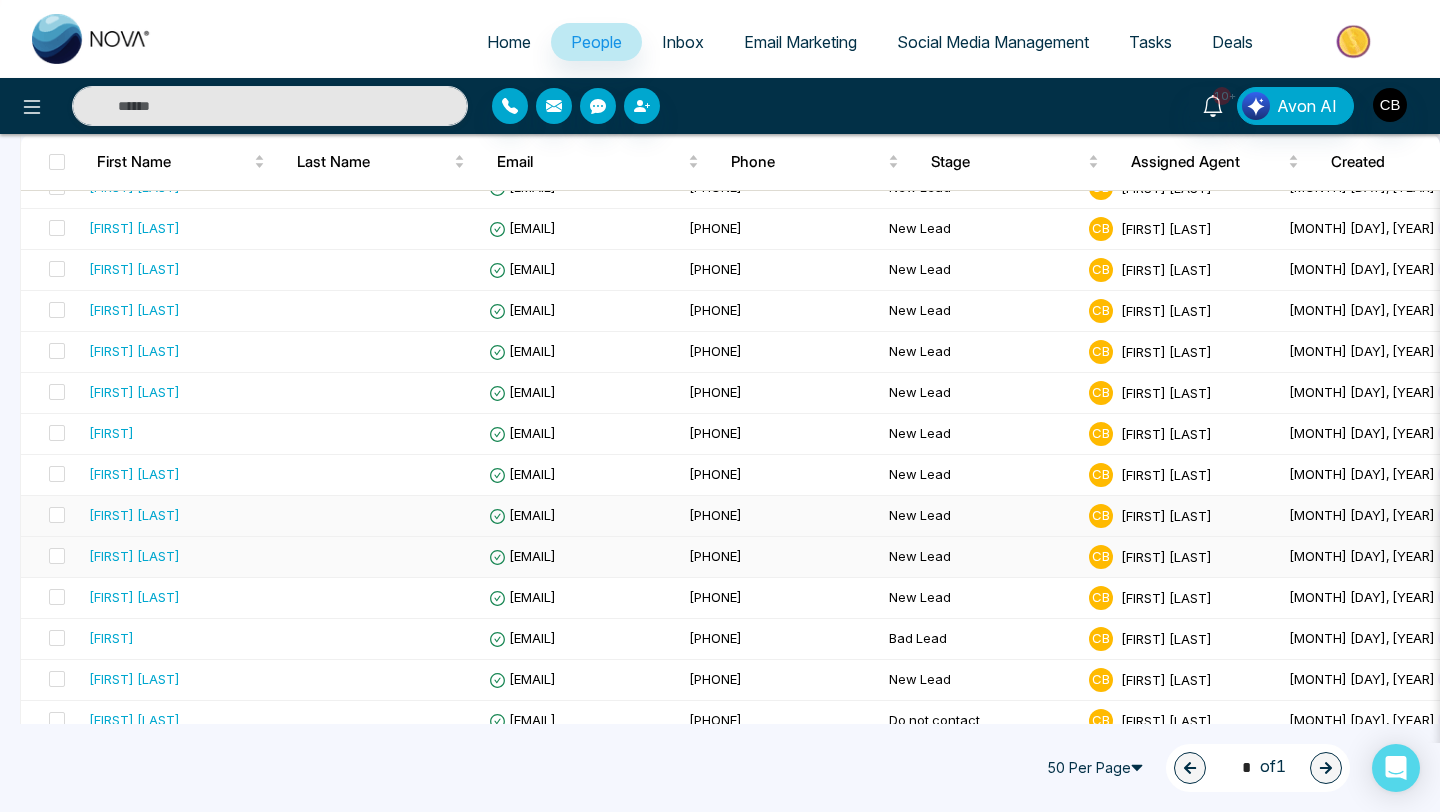 scroll, scrollTop: 129, scrollLeft: 0, axis: vertical 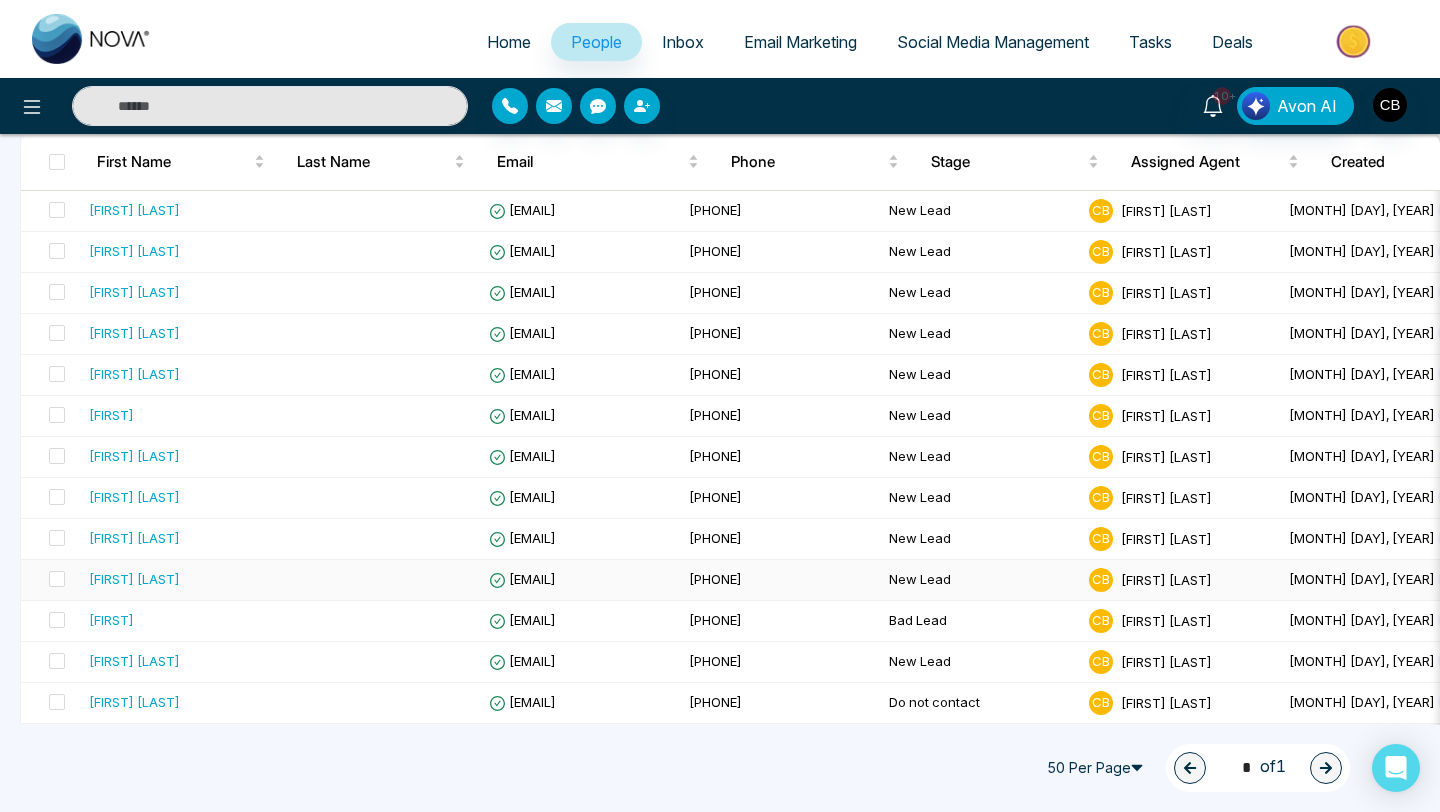 click on "[FIRST] [LAST]" at bounding box center [134, 579] 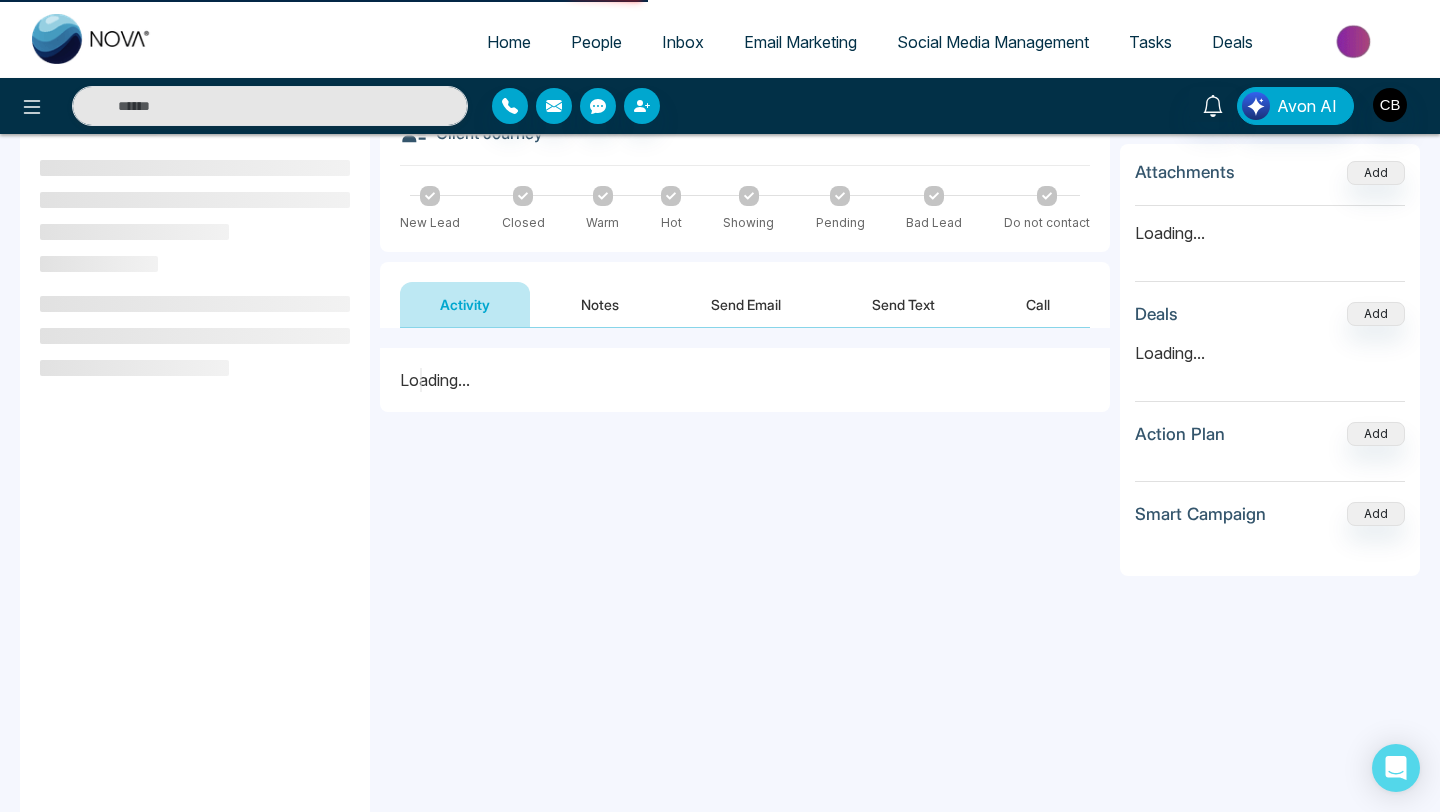 scroll, scrollTop: 0, scrollLeft: 0, axis: both 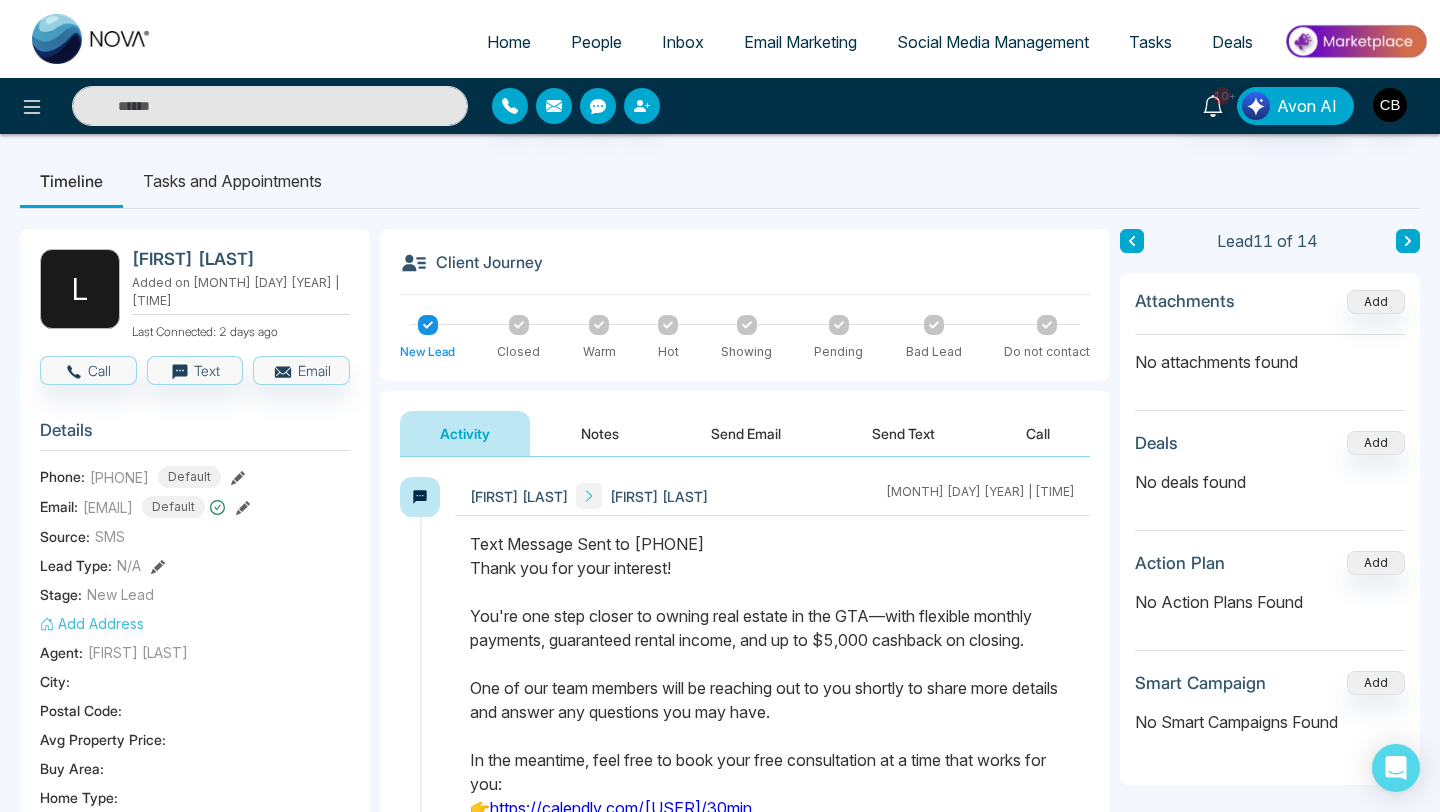 click on "Home" at bounding box center (509, 42) 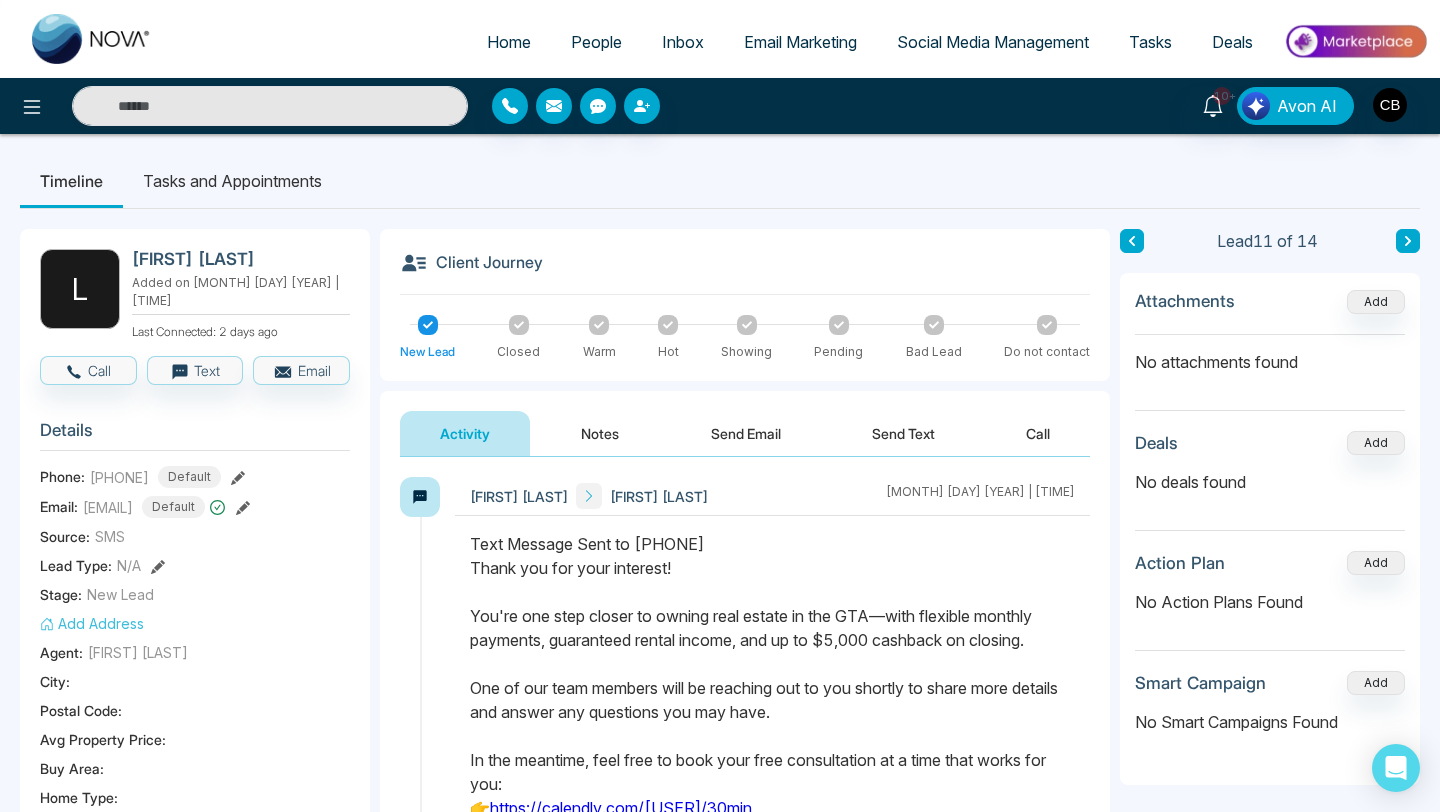 select on "*" 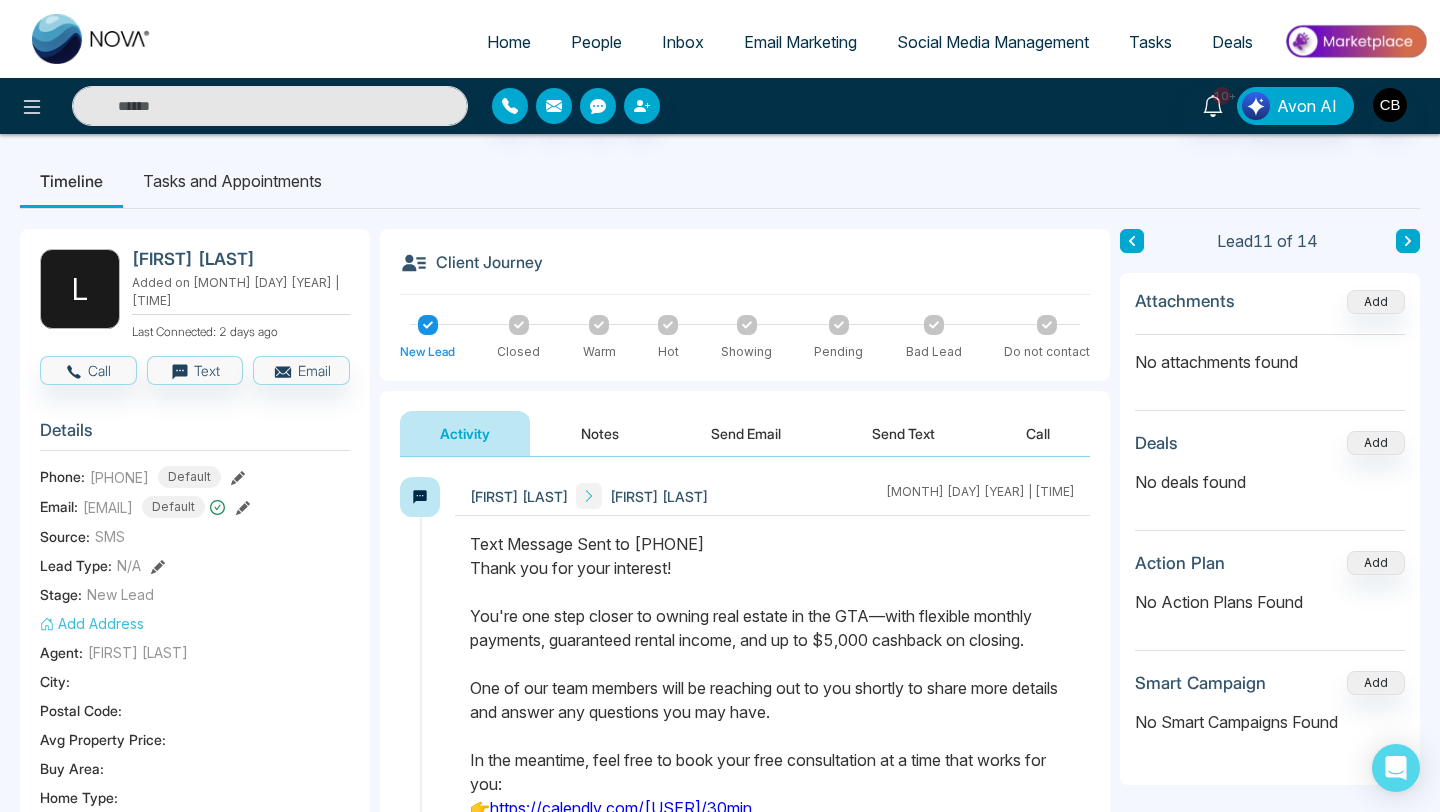 select on "*" 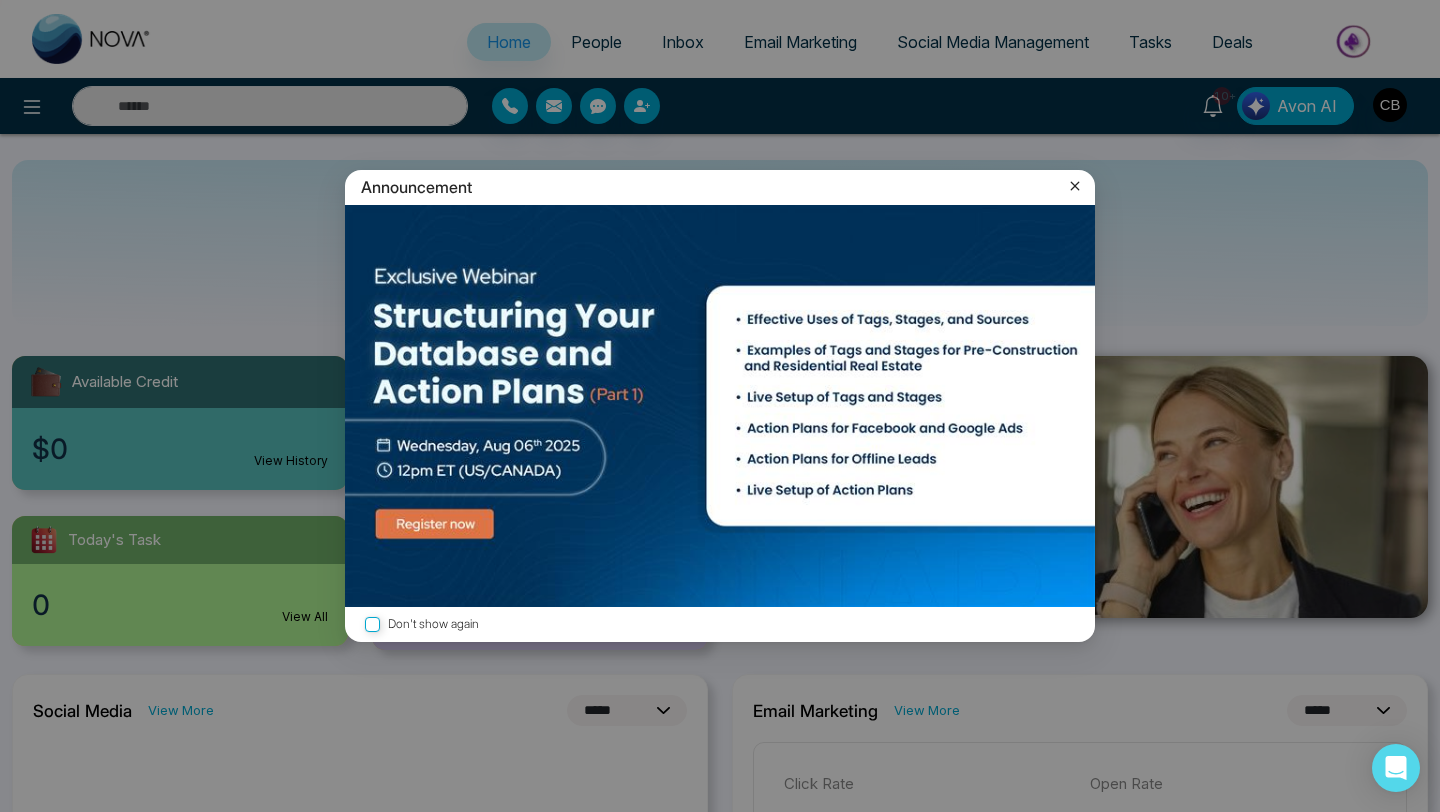 click 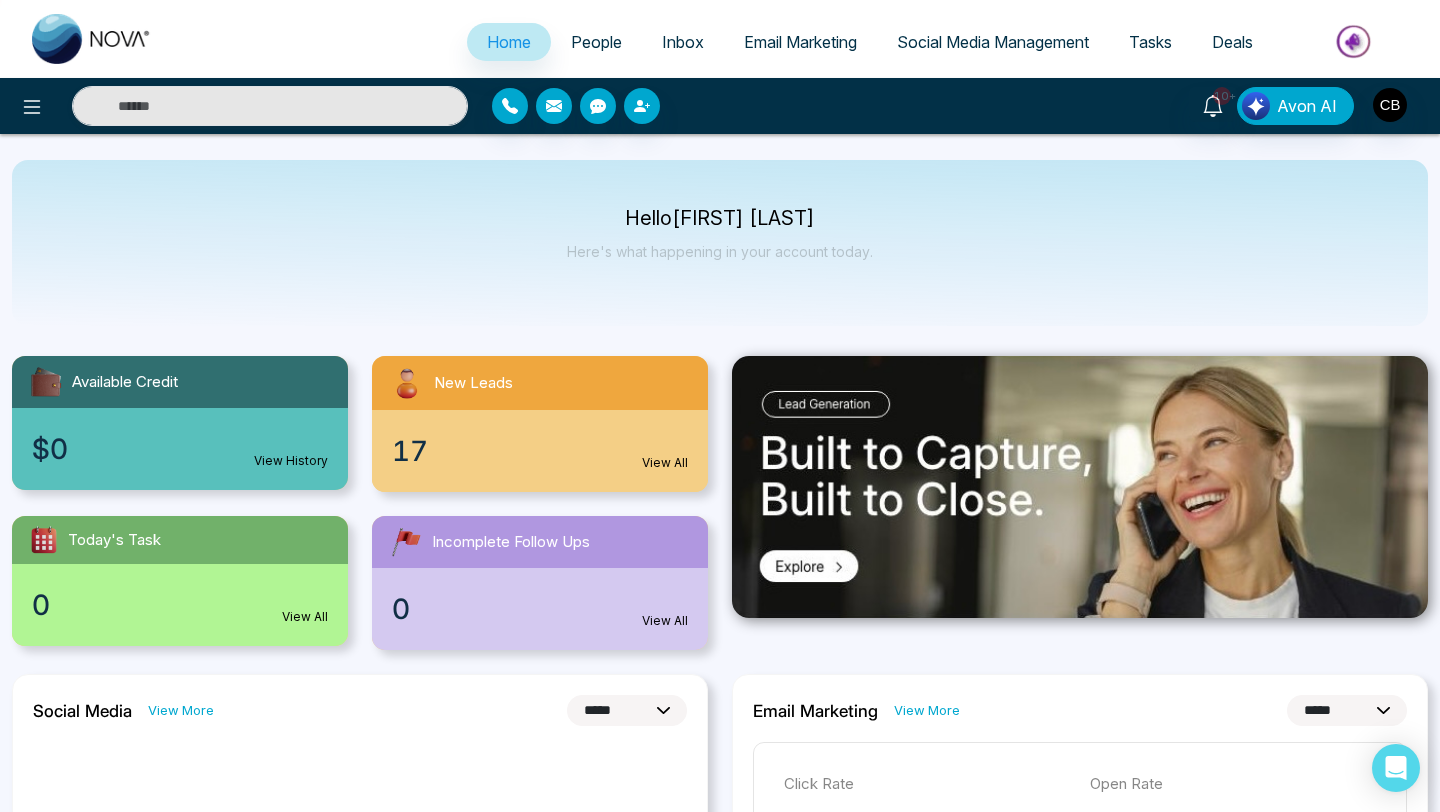 click on "View All" at bounding box center [665, 463] 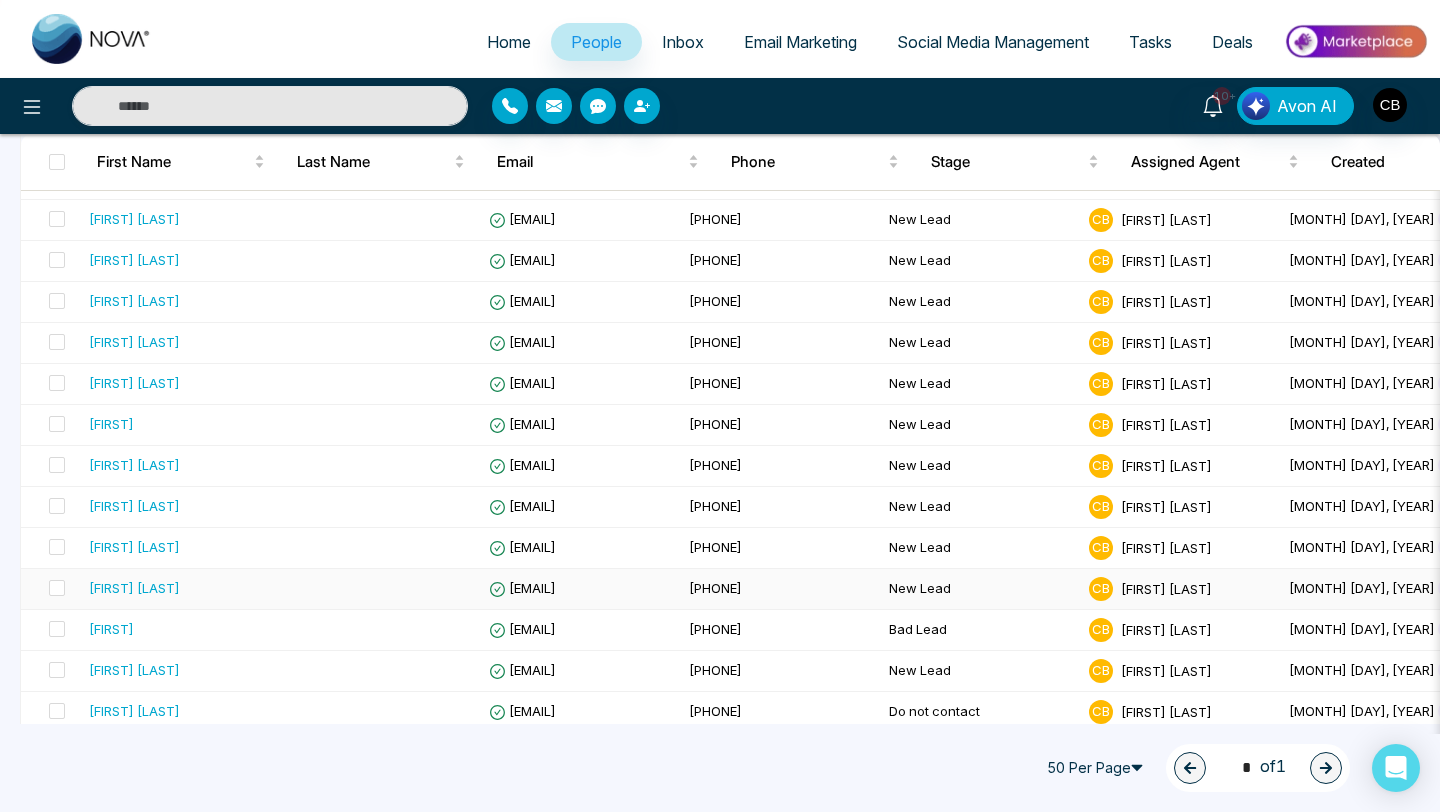 scroll, scrollTop: 129, scrollLeft: 0, axis: vertical 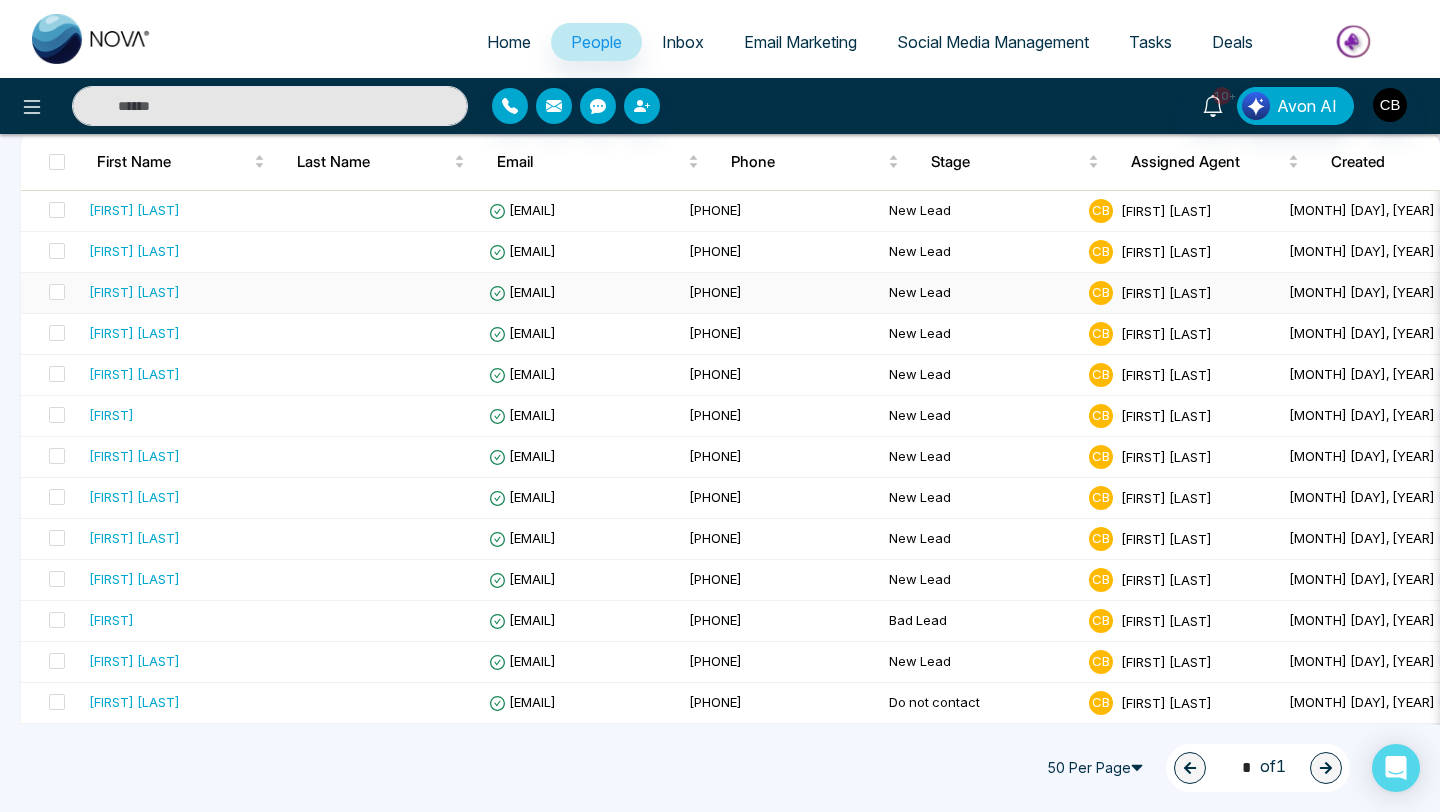 click on "[FIRST] [LAST]" at bounding box center [134, 292] 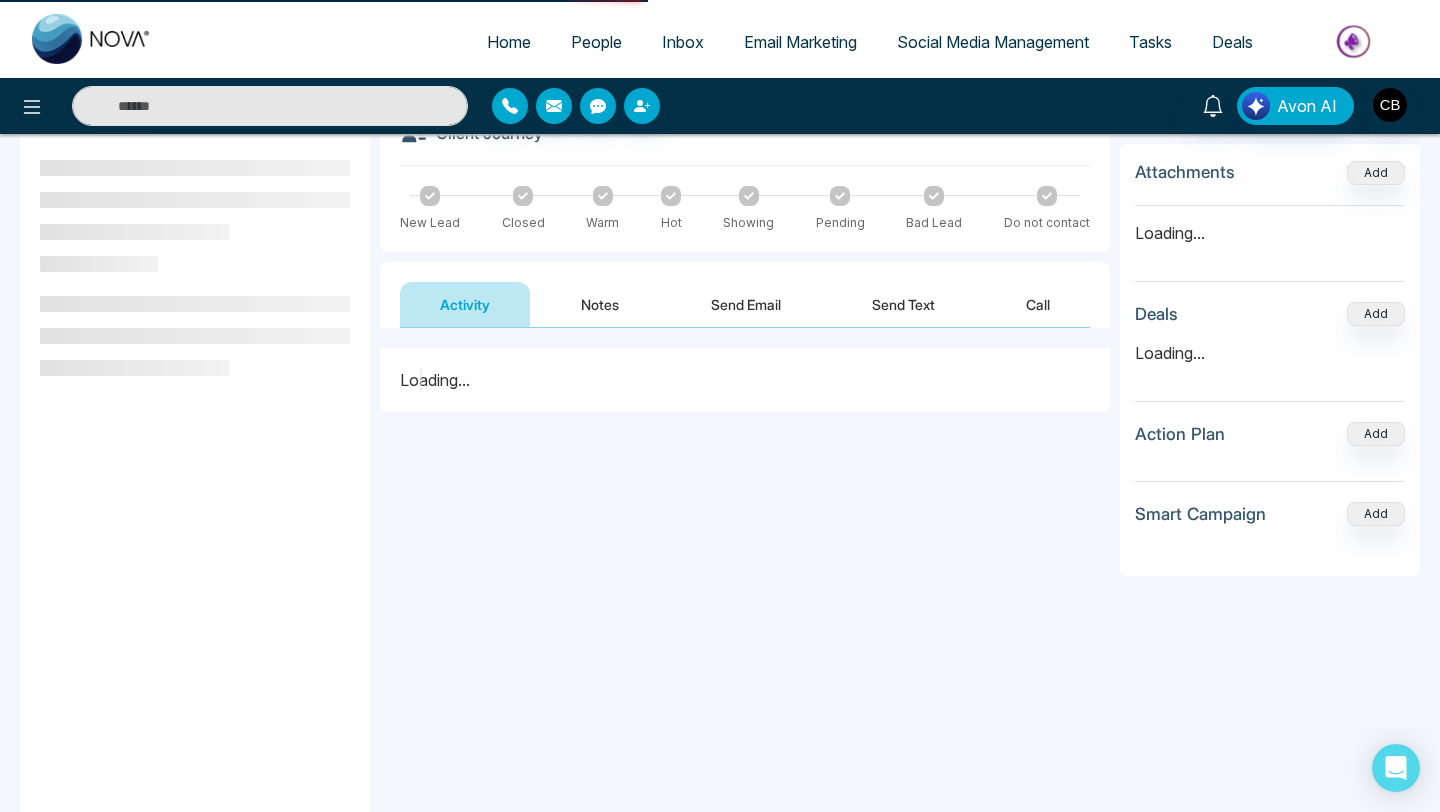 scroll, scrollTop: 0, scrollLeft: 0, axis: both 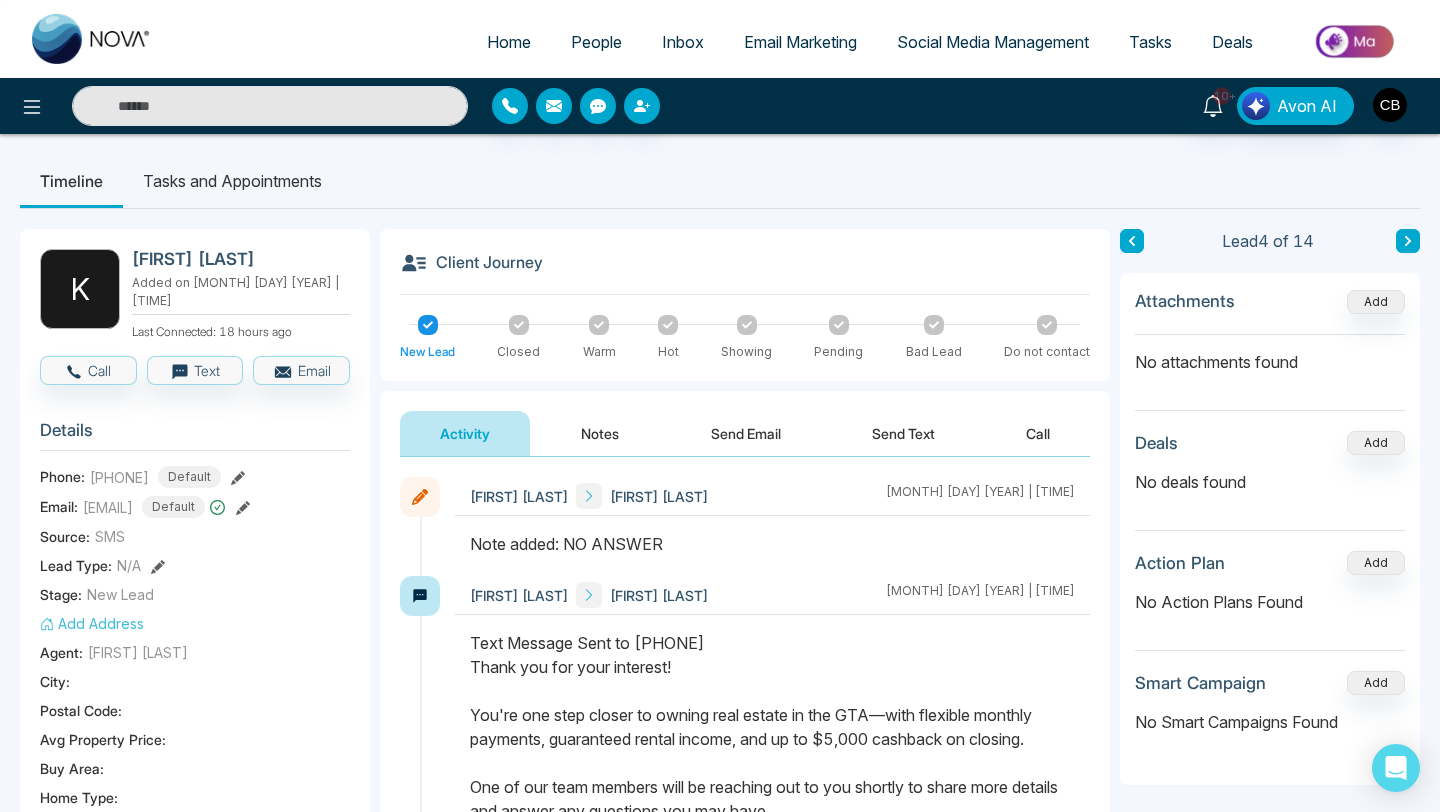 click on "Note added: NO ANSWER" at bounding box center (772, 544) 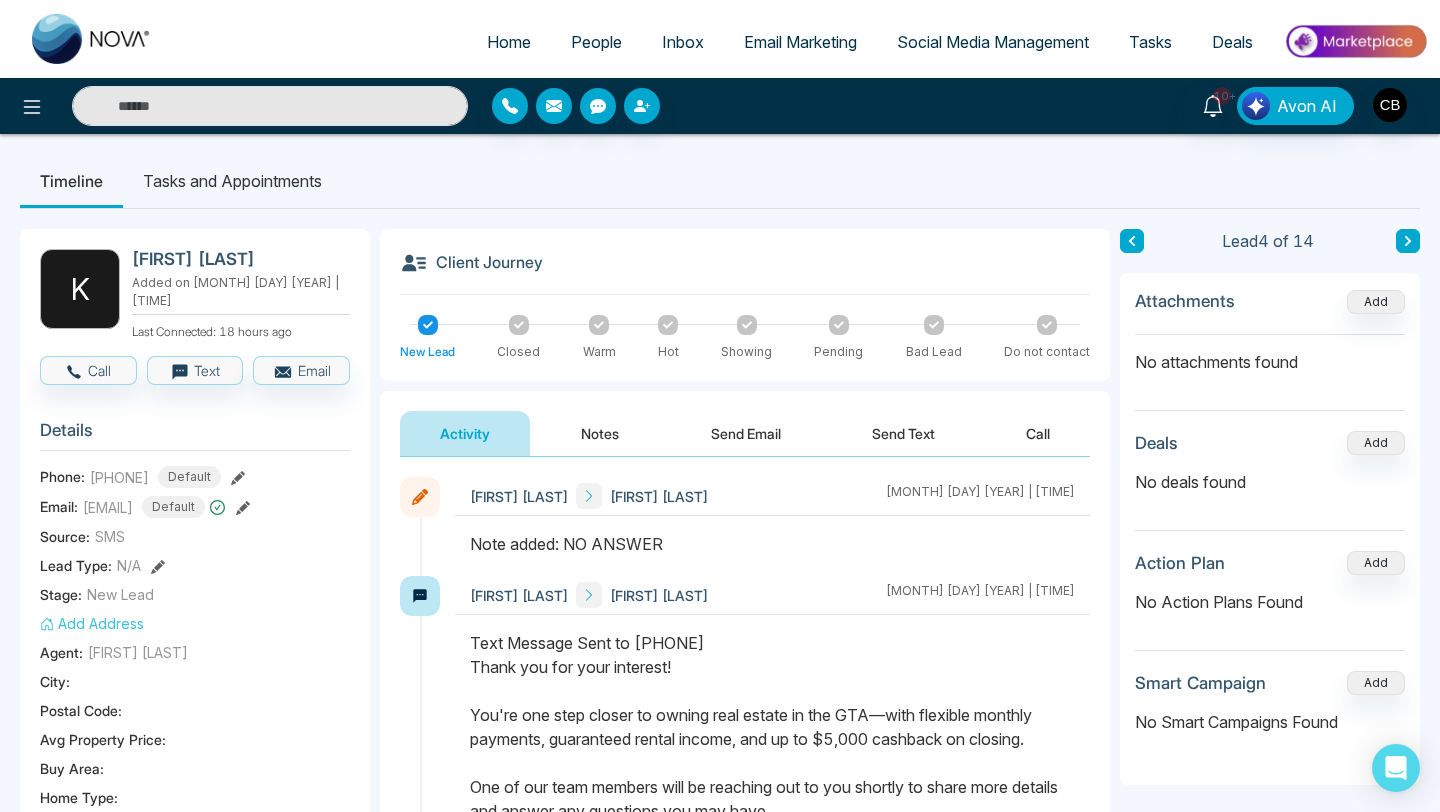 click on "Note added: NO ANSWER" at bounding box center [772, 544] 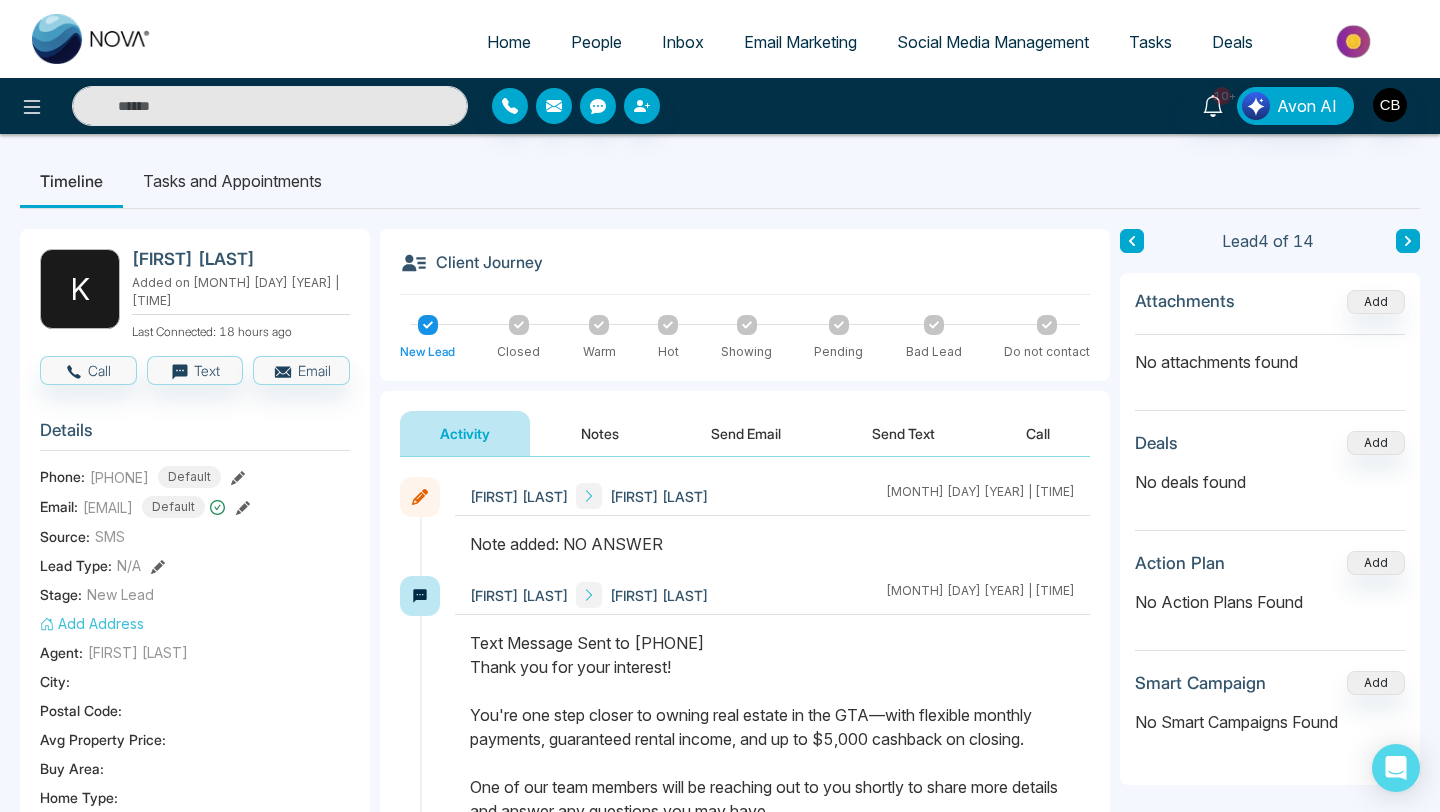 click on "Note added: NO ANSWER" at bounding box center (772, 544) 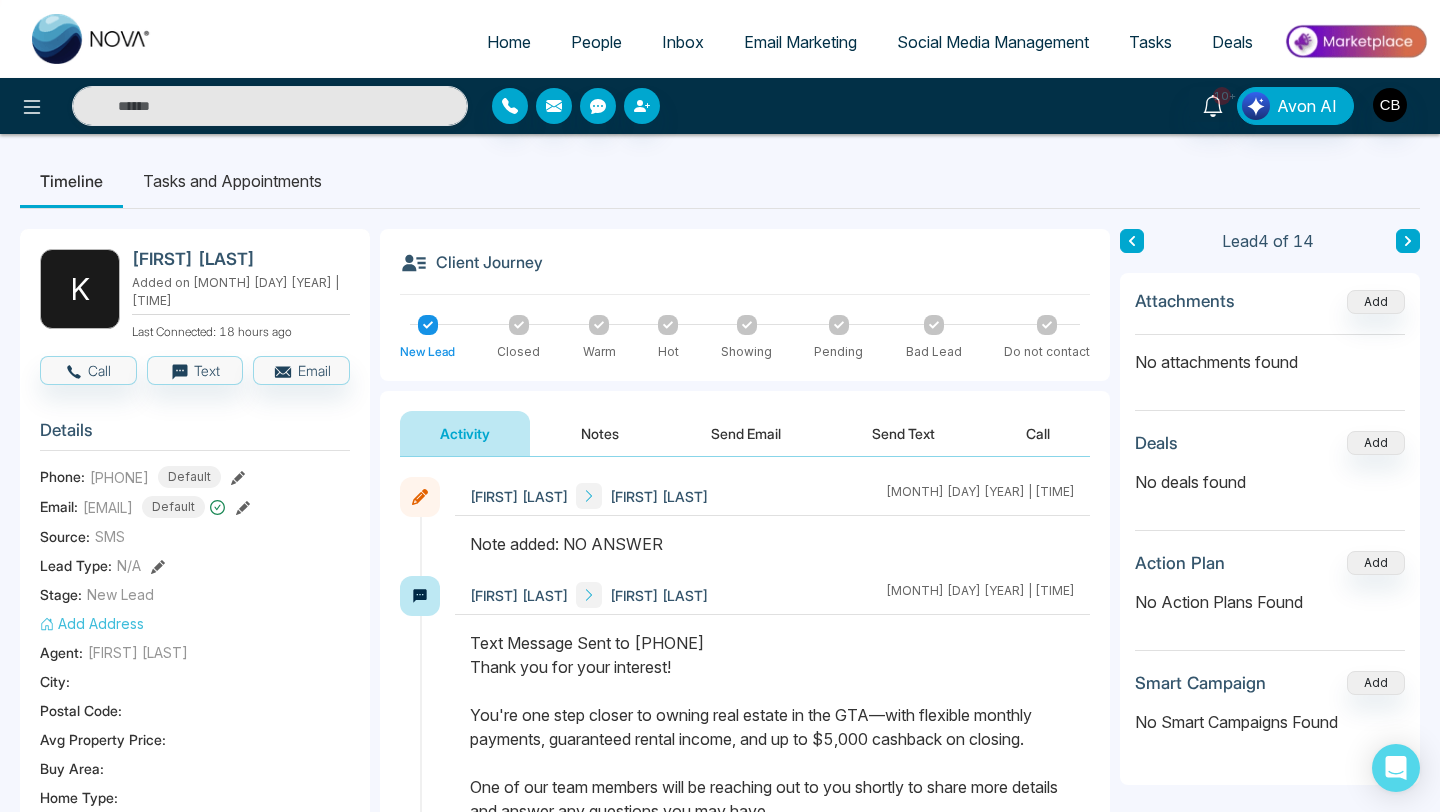 click on "Notes" at bounding box center [600, 433] 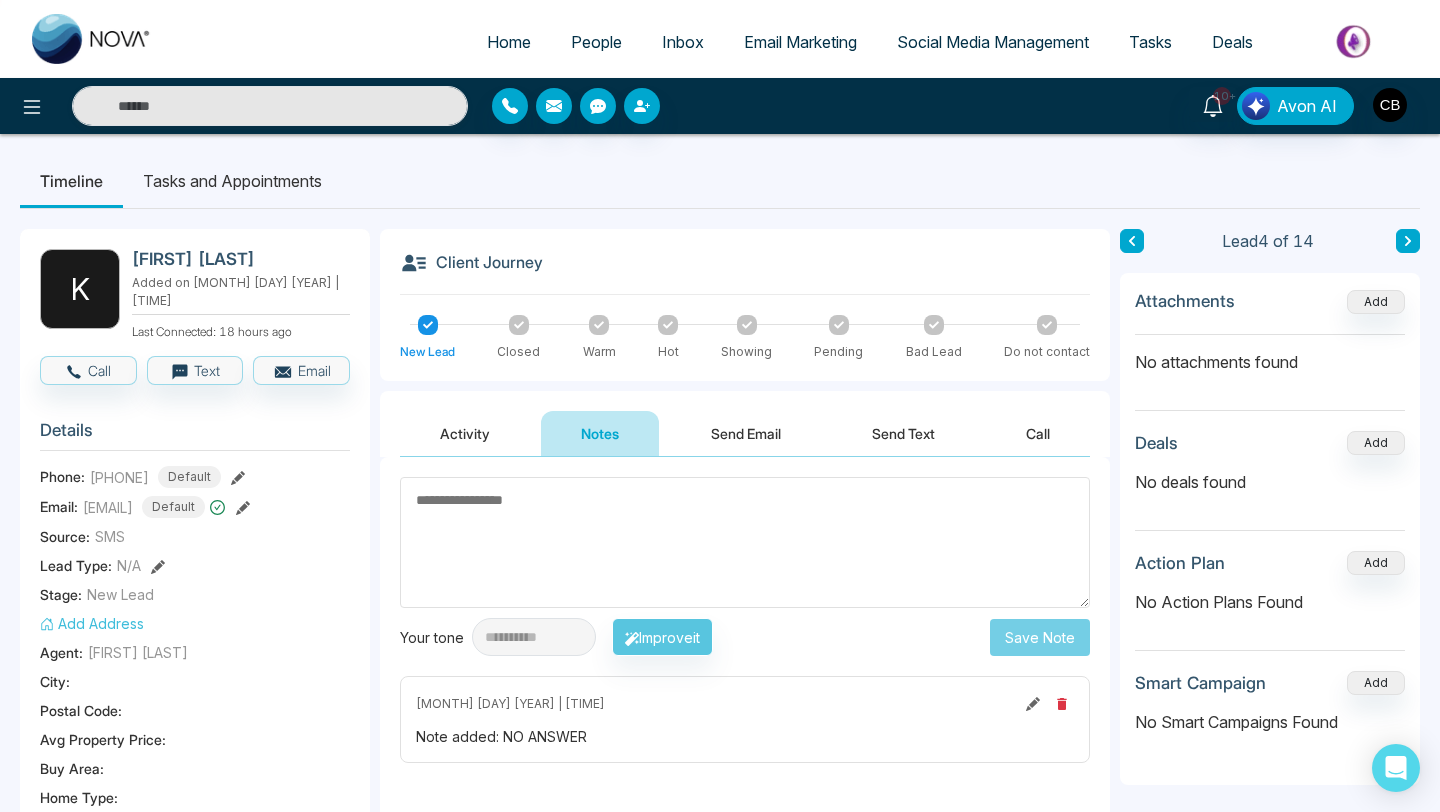 click at bounding box center [745, 542] 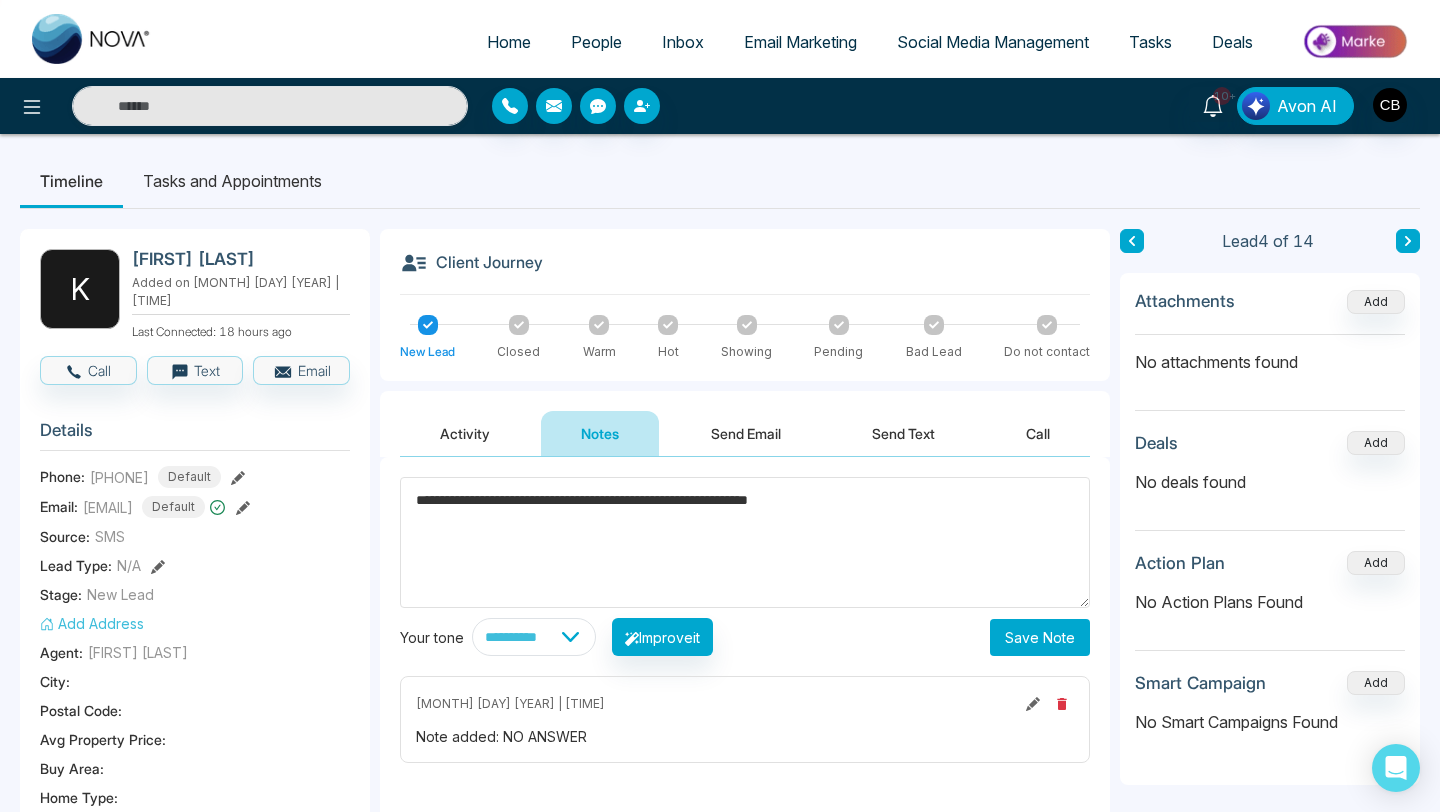 type on "**********" 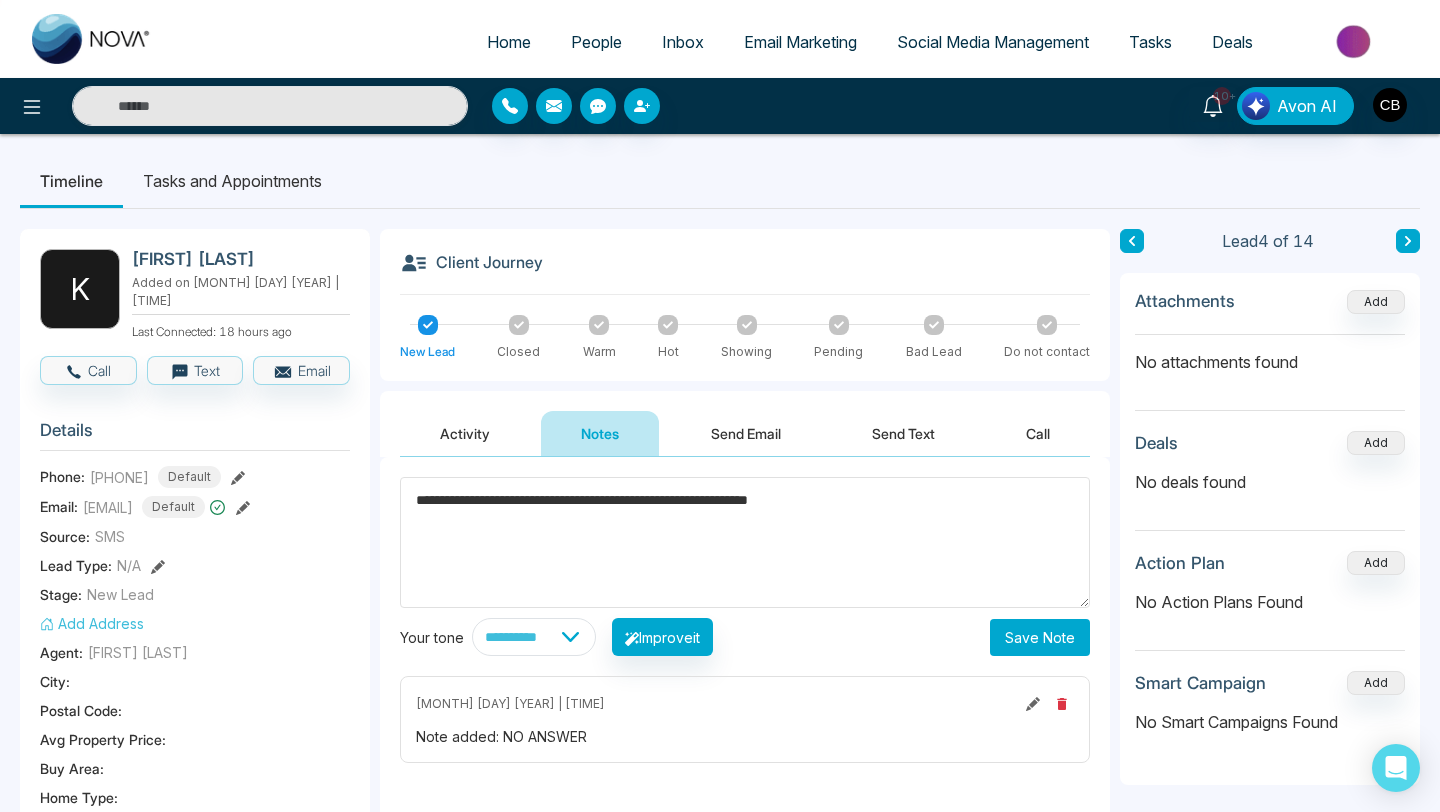 click on "Save Note" at bounding box center (1040, 637) 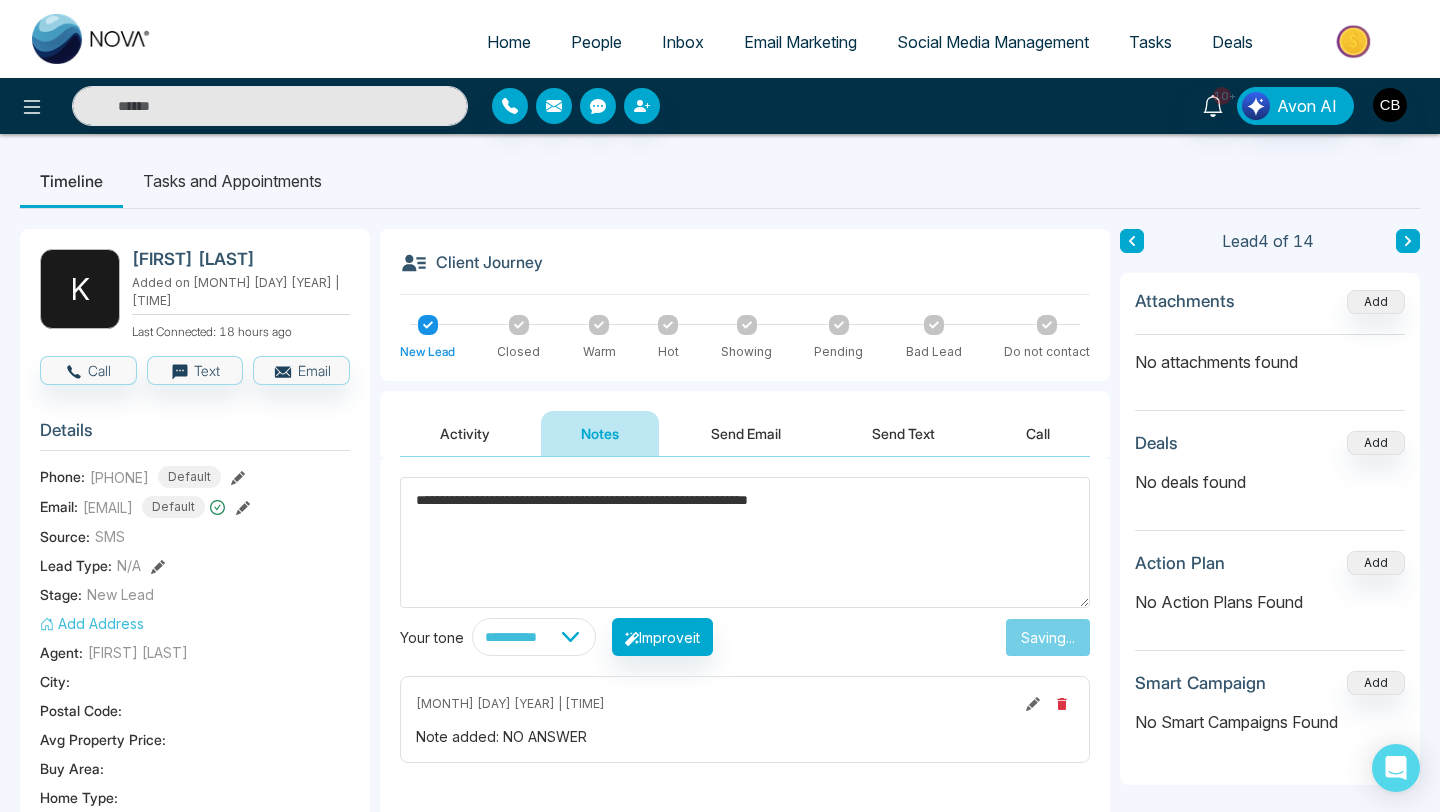 type 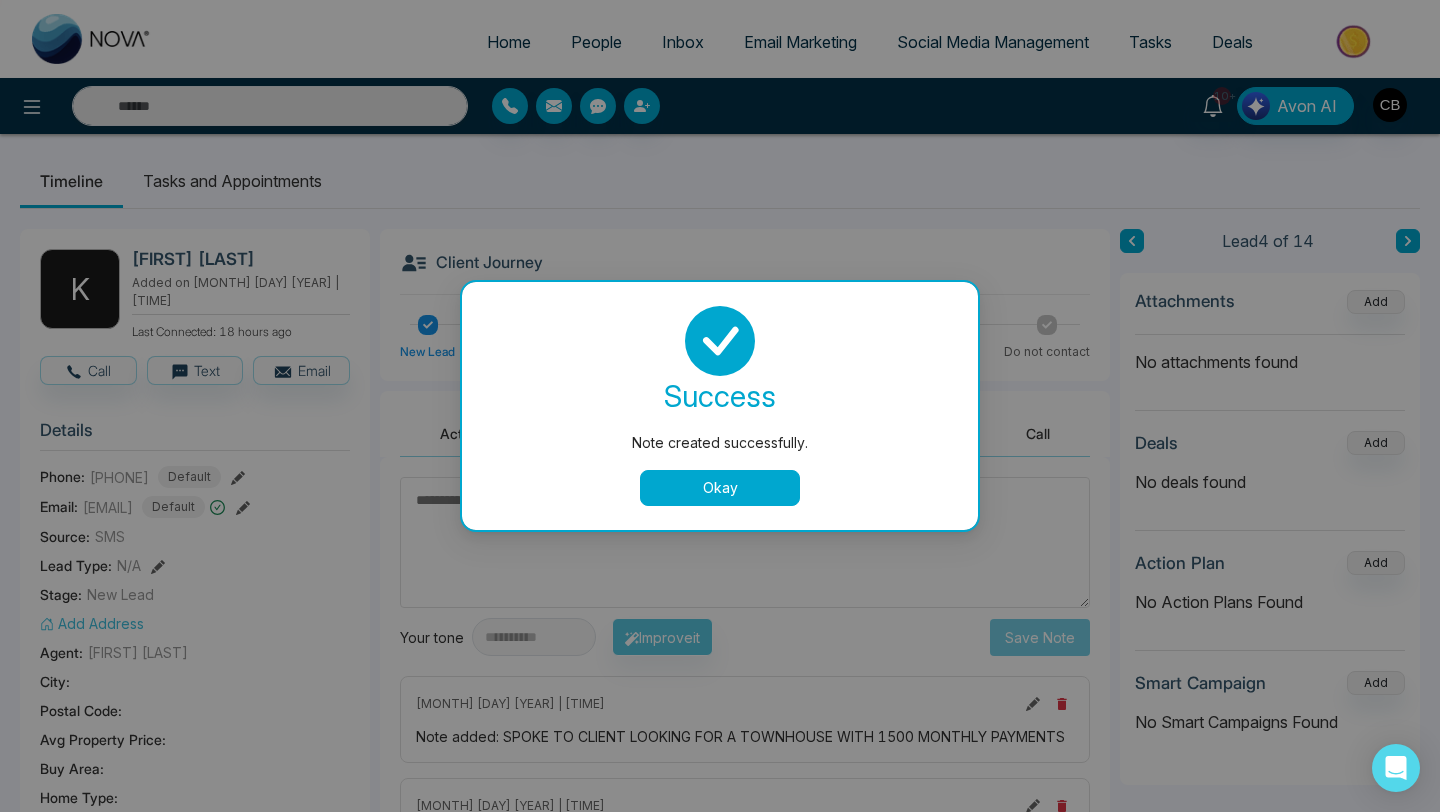 click on "Okay" at bounding box center [720, 488] 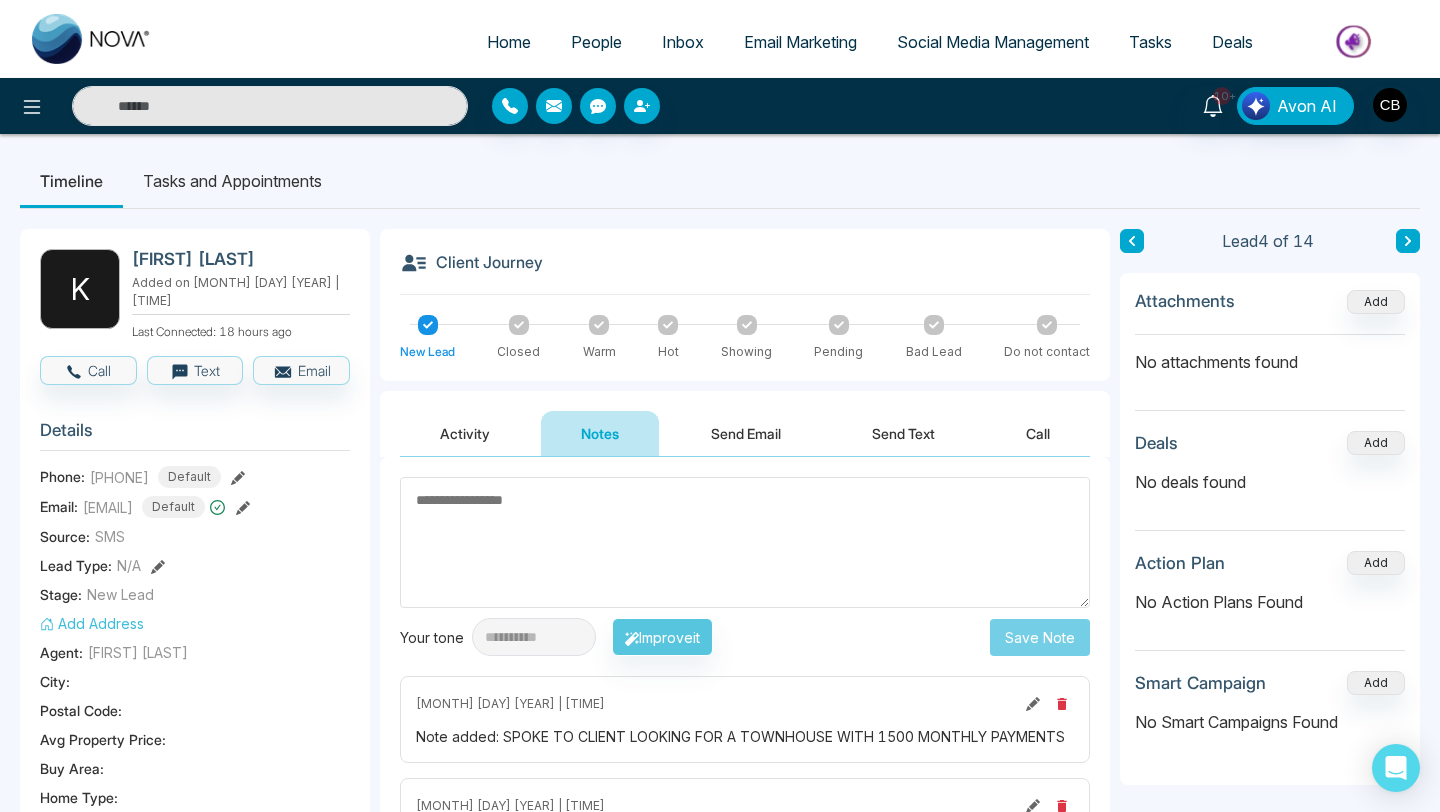 click on "Tasks and Appointments" at bounding box center (232, 181) 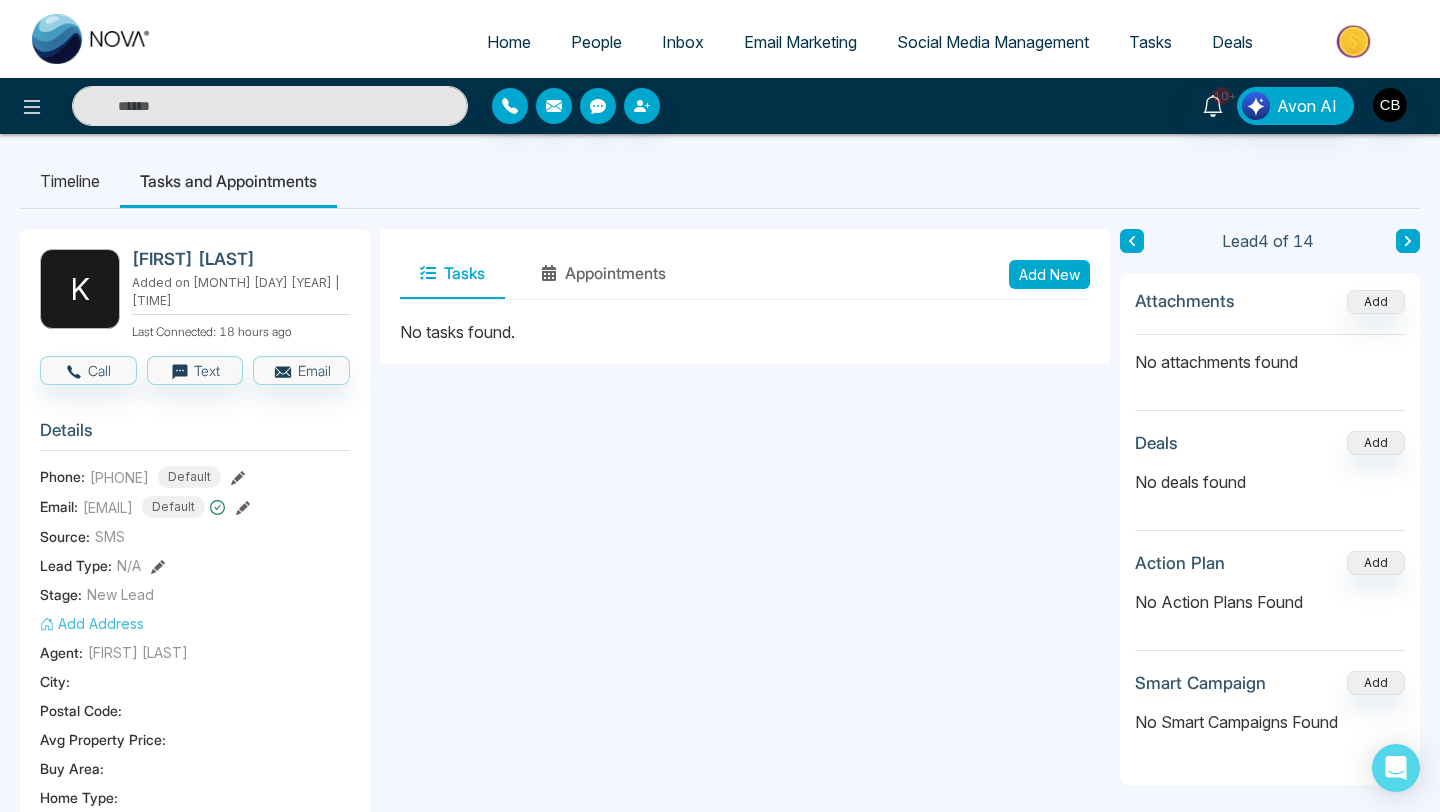 click on "Add New" at bounding box center (1049, 274) 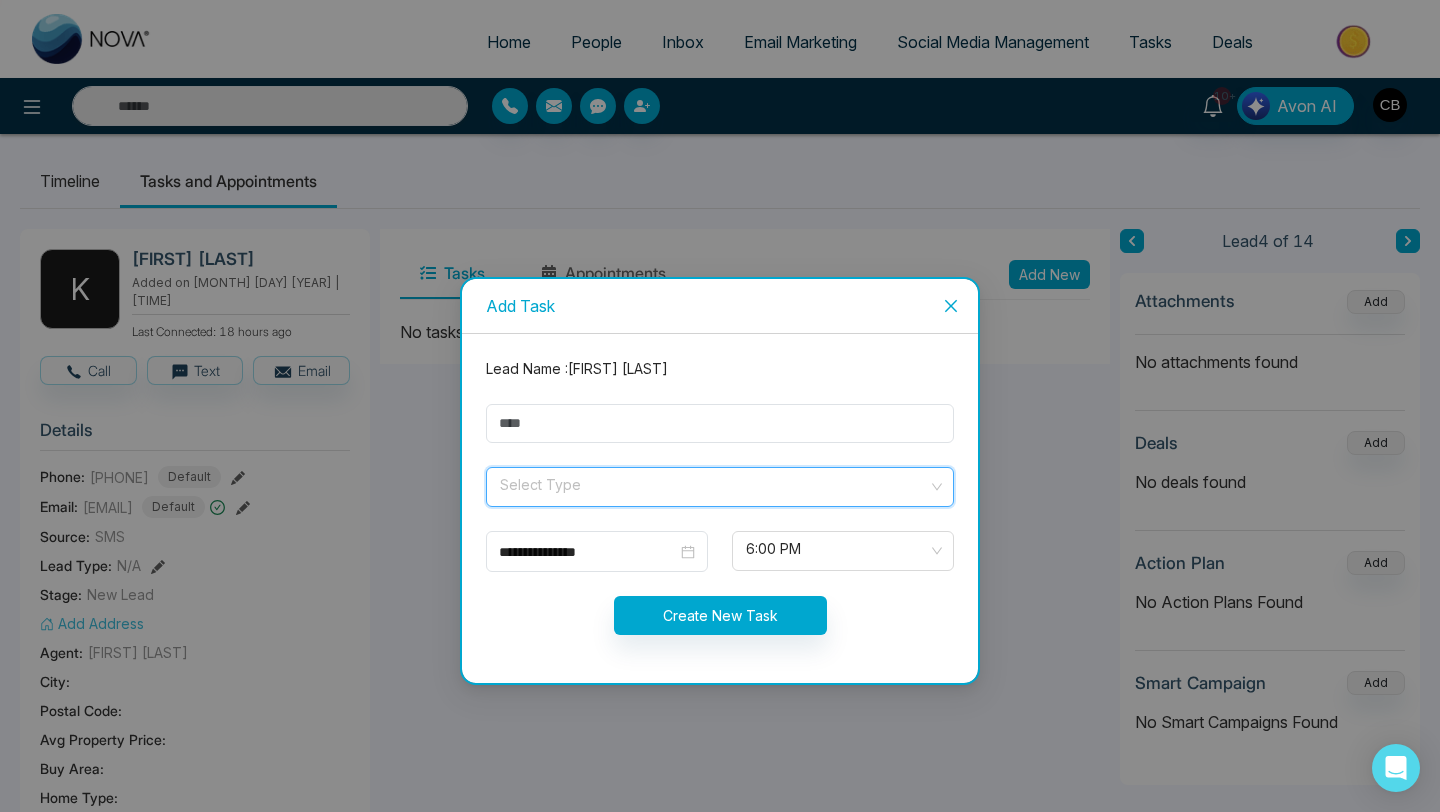 click at bounding box center [713, 483] 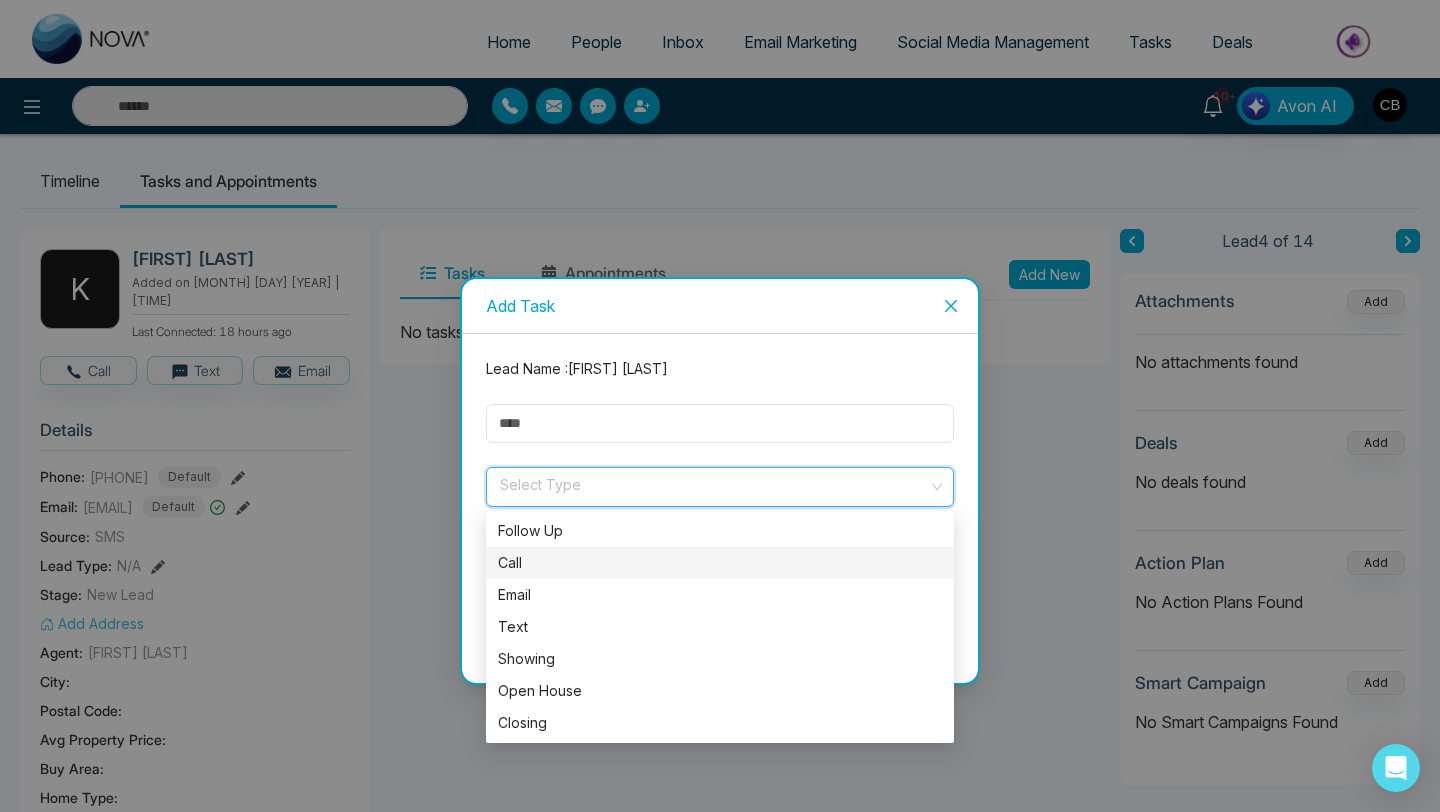 click on "Call" at bounding box center [720, 563] 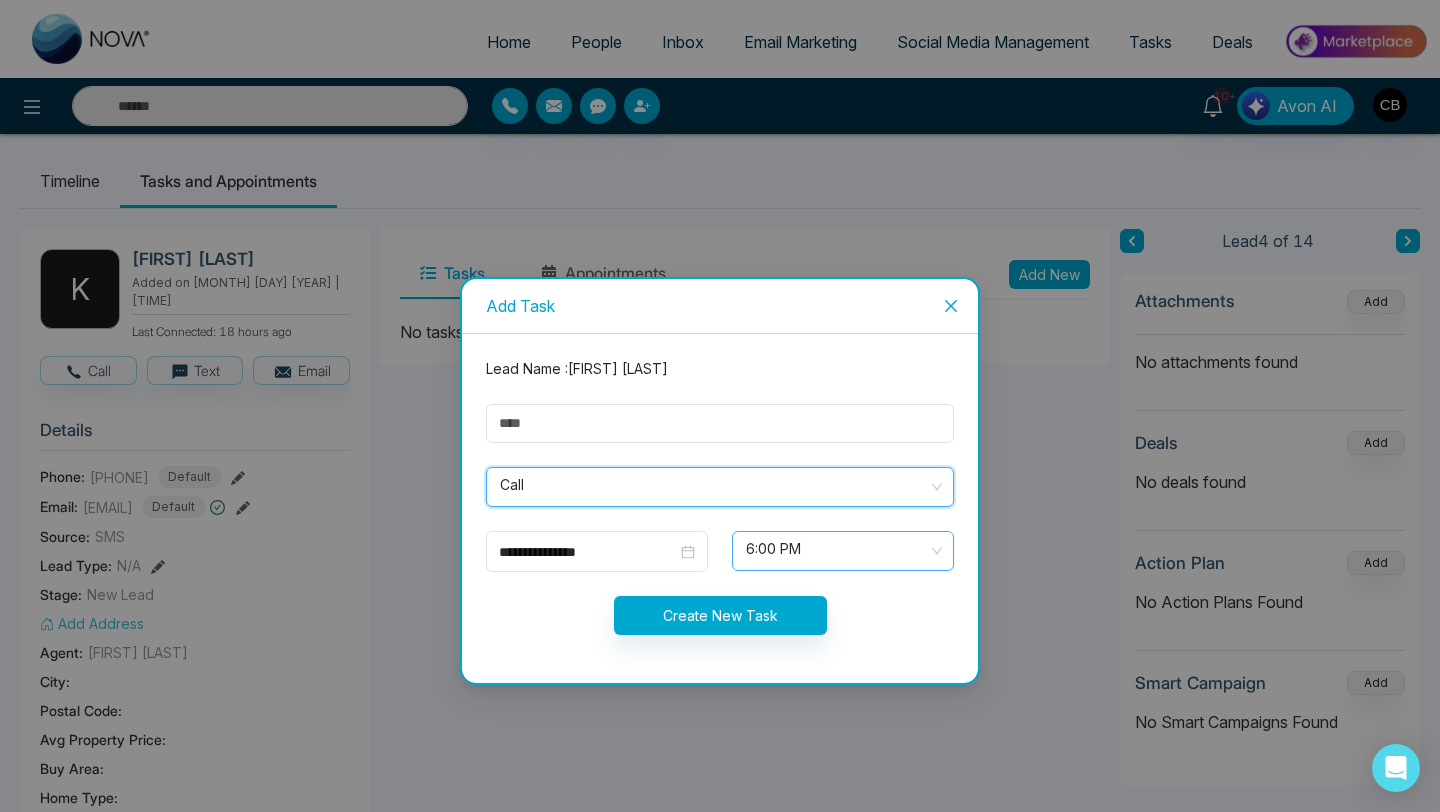 click on "6:00 PM" at bounding box center [843, 551] 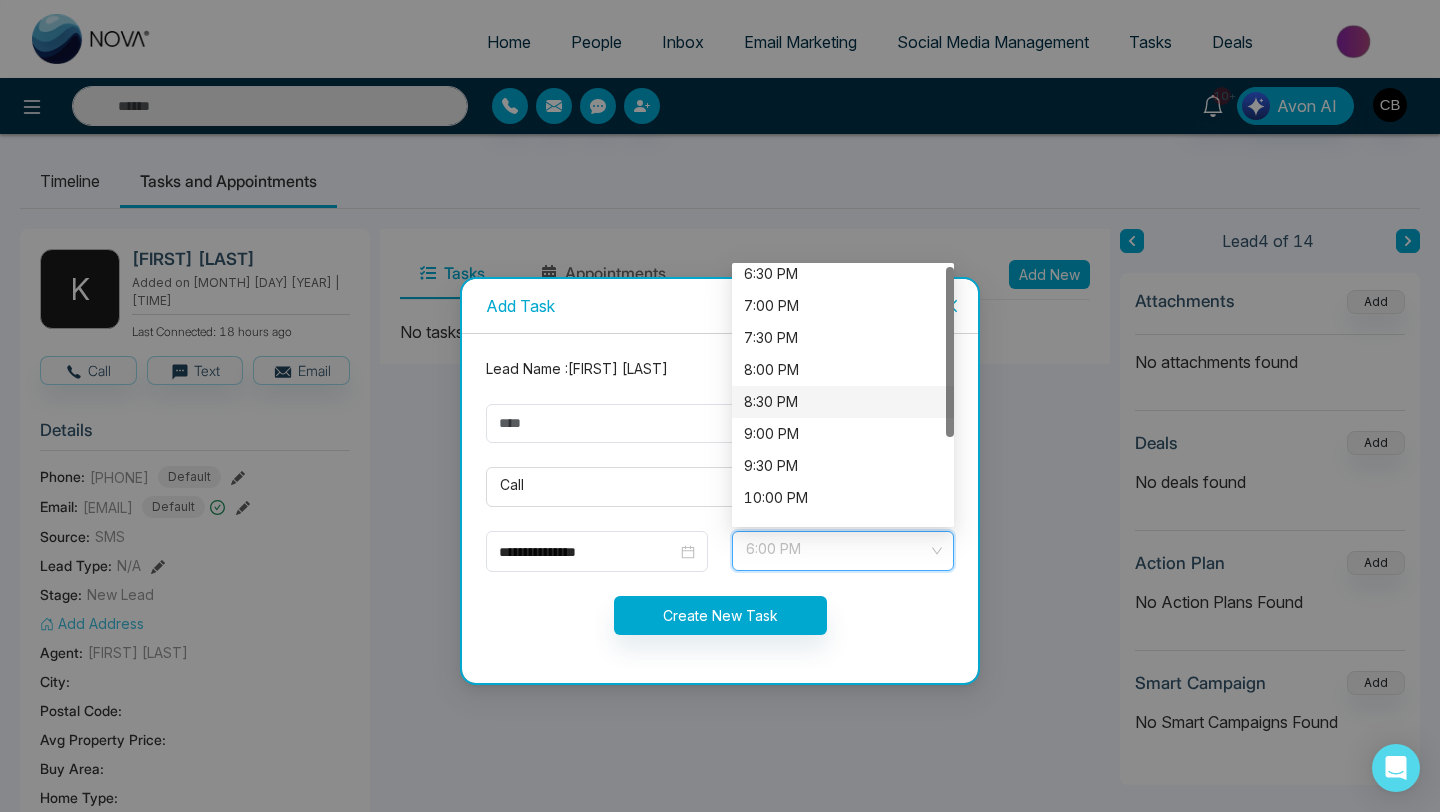 scroll, scrollTop: 0, scrollLeft: 0, axis: both 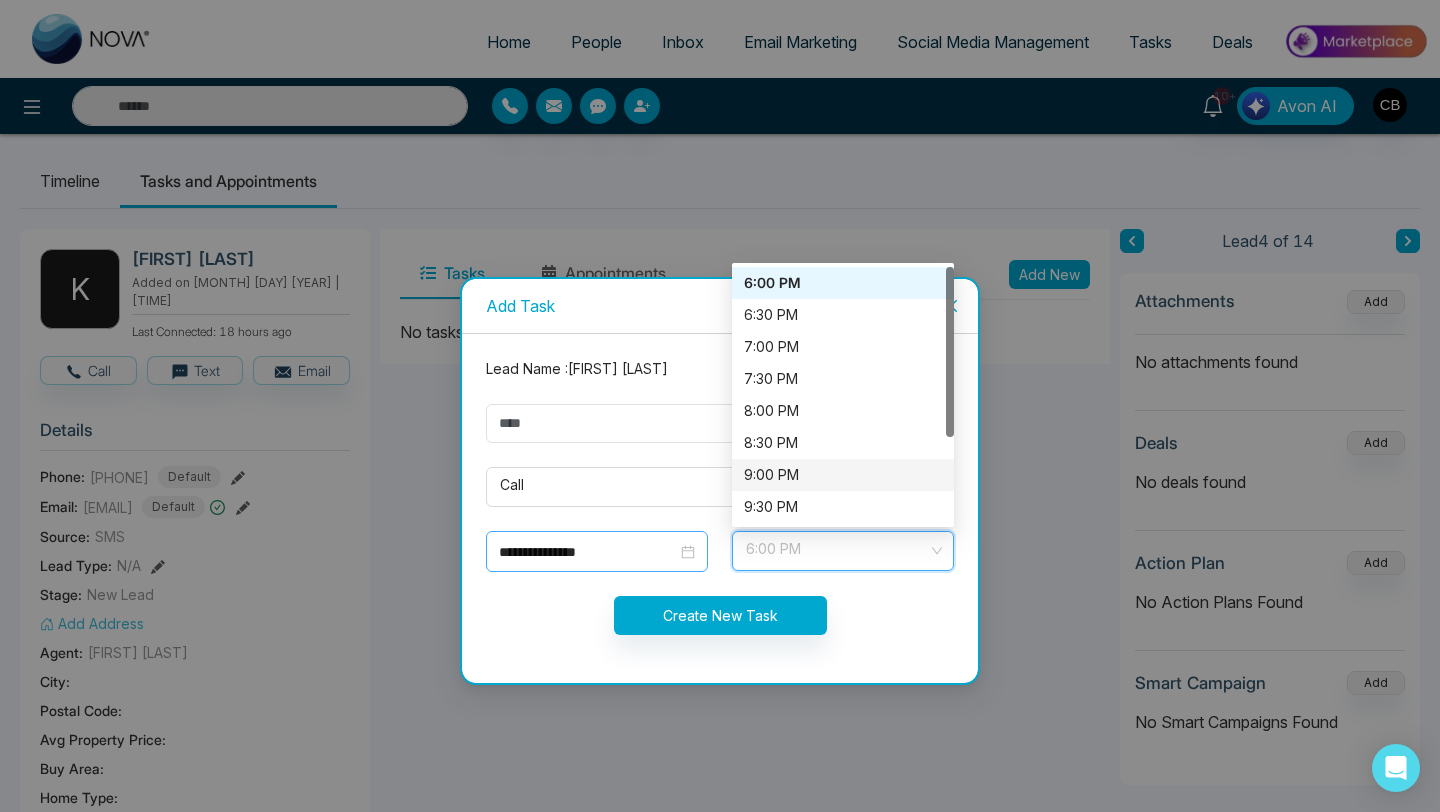 click on "**********" at bounding box center [597, 552] 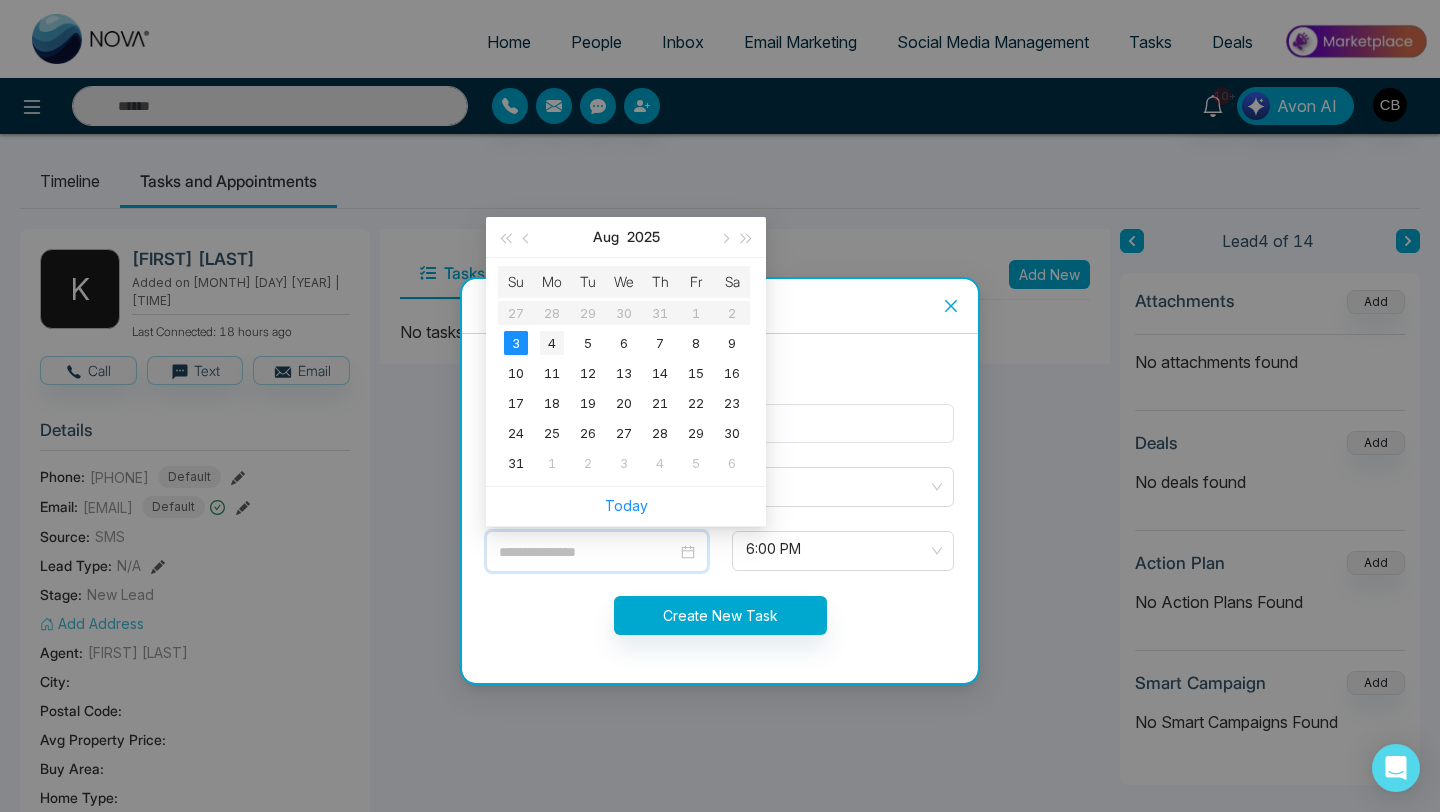 type on "**********" 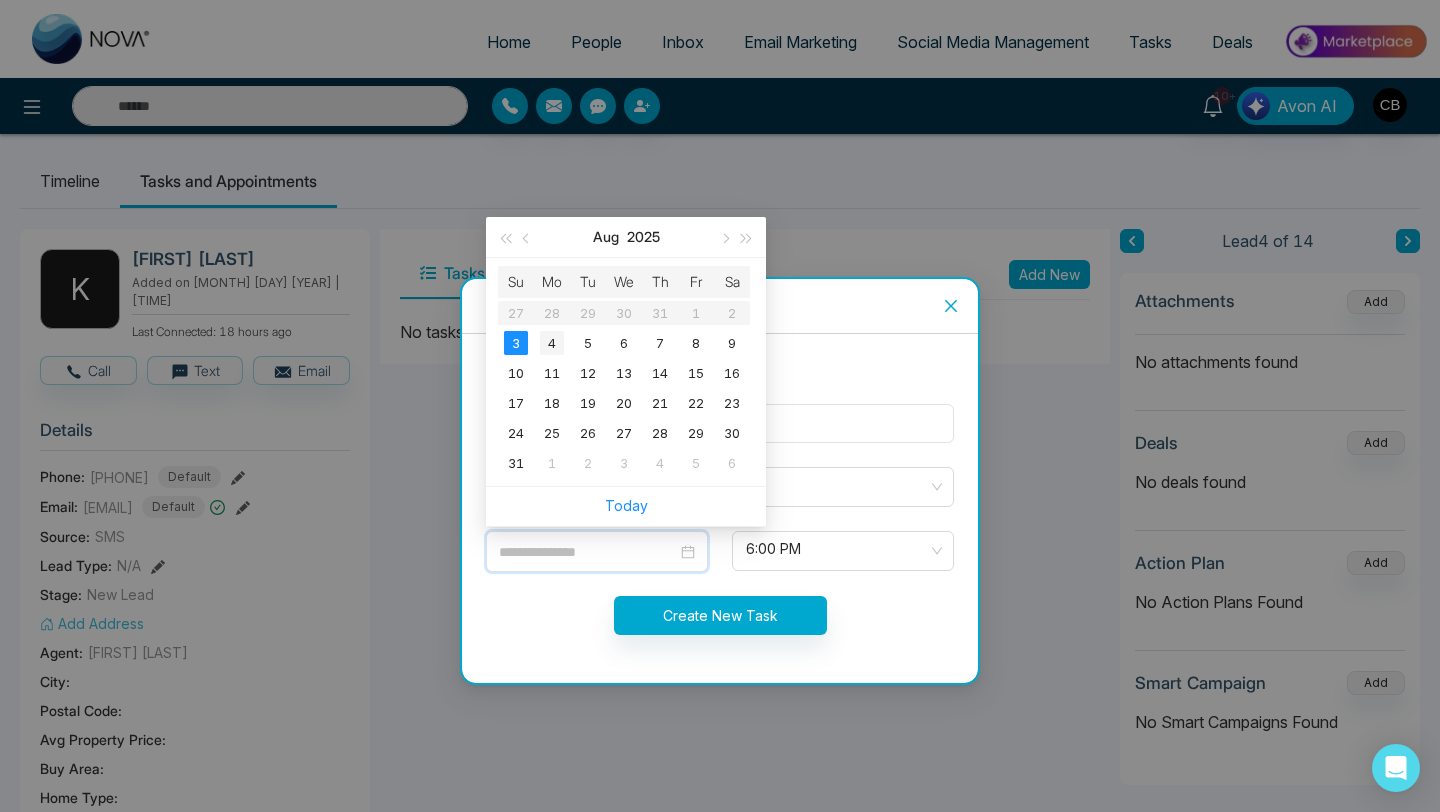 click on "4" at bounding box center [552, 343] 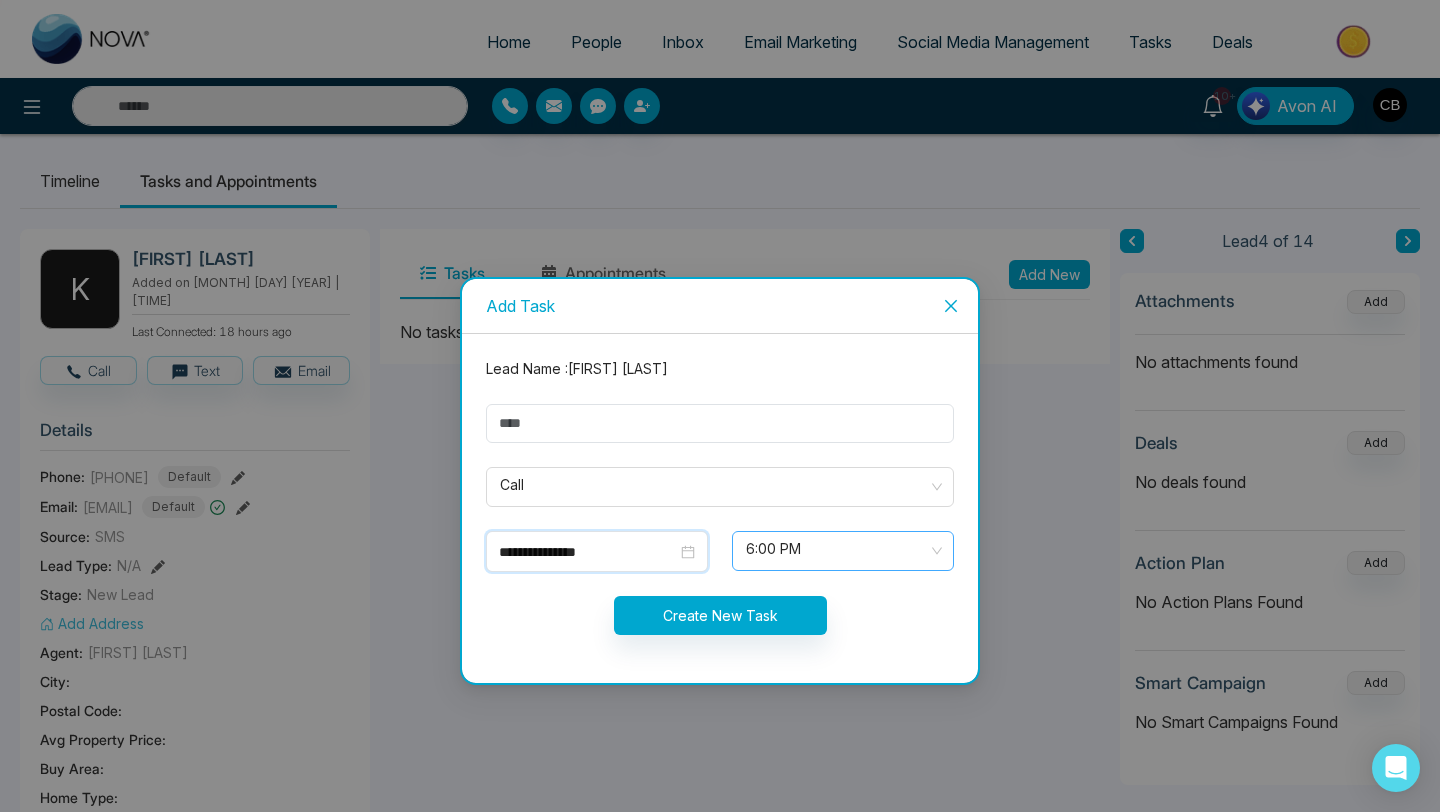 click on "6:00 PM" at bounding box center (843, 551) 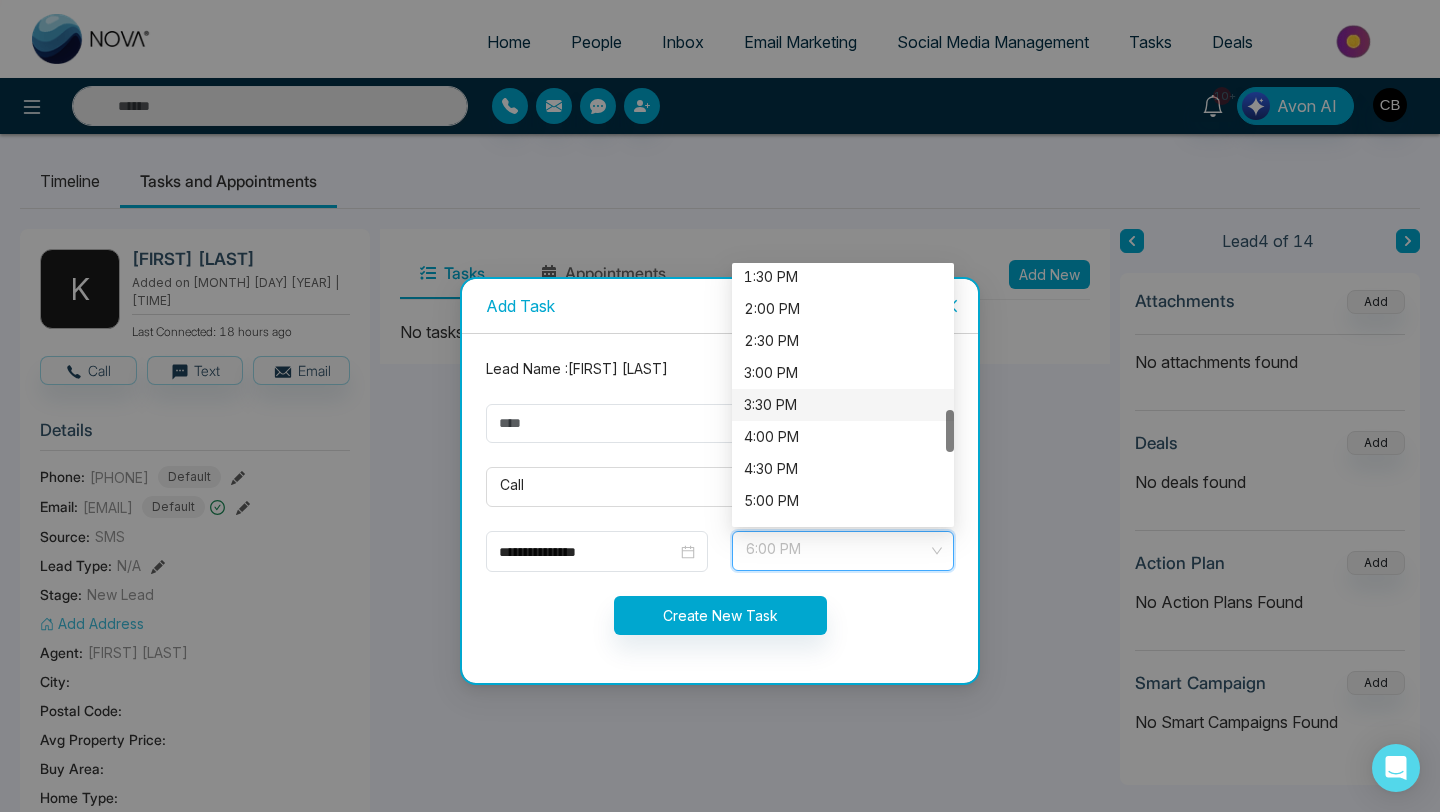 scroll, scrollTop: 858, scrollLeft: 0, axis: vertical 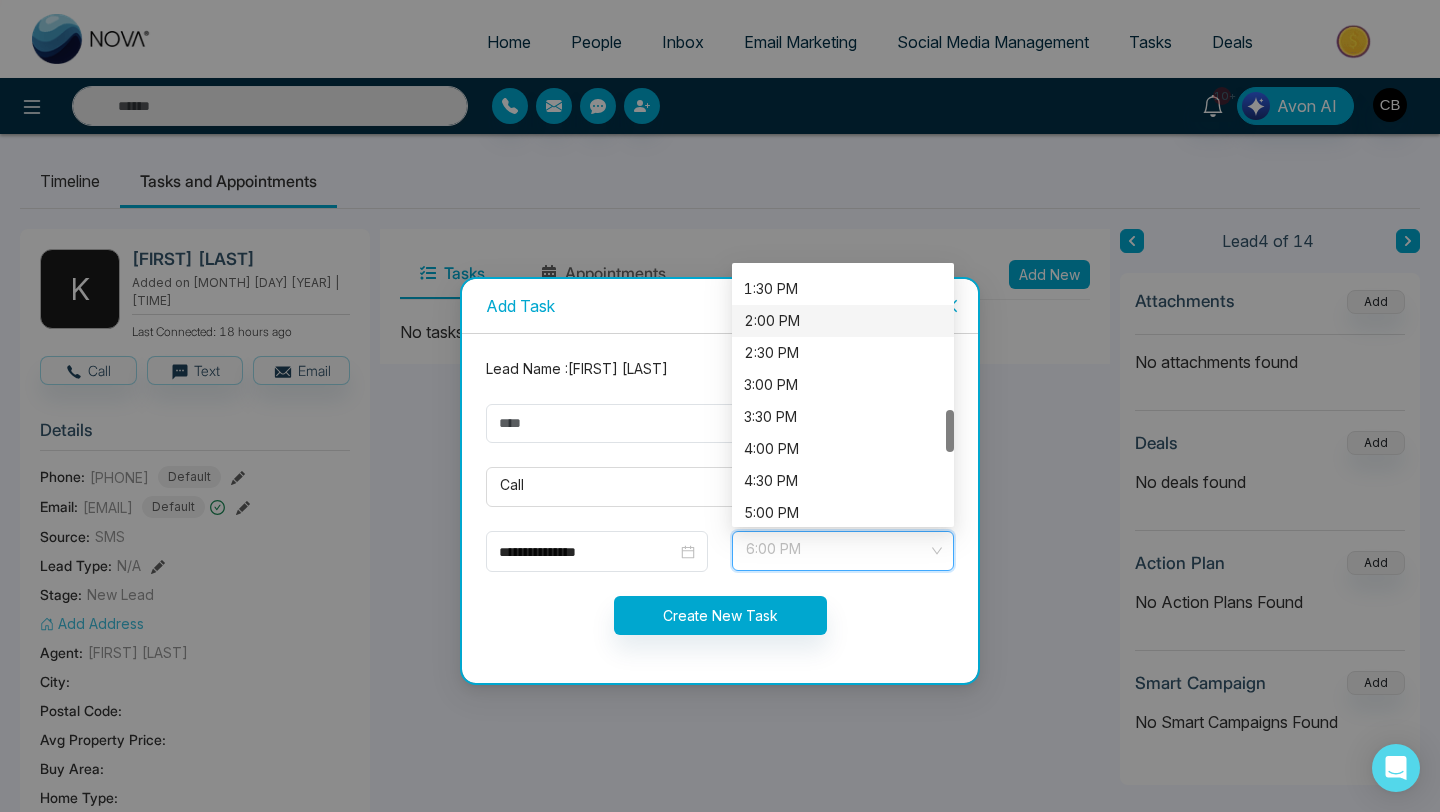 click on "2:00 PM" at bounding box center [843, 321] 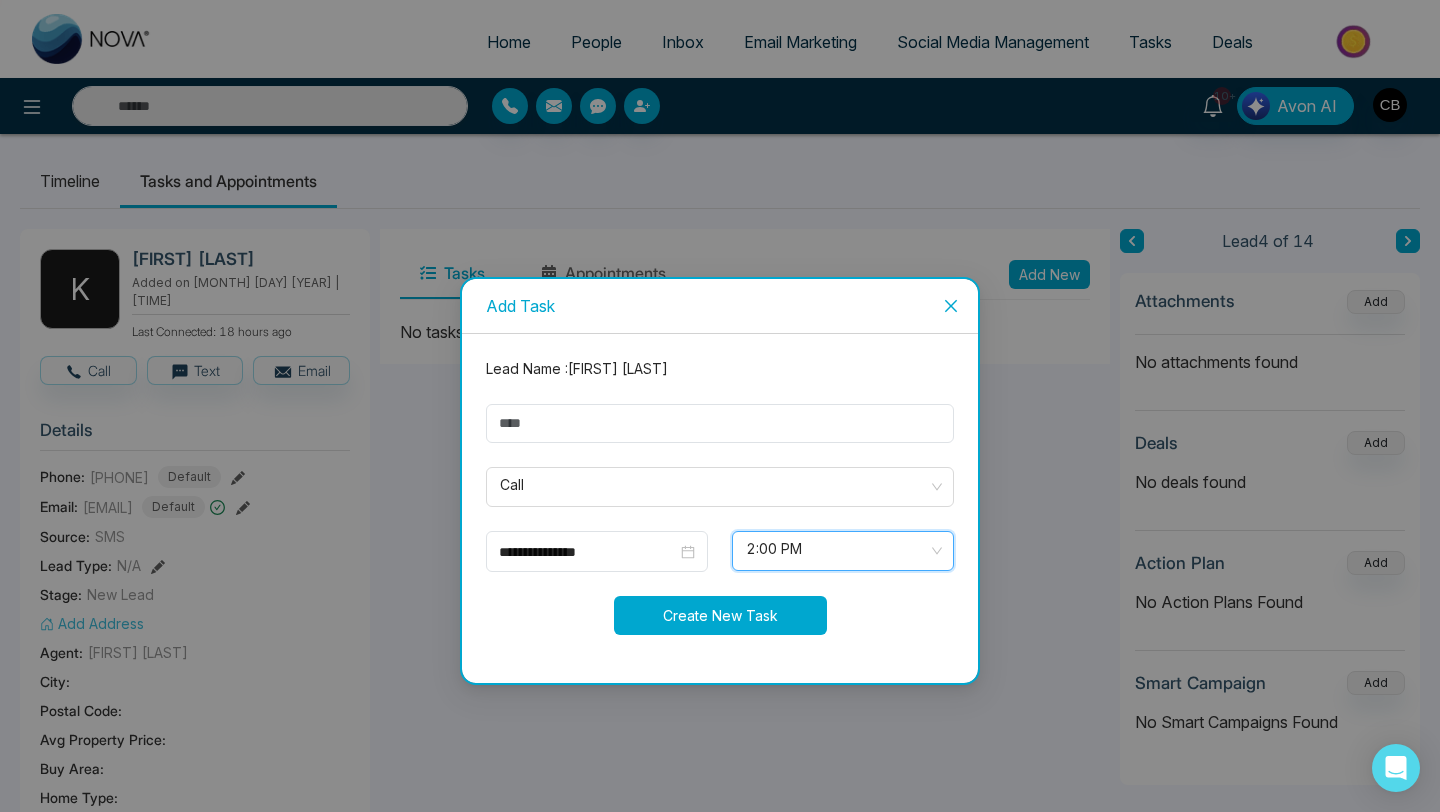 click on "Create New Task" at bounding box center [720, 615] 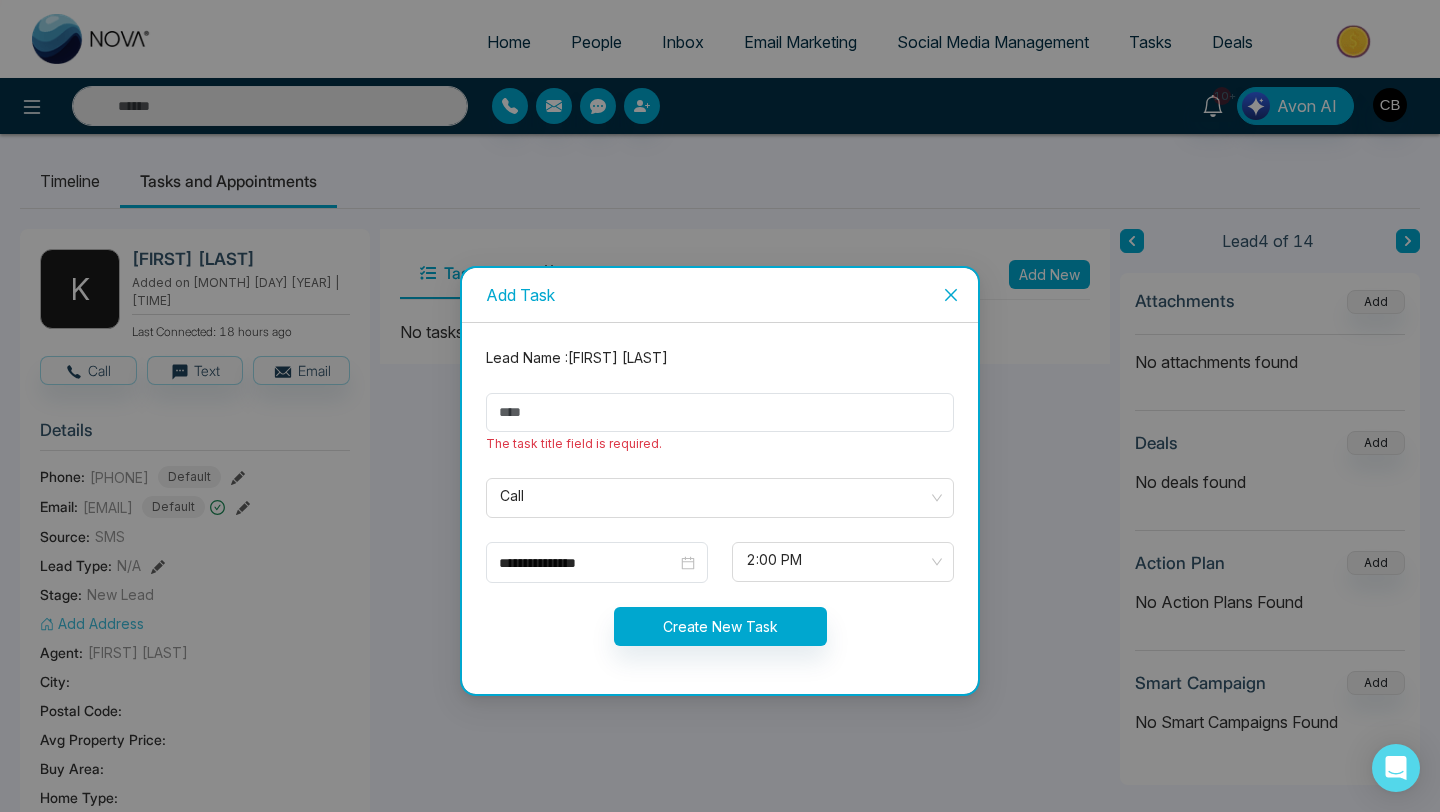 click on "The task title field is required." at bounding box center [574, 443] 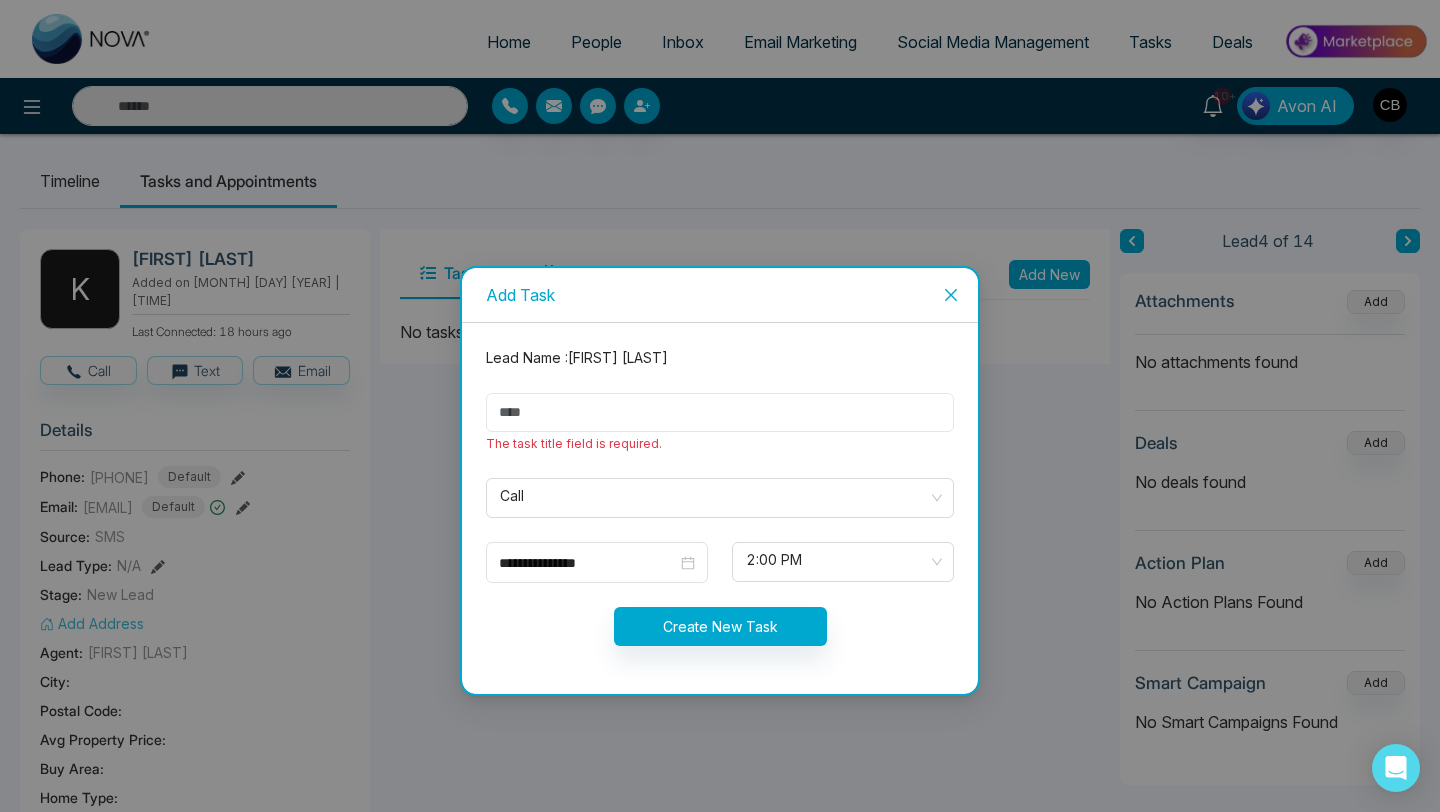click at bounding box center (720, 412) 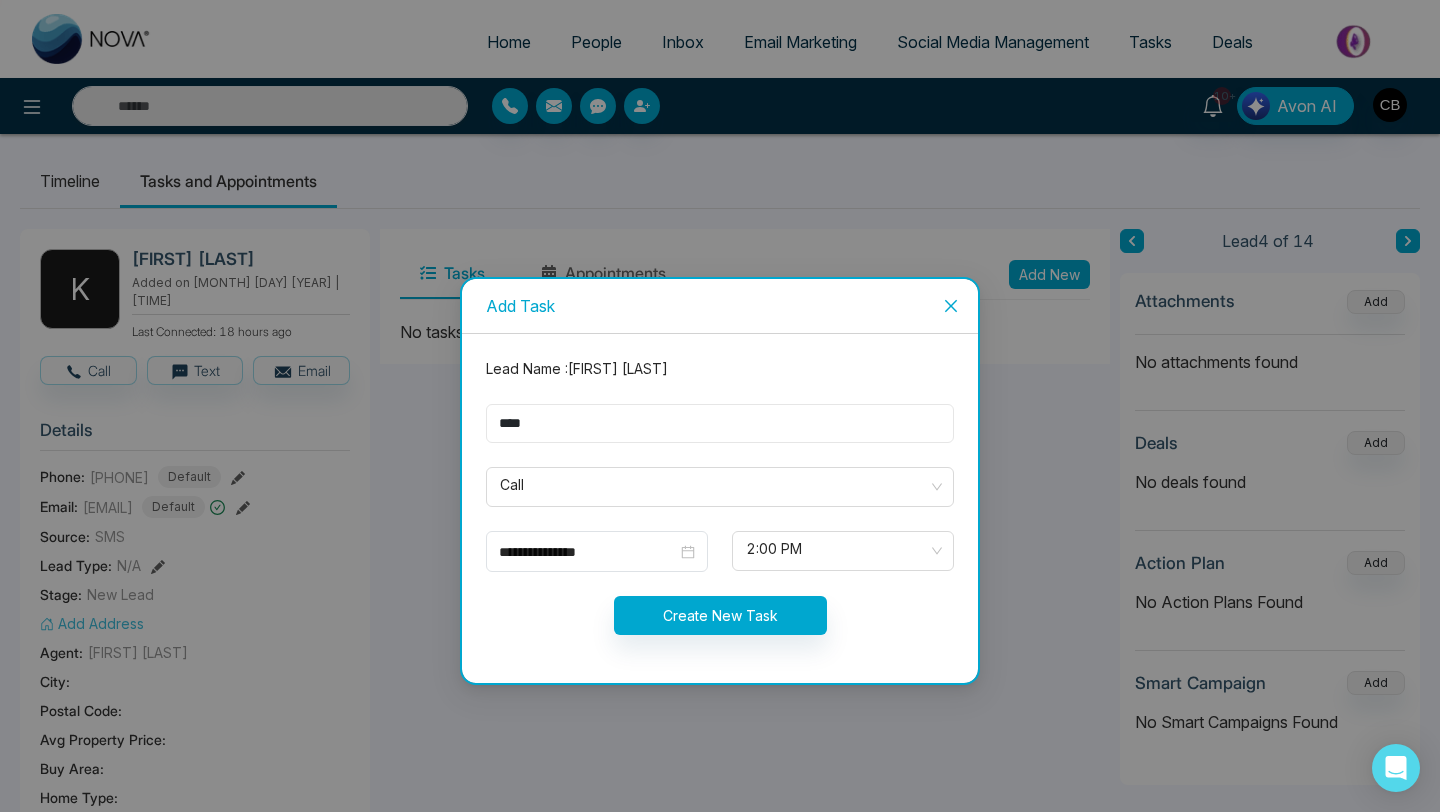 type on "****" 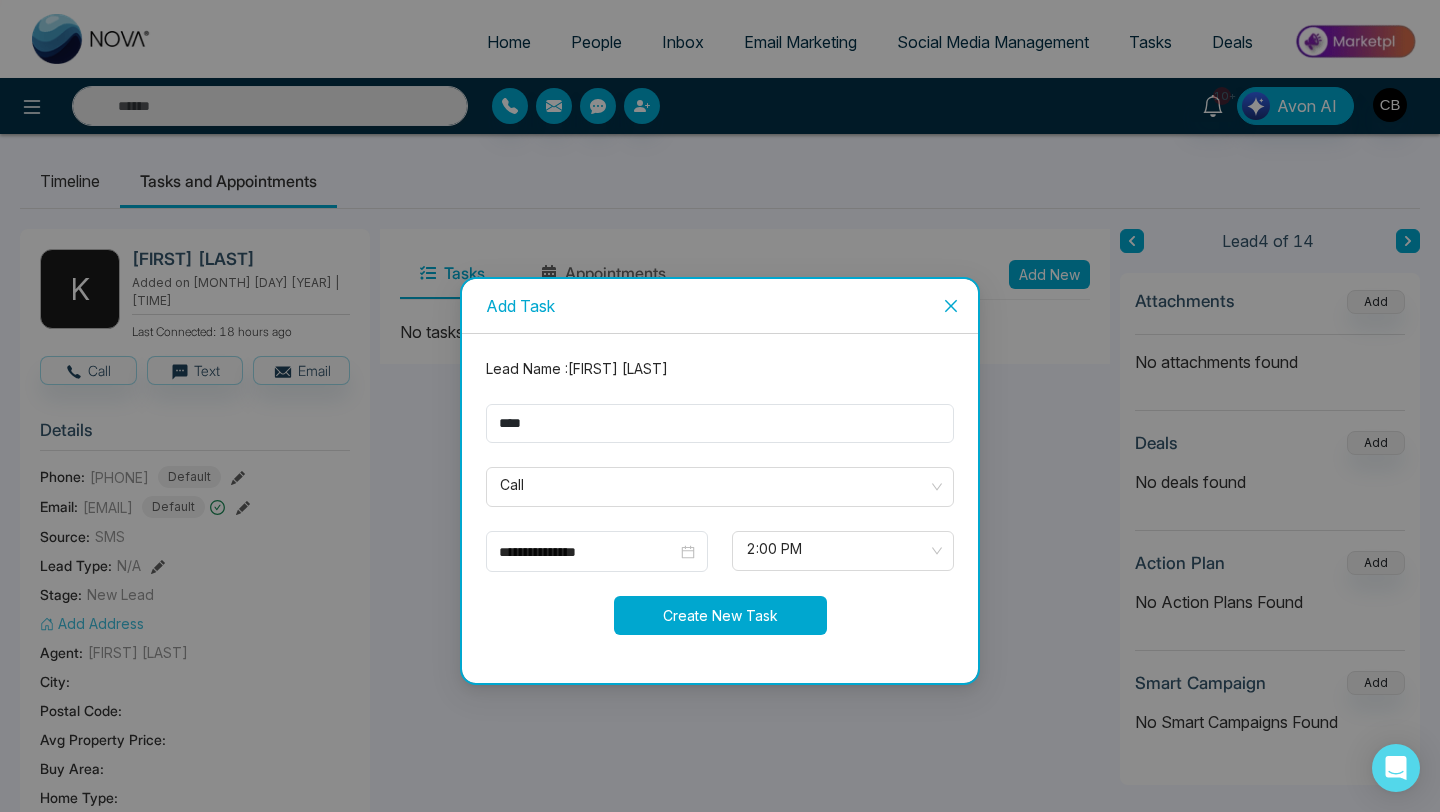 click on "Create New Task" at bounding box center (720, 615) 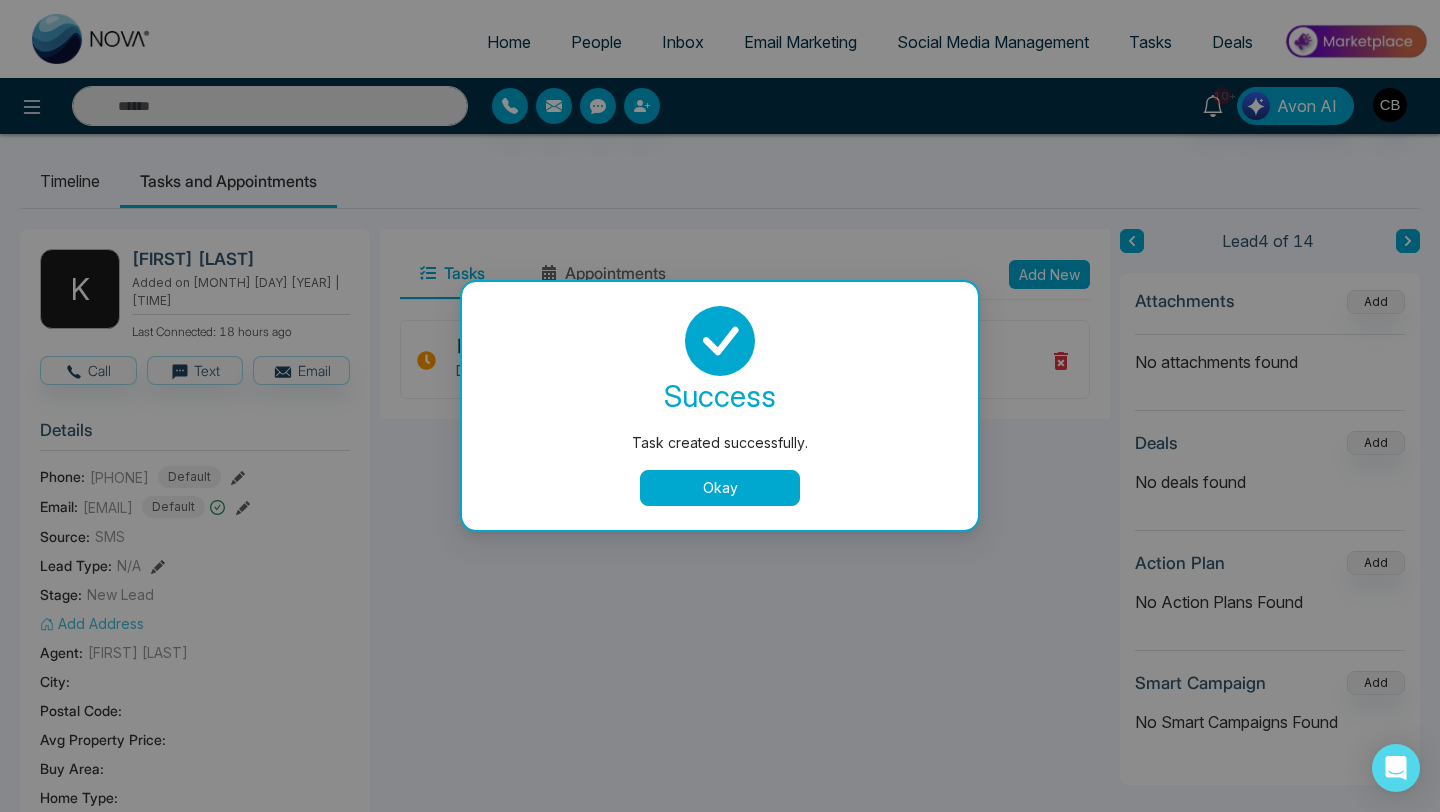 click on "Okay" at bounding box center (720, 488) 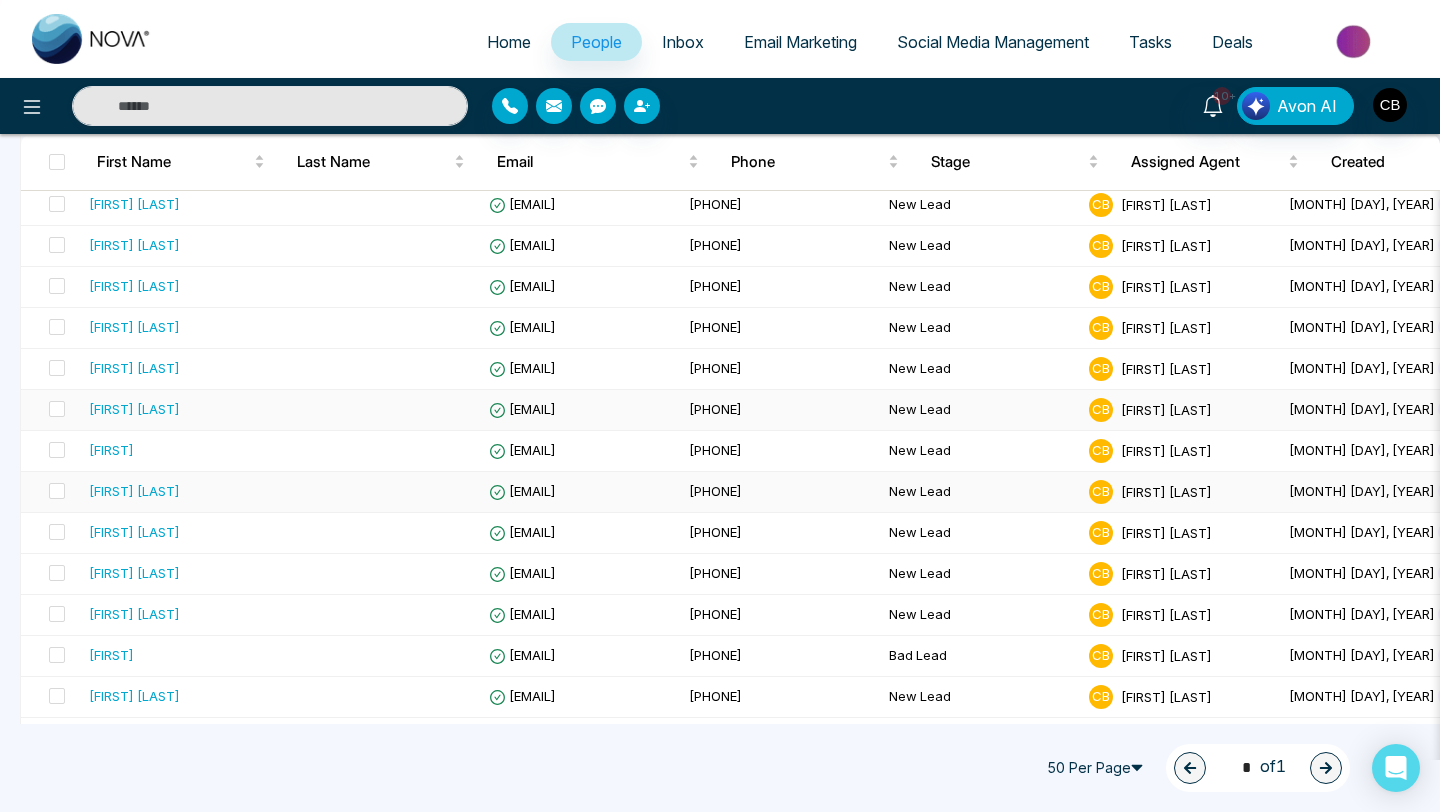 scroll, scrollTop: 129, scrollLeft: 0, axis: vertical 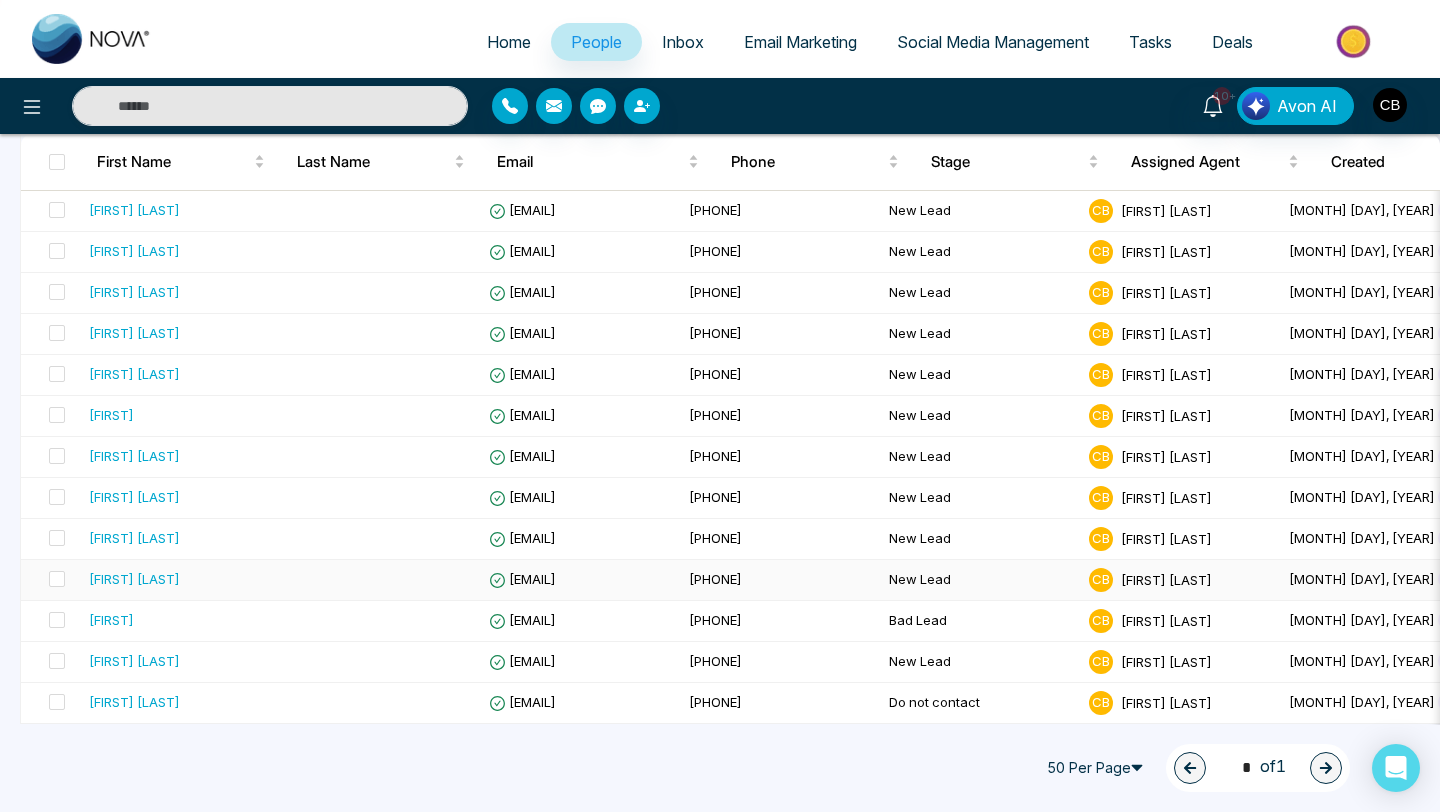 click on "[FIRST] [LAST]" at bounding box center (134, 579) 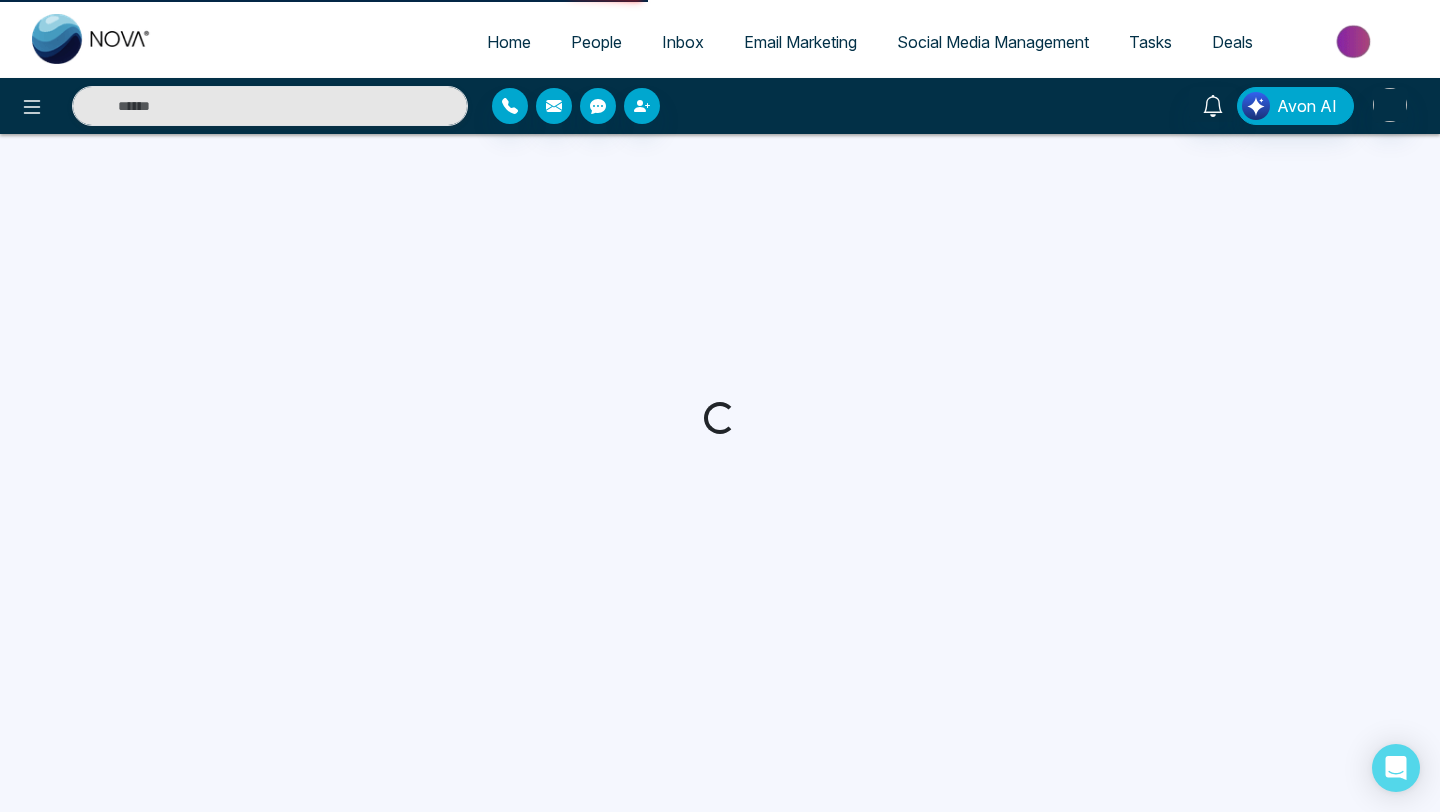 scroll, scrollTop: 0, scrollLeft: 0, axis: both 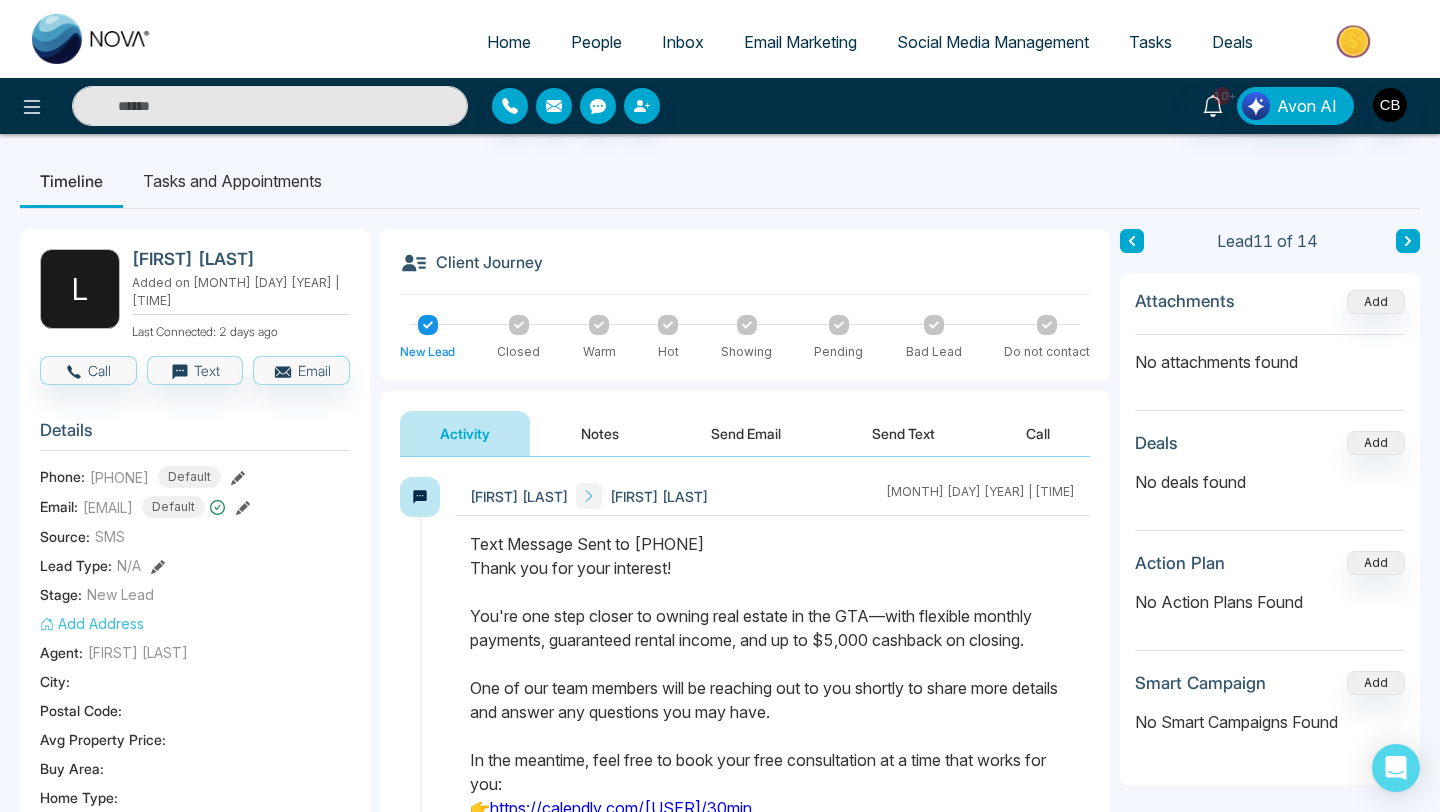 click on "Notes" at bounding box center (600, 433) 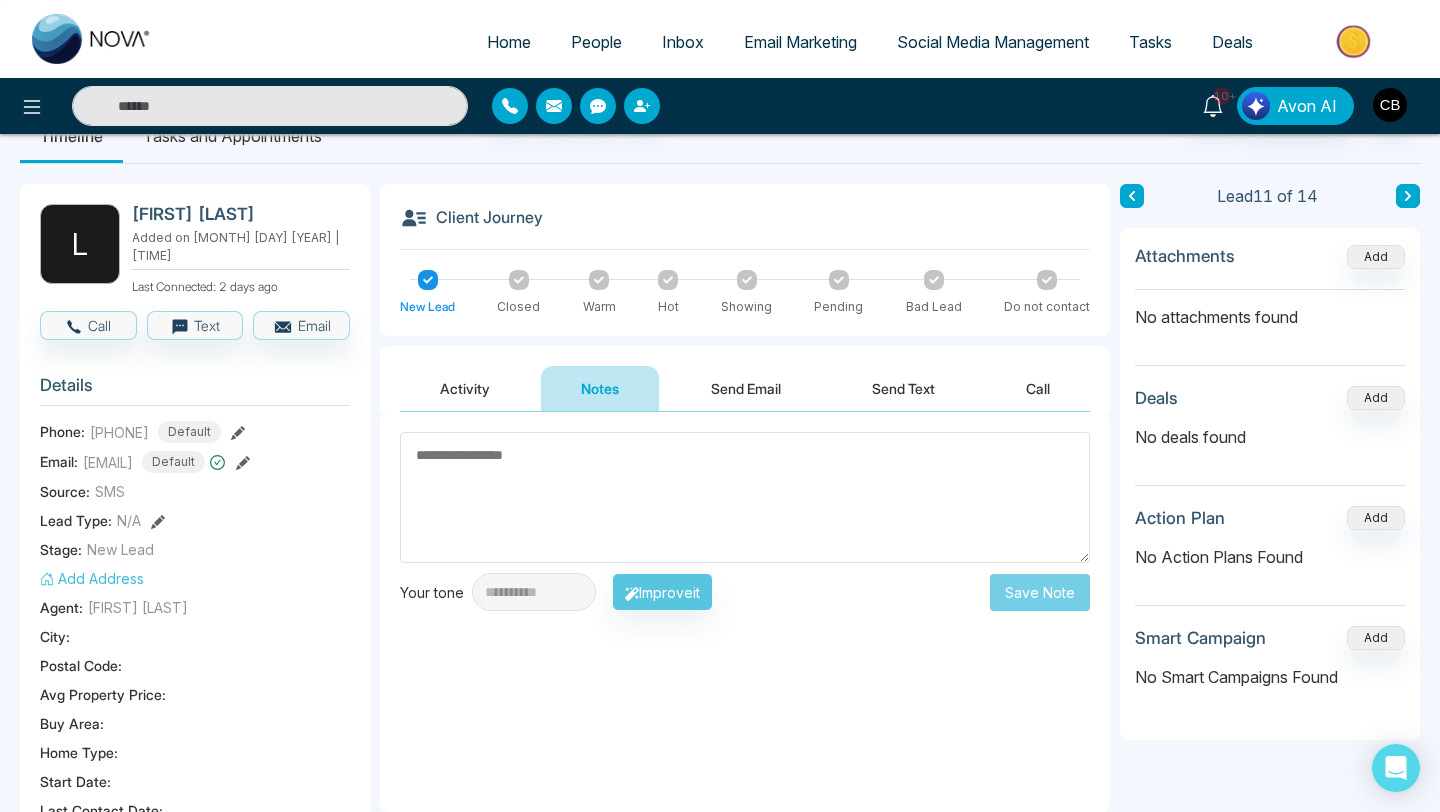 scroll, scrollTop: 0, scrollLeft: 0, axis: both 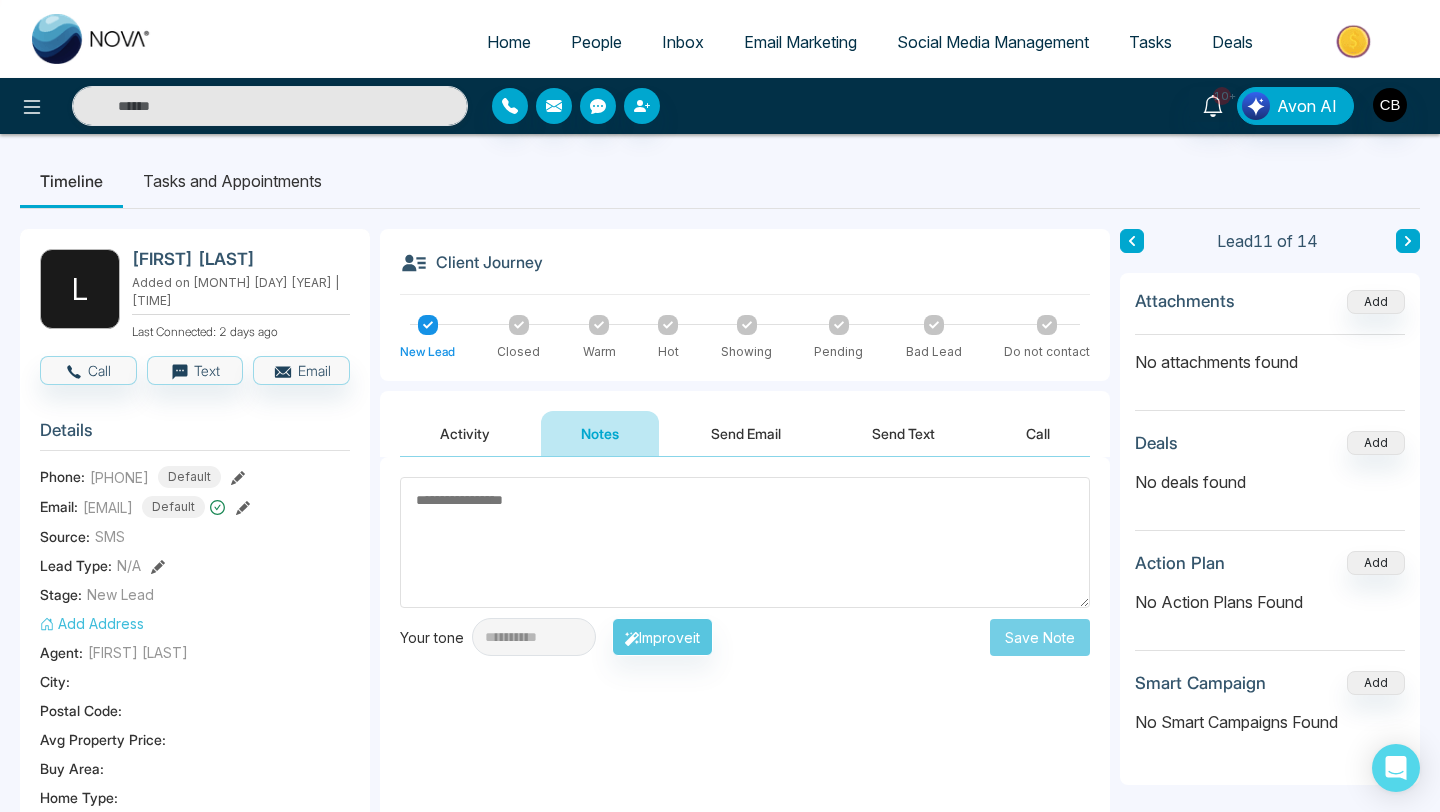 click 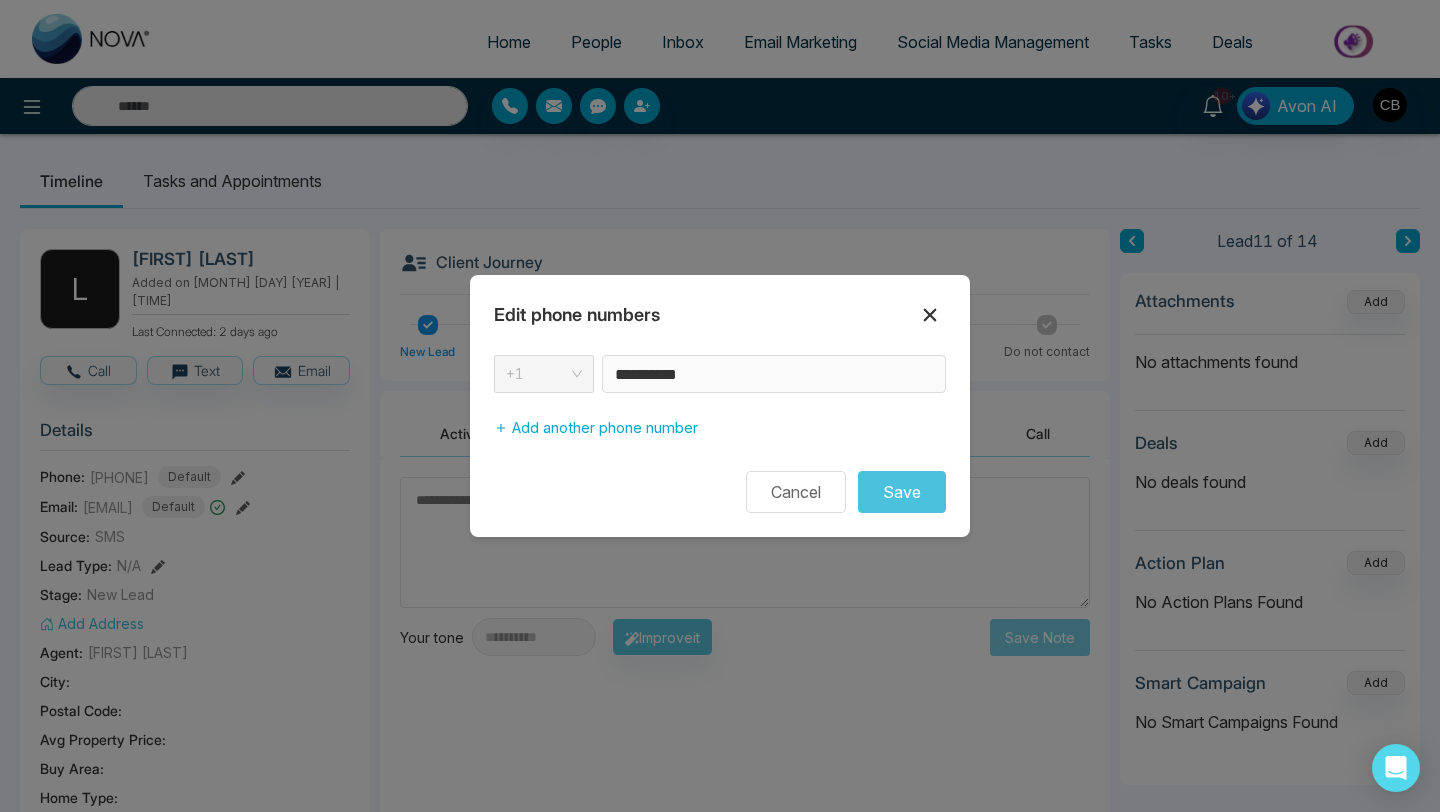 click 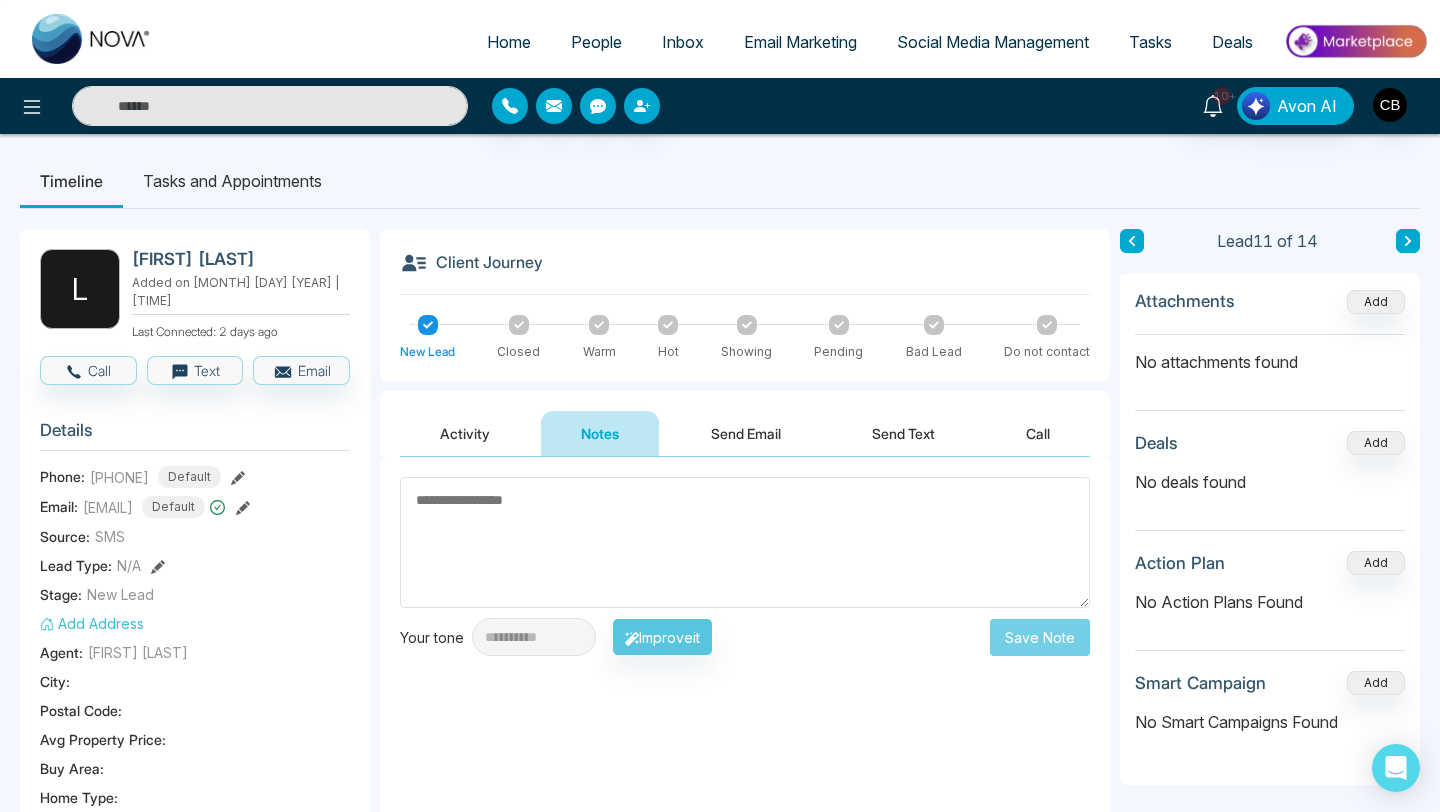 click at bounding box center [745, 542] 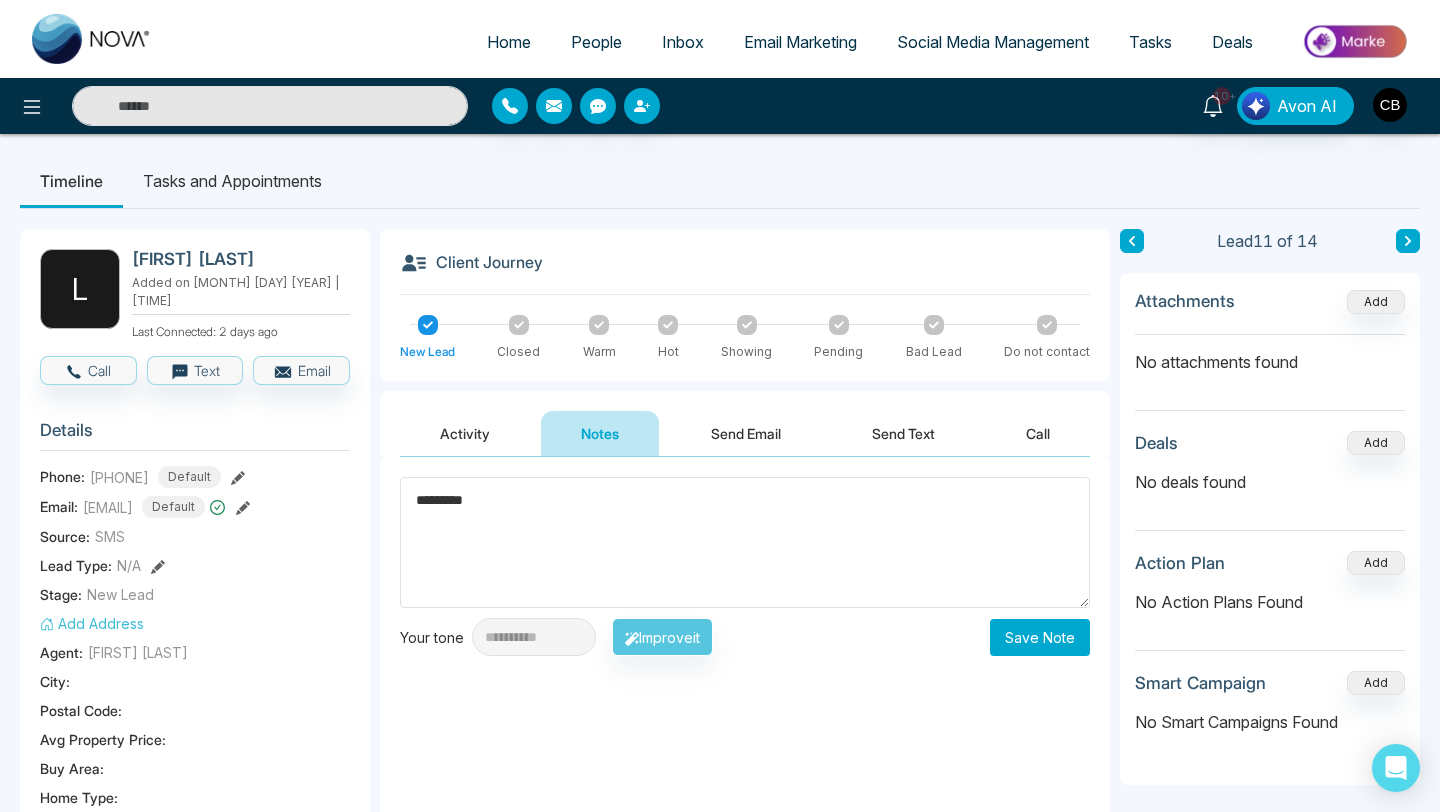 type on "*********" 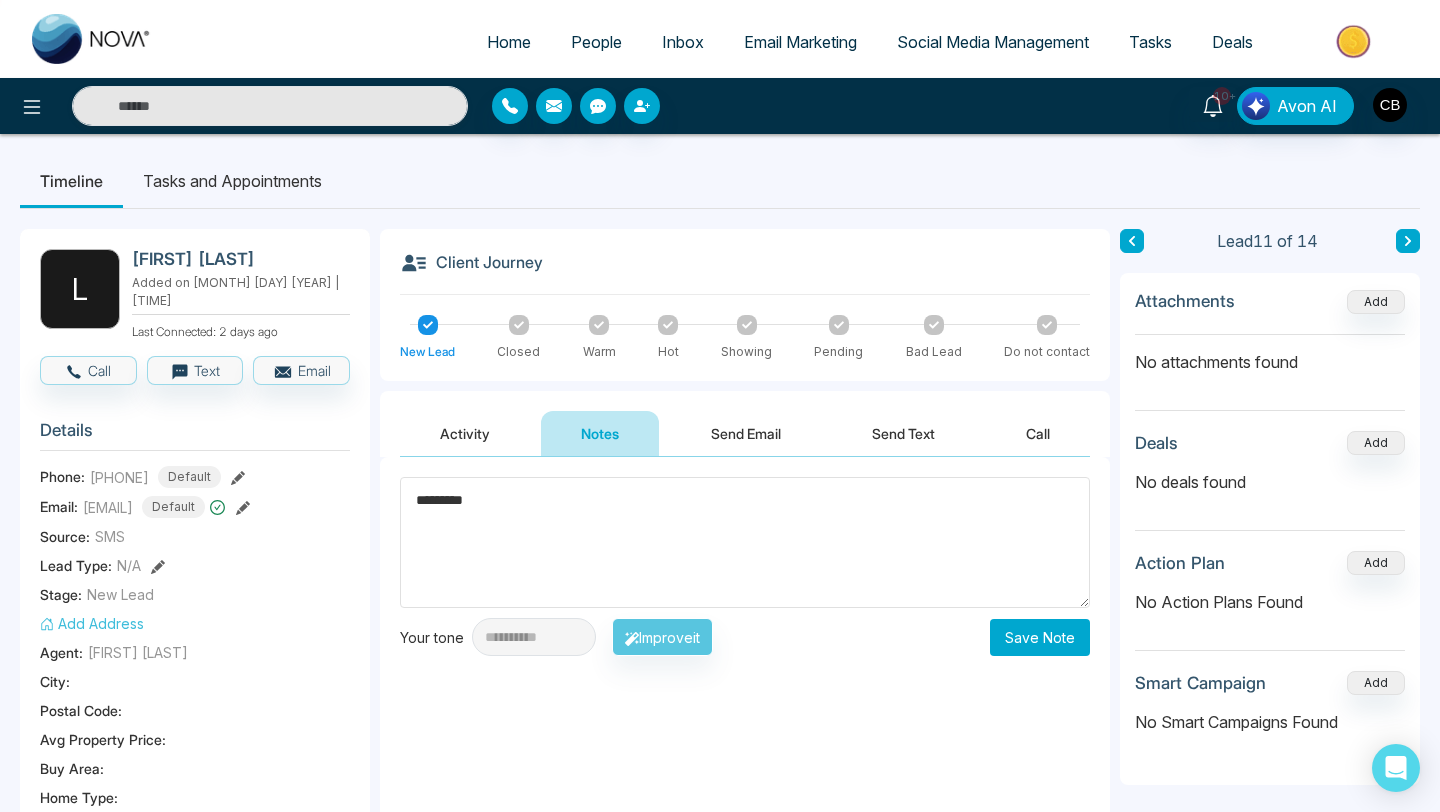 click on "Save Note" at bounding box center (1040, 637) 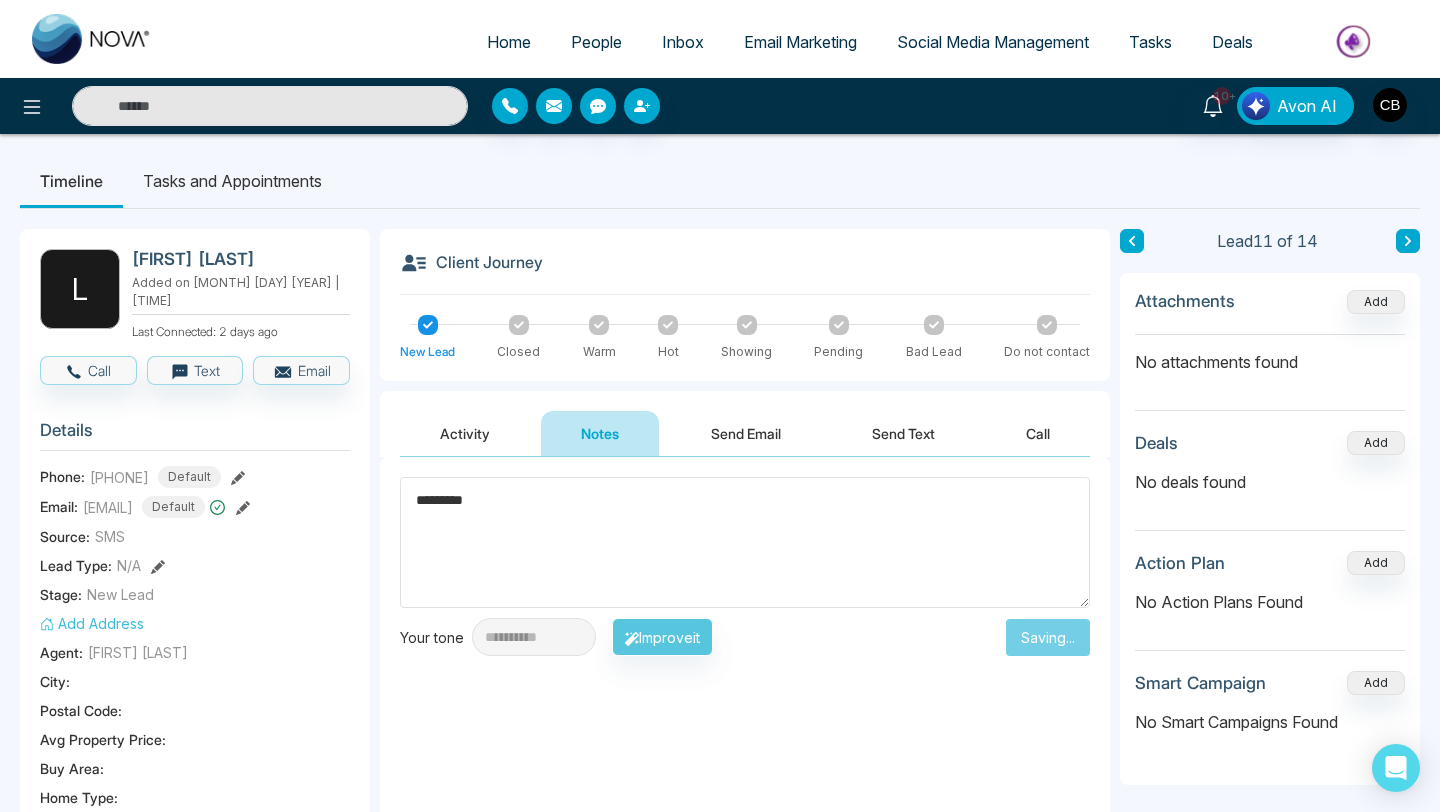 type 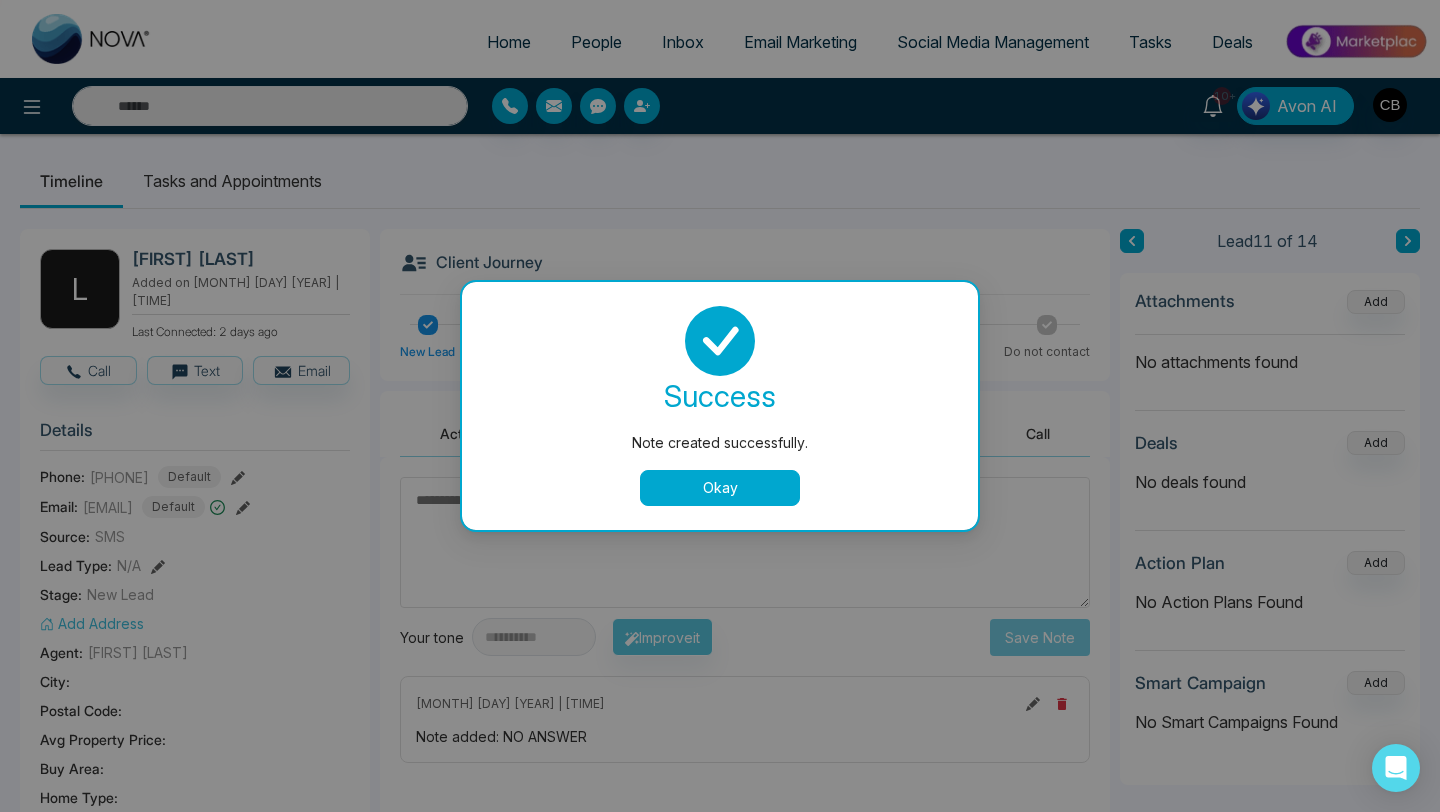 click on "Okay" at bounding box center (720, 488) 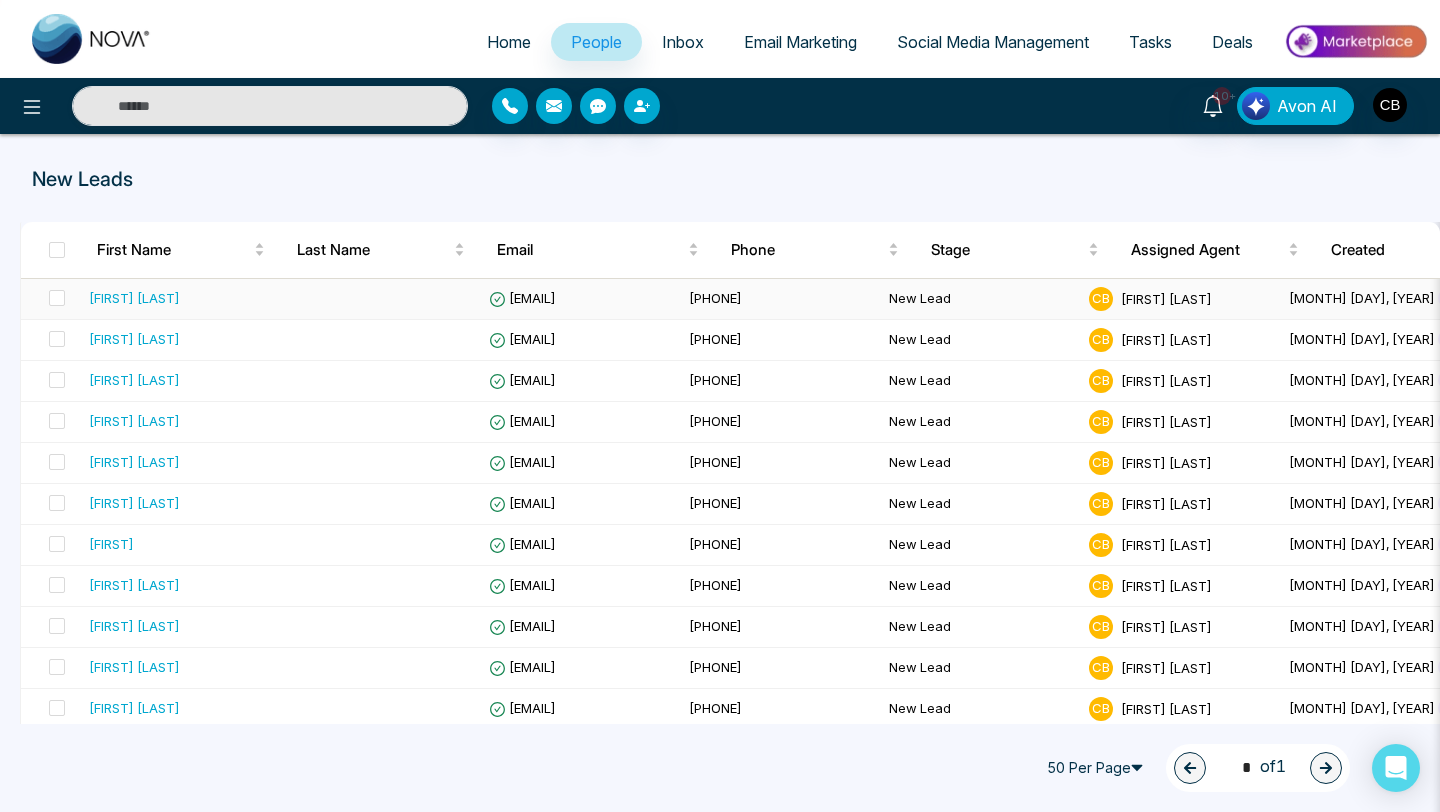 click on "[EMAIL]" at bounding box center [522, 298] 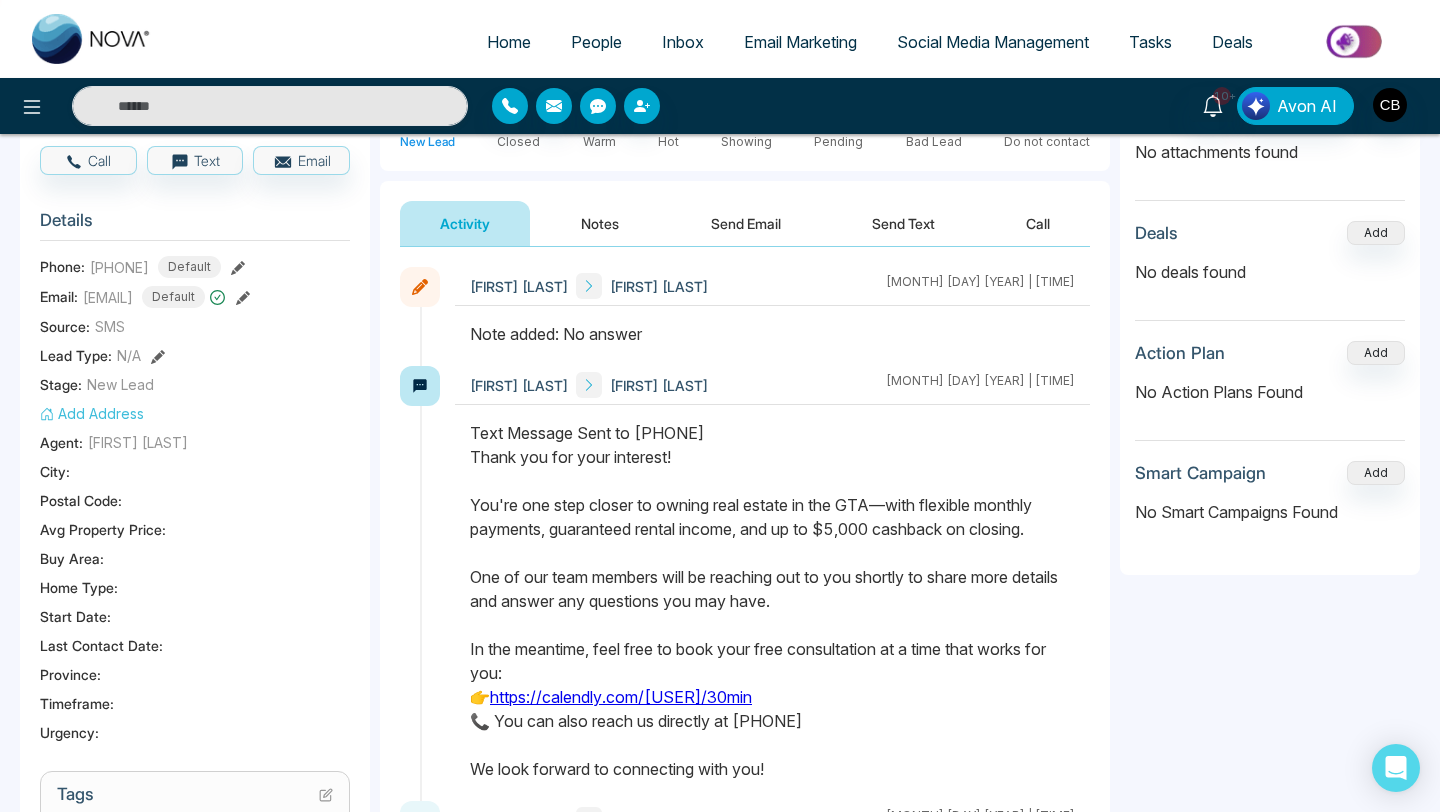 scroll, scrollTop: 206, scrollLeft: 0, axis: vertical 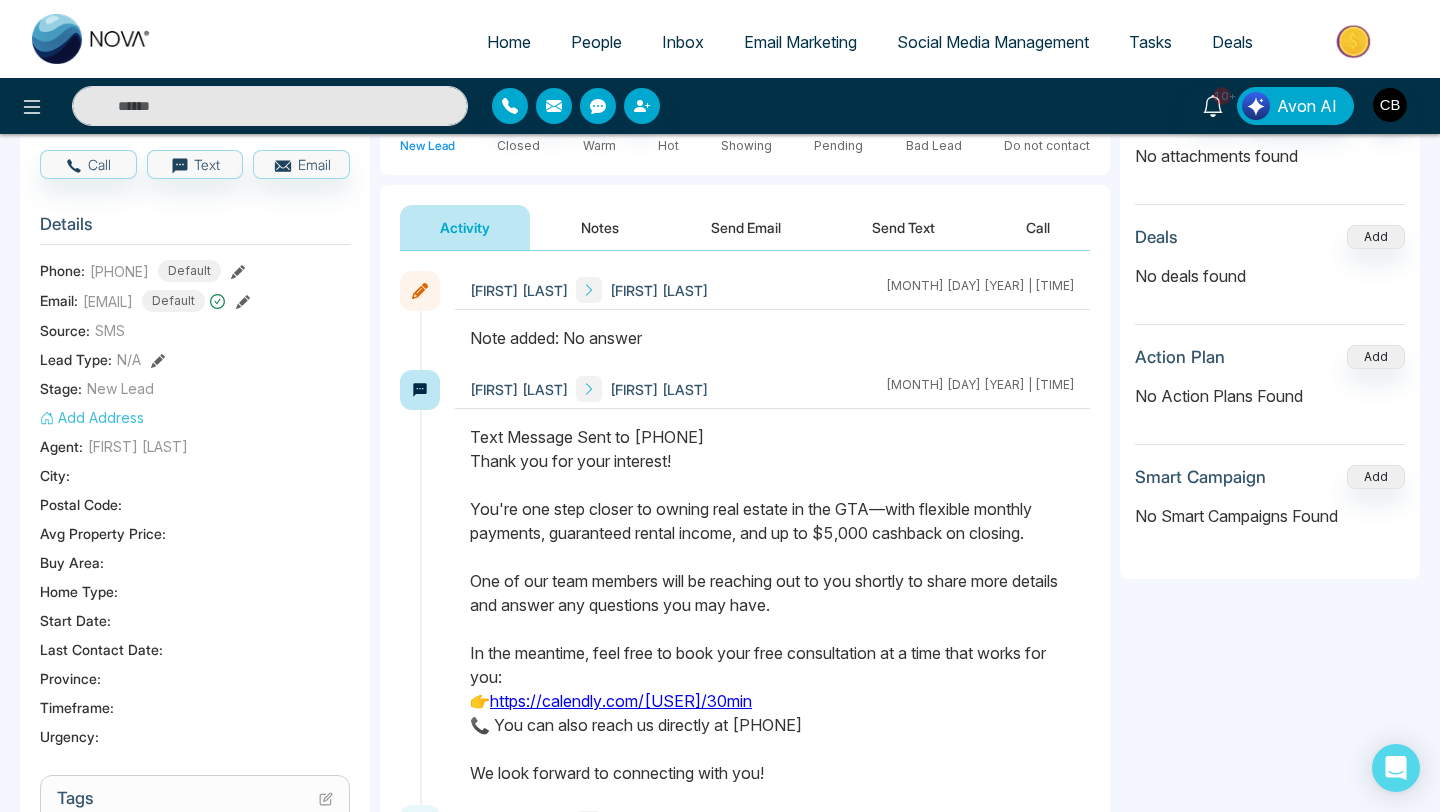 click on "Notes" at bounding box center (600, 227) 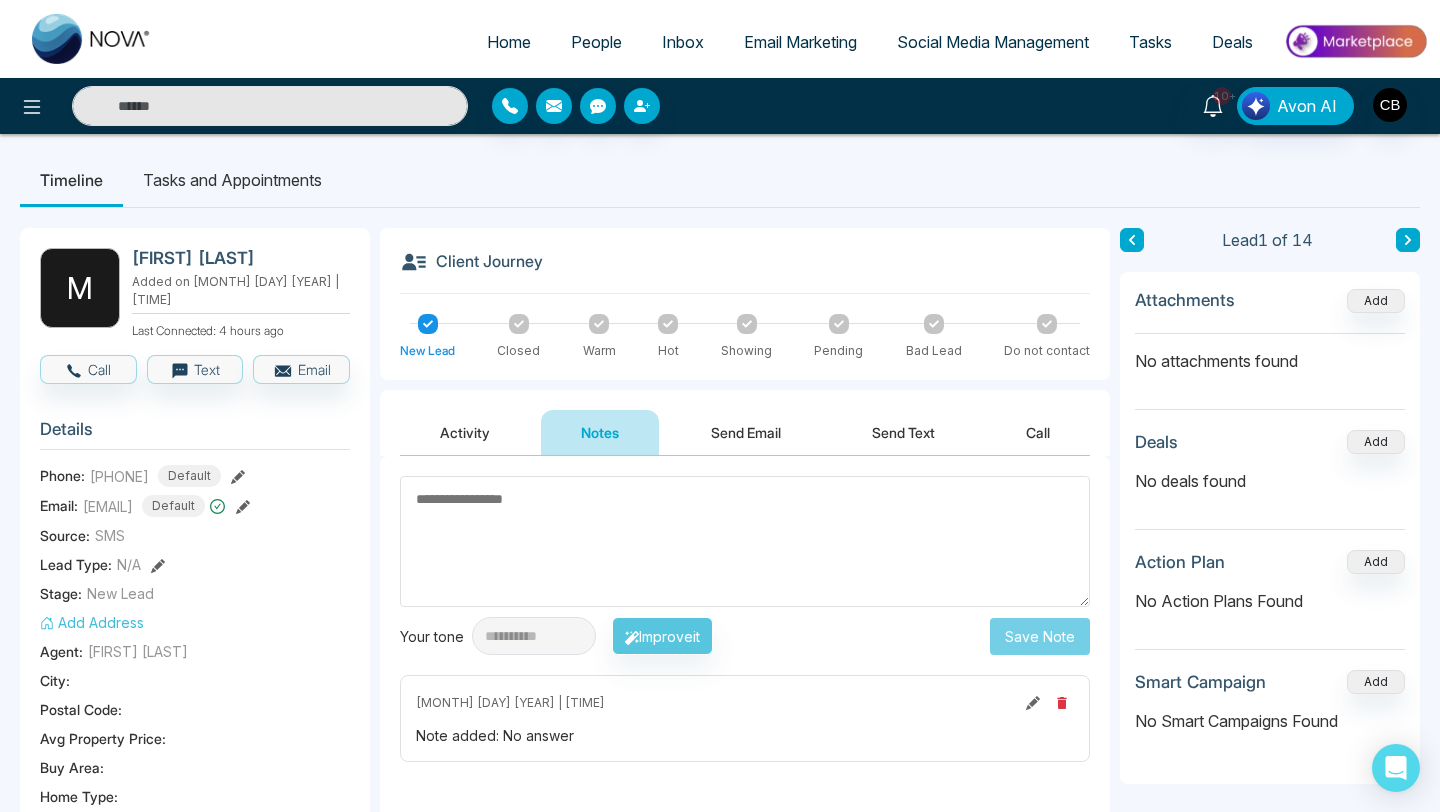 scroll, scrollTop: 0, scrollLeft: 0, axis: both 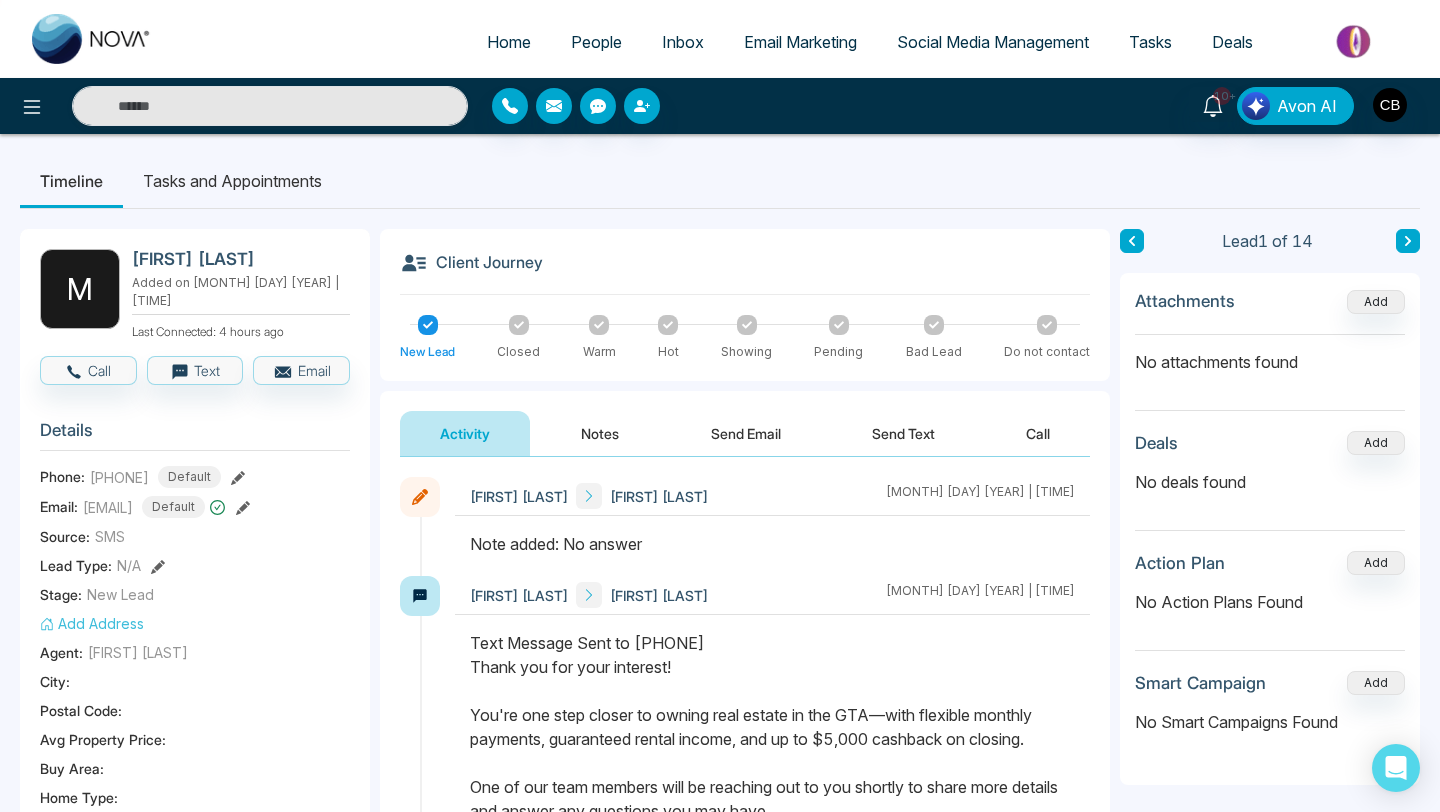 click on "Notes" at bounding box center [600, 433] 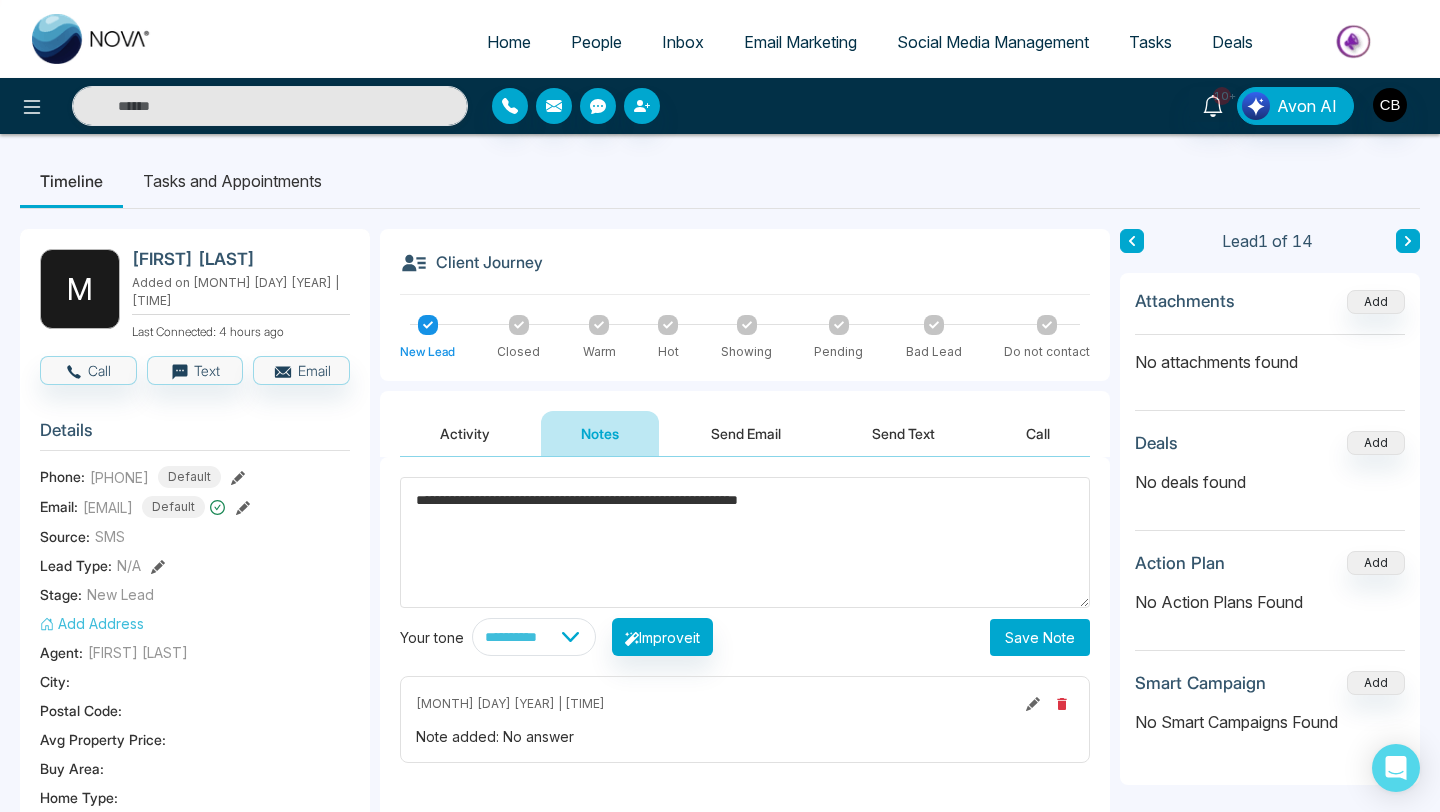 type on "**********" 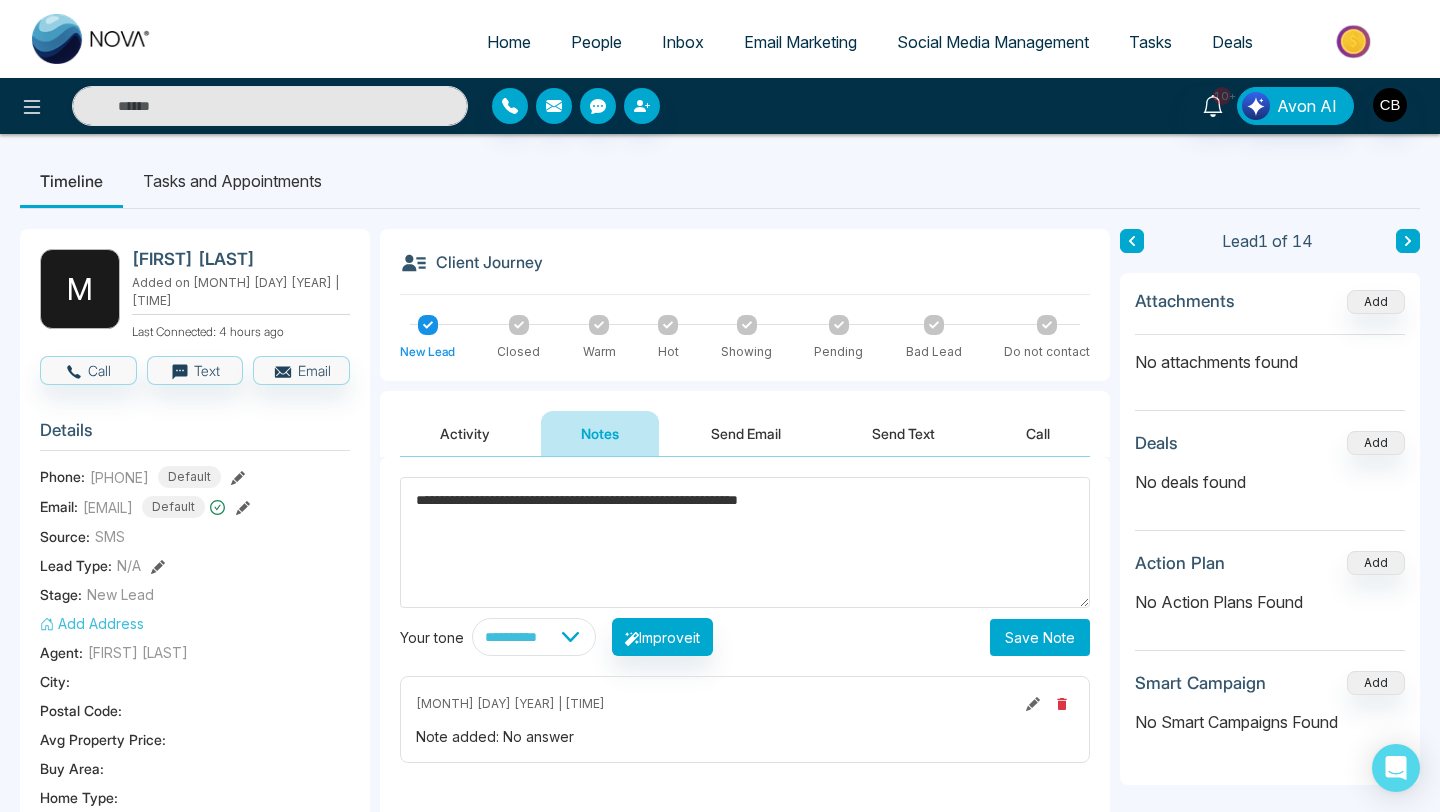 click on "Save Note" at bounding box center (1040, 637) 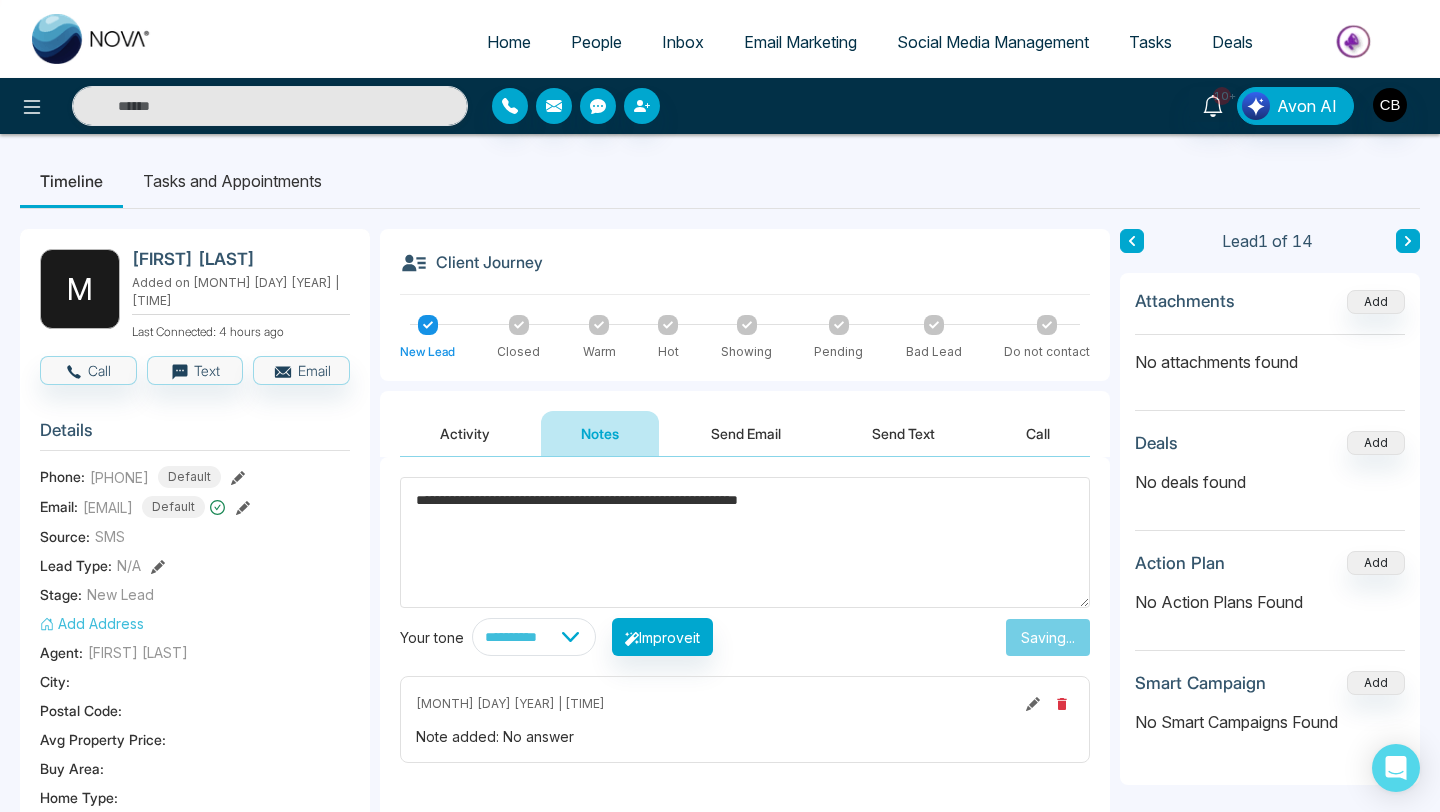 type 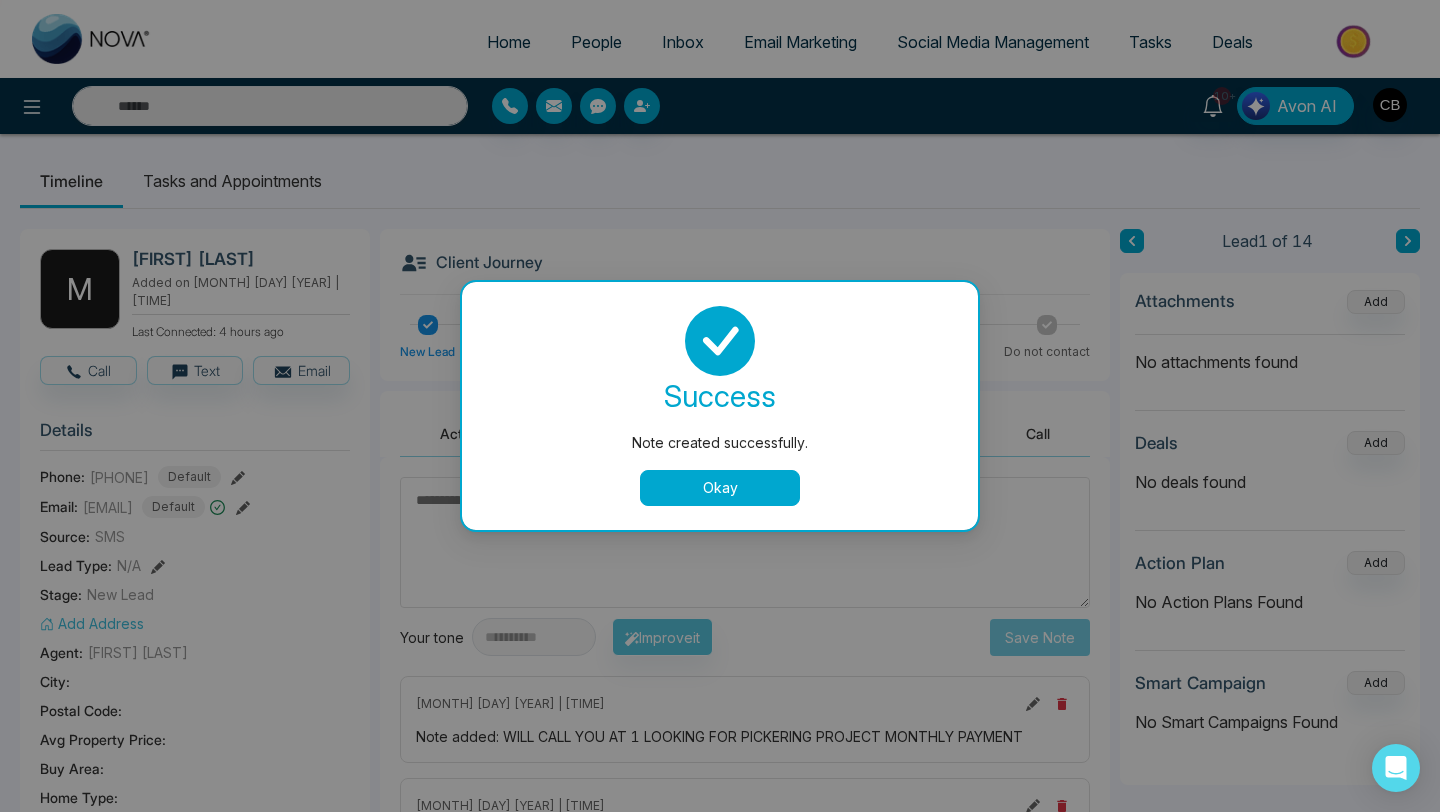 click on "Okay" at bounding box center [720, 488] 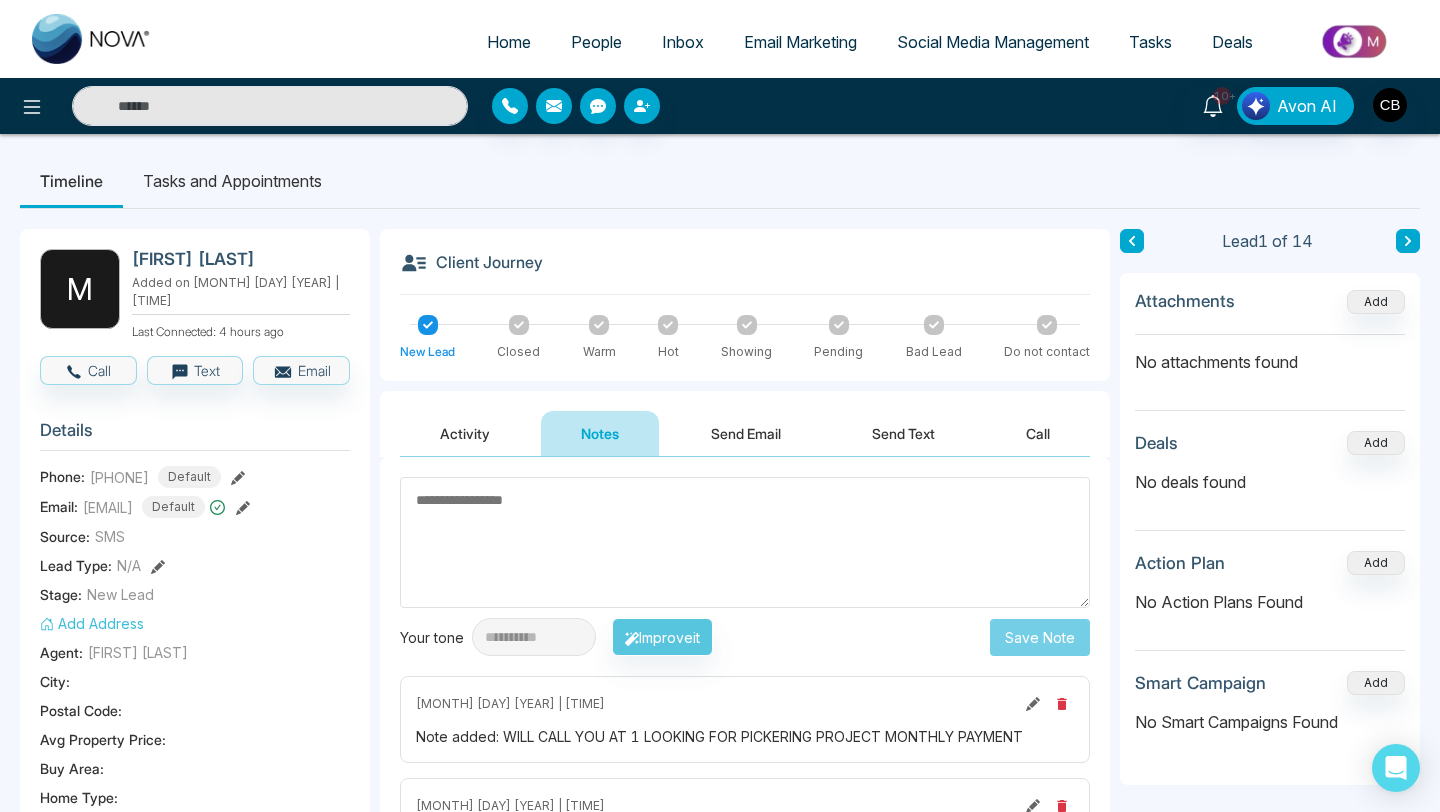 click on "Tasks and Appointments" at bounding box center [232, 181] 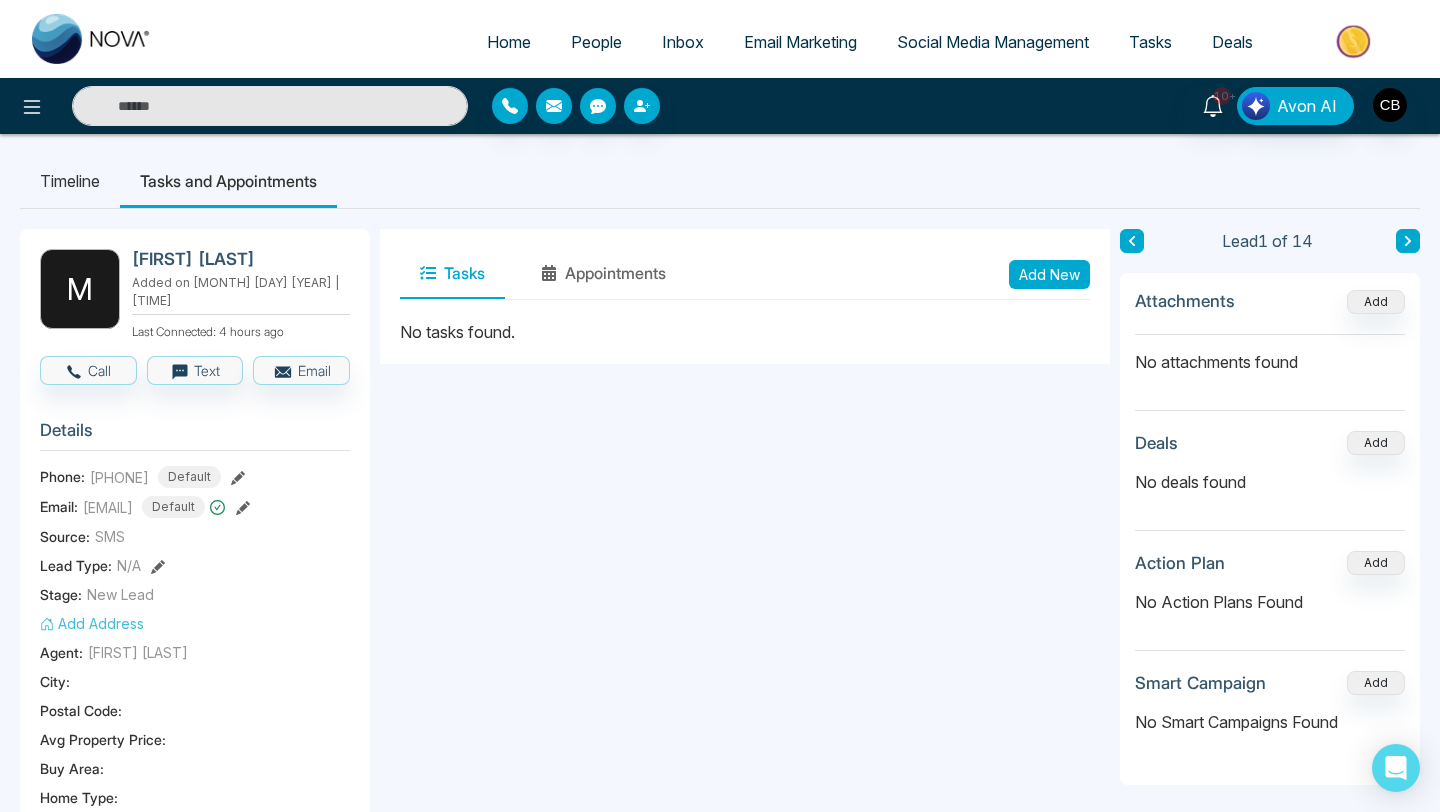 click on "Add New" at bounding box center [1049, 274] 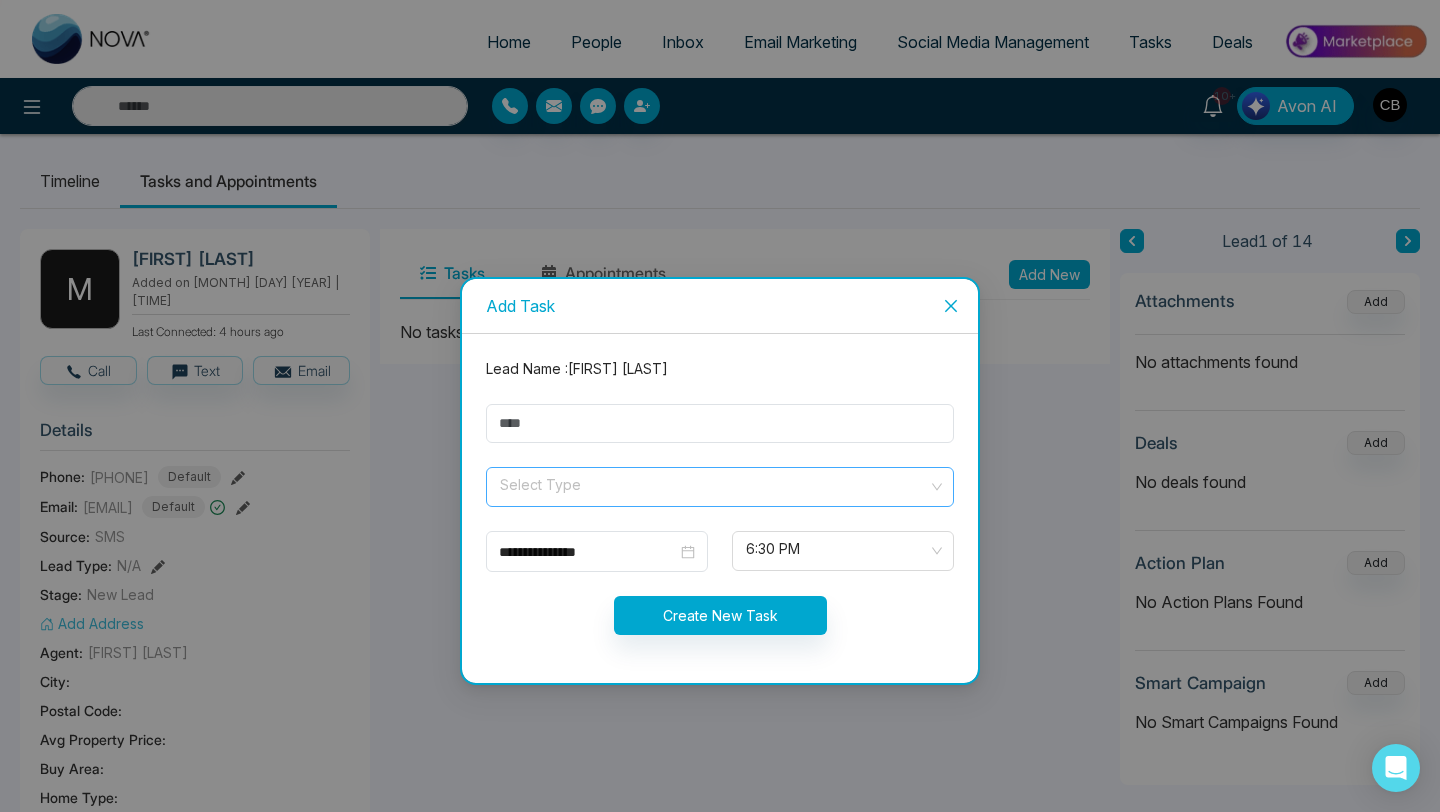 click at bounding box center (713, 483) 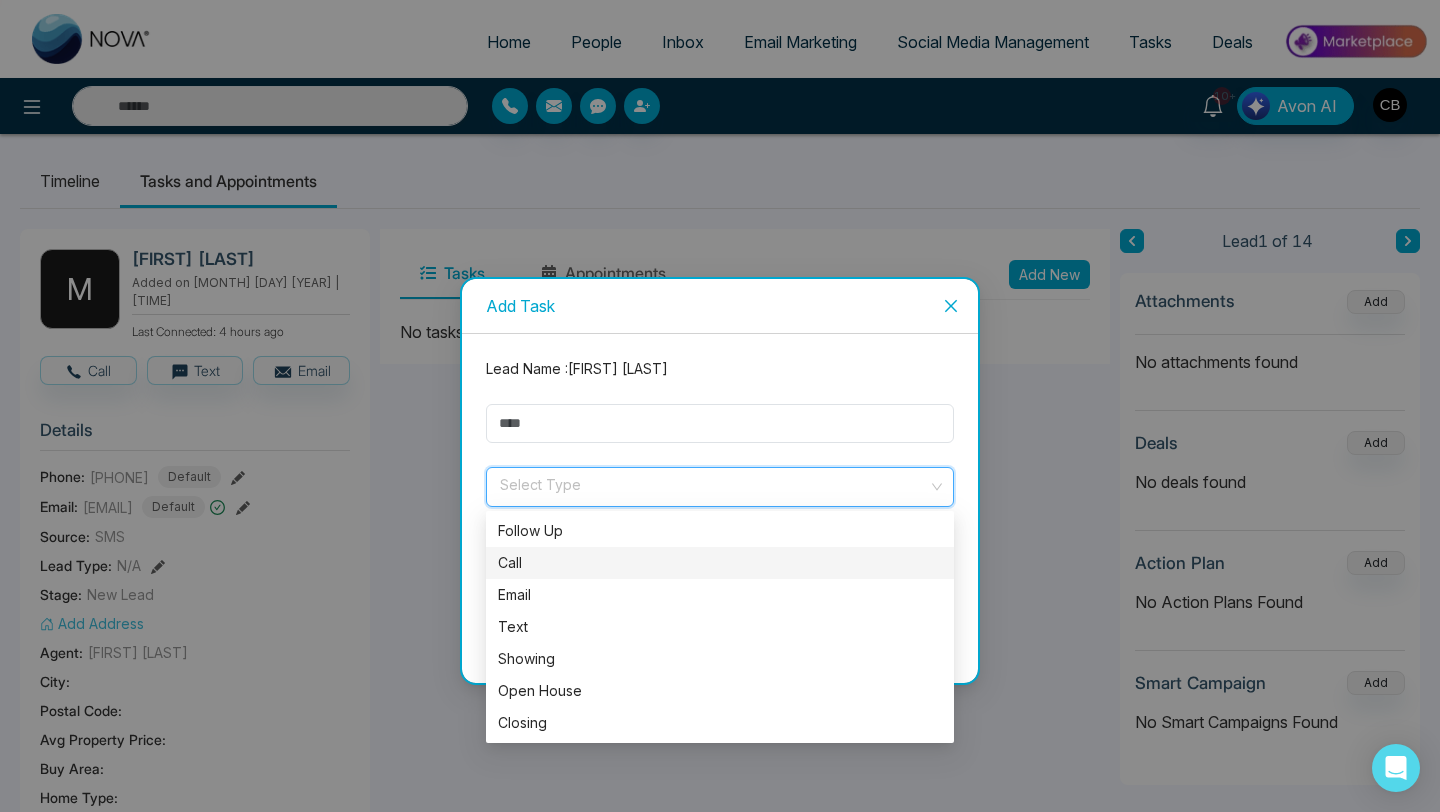 click on "Call" at bounding box center (720, 563) 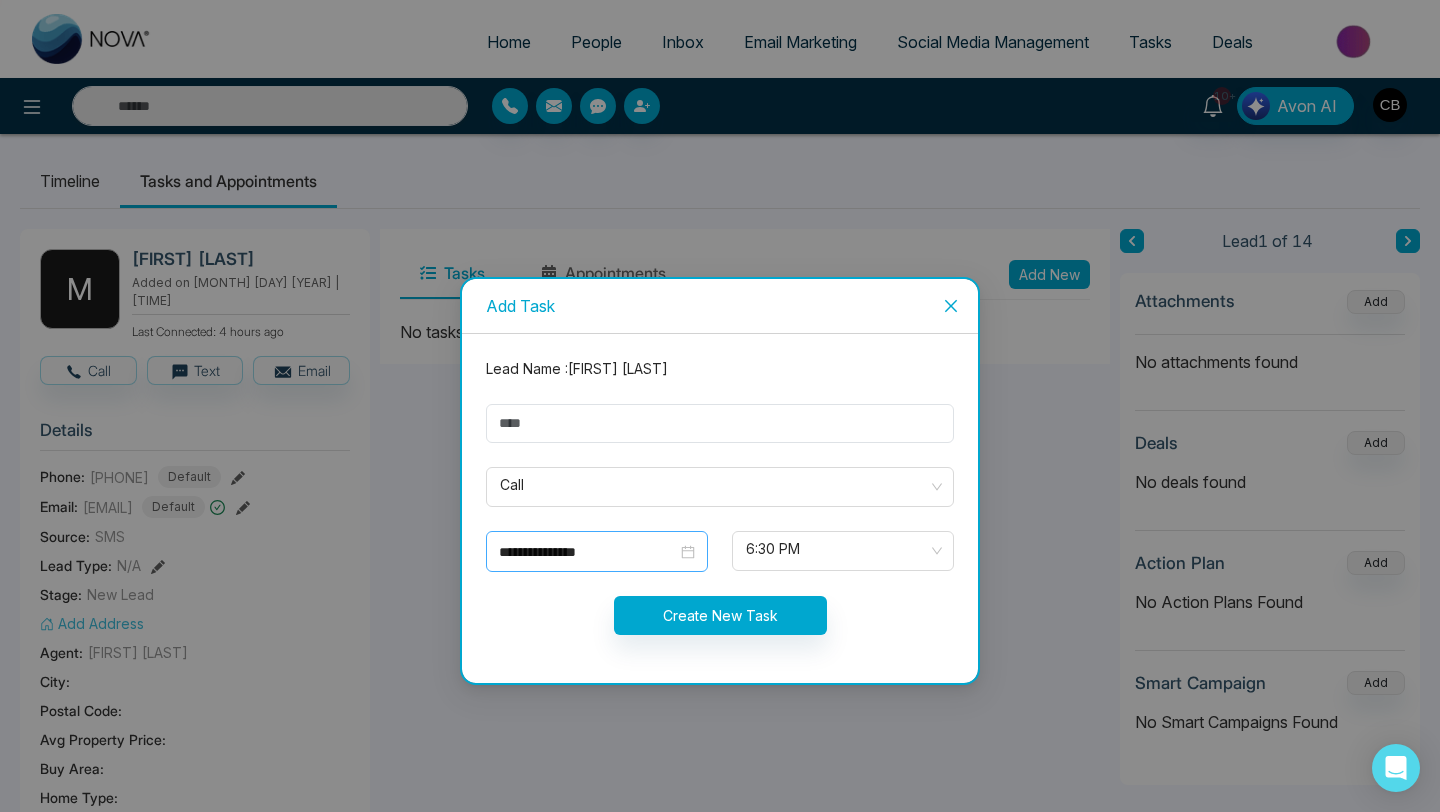 click on "**********" at bounding box center (597, 552) 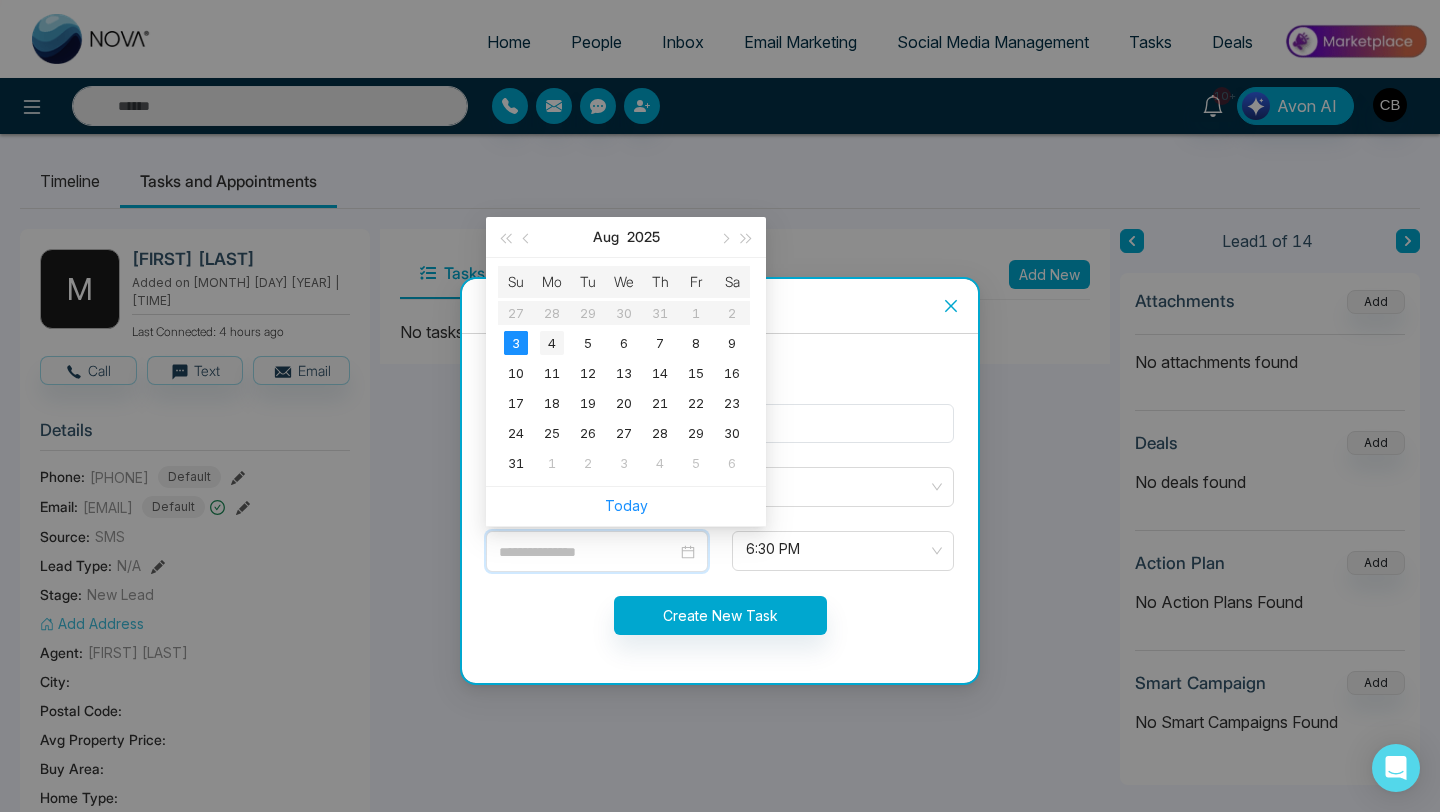 type on "**********" 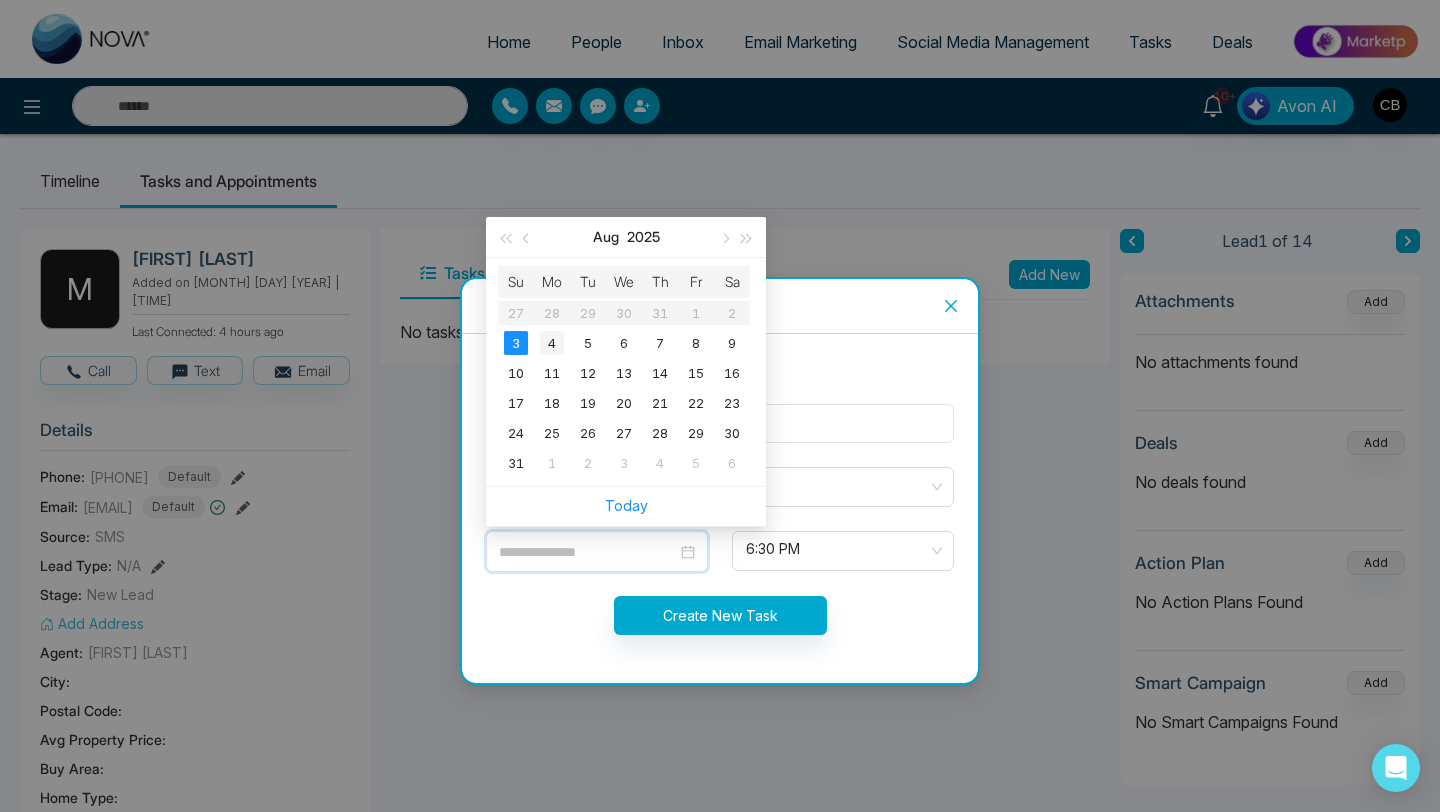 click on "4" at bounding box center [552, 343] 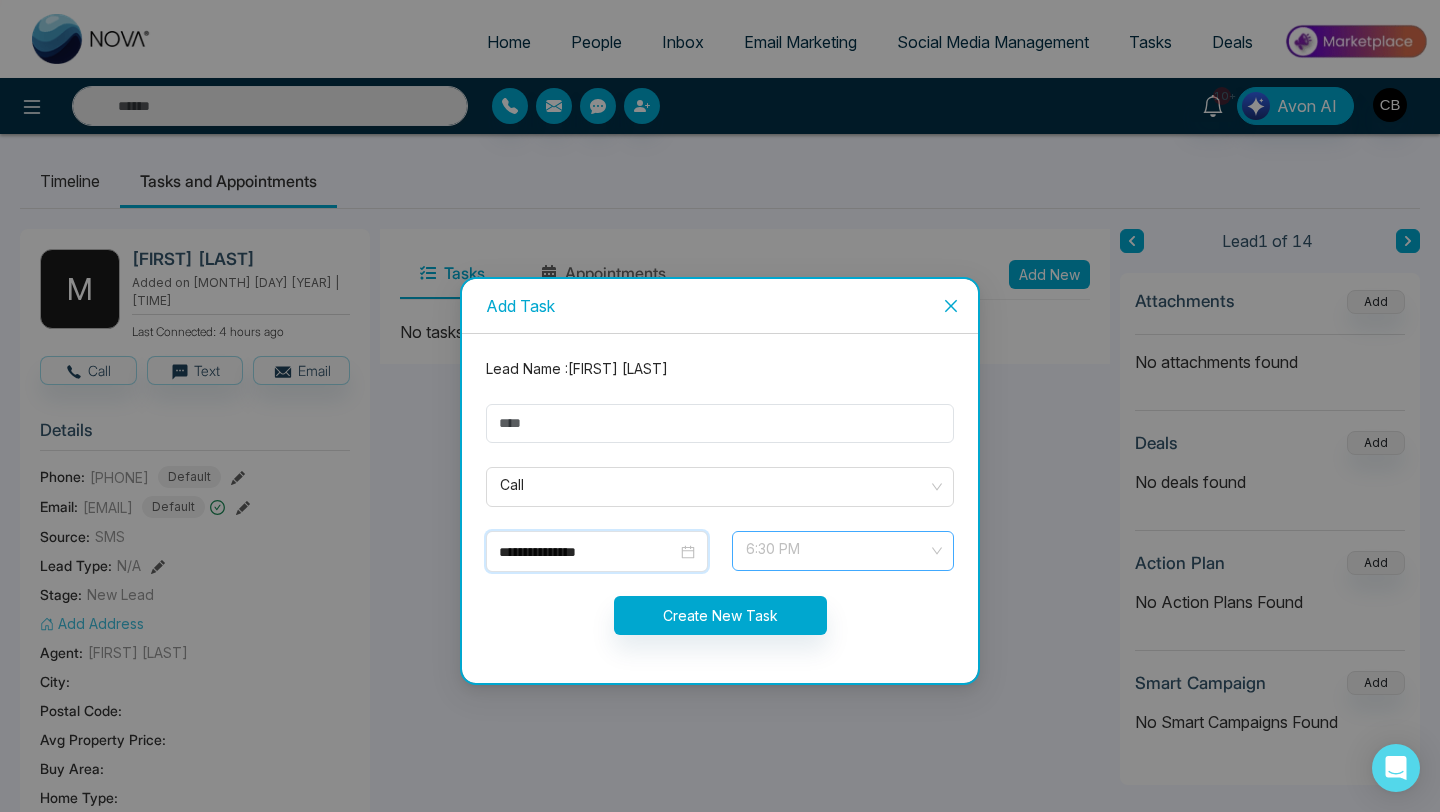 click on "6:30 PM" at bounding box center (843, 551) 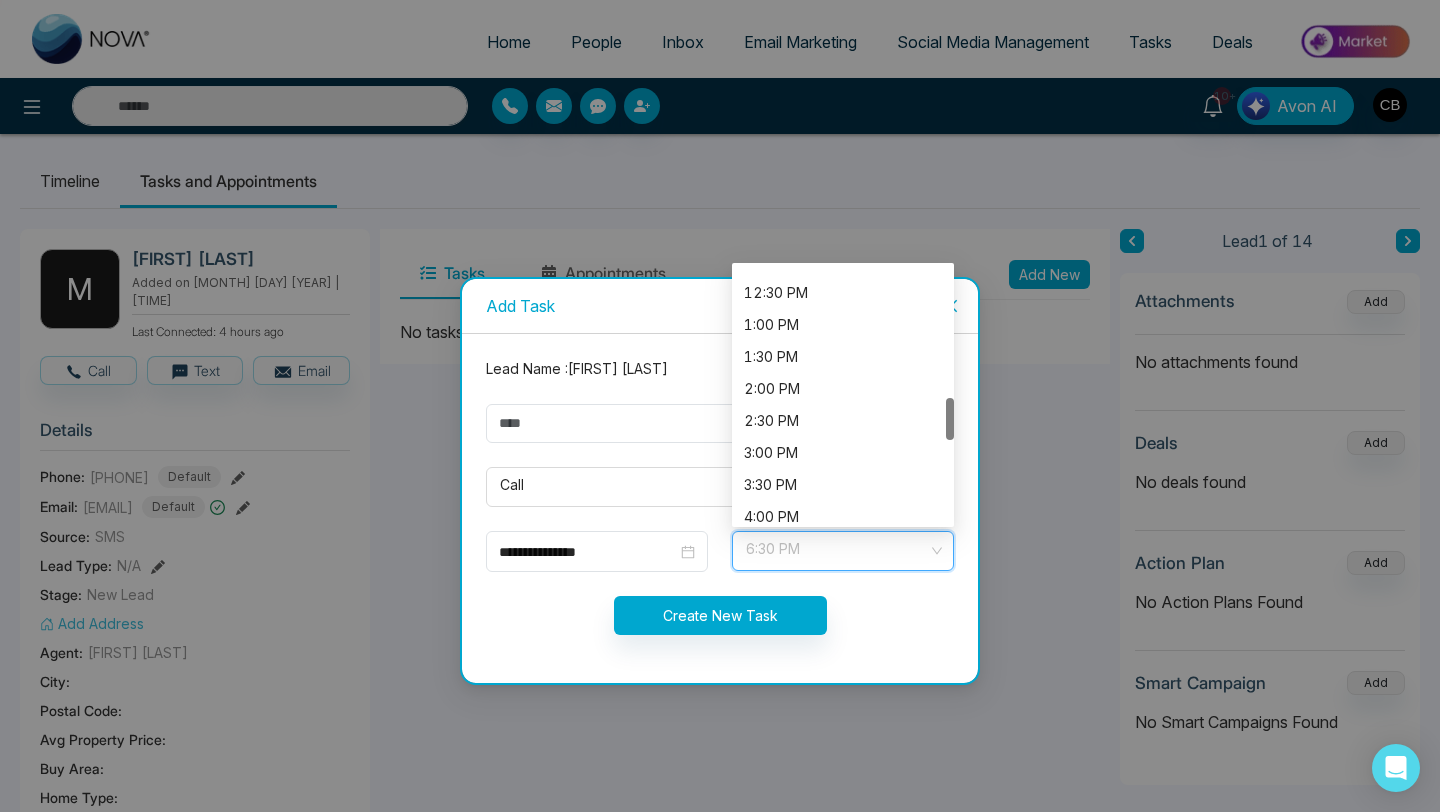 scroll, scrollTop: 752, scrollLeft: 0, axis: vertical 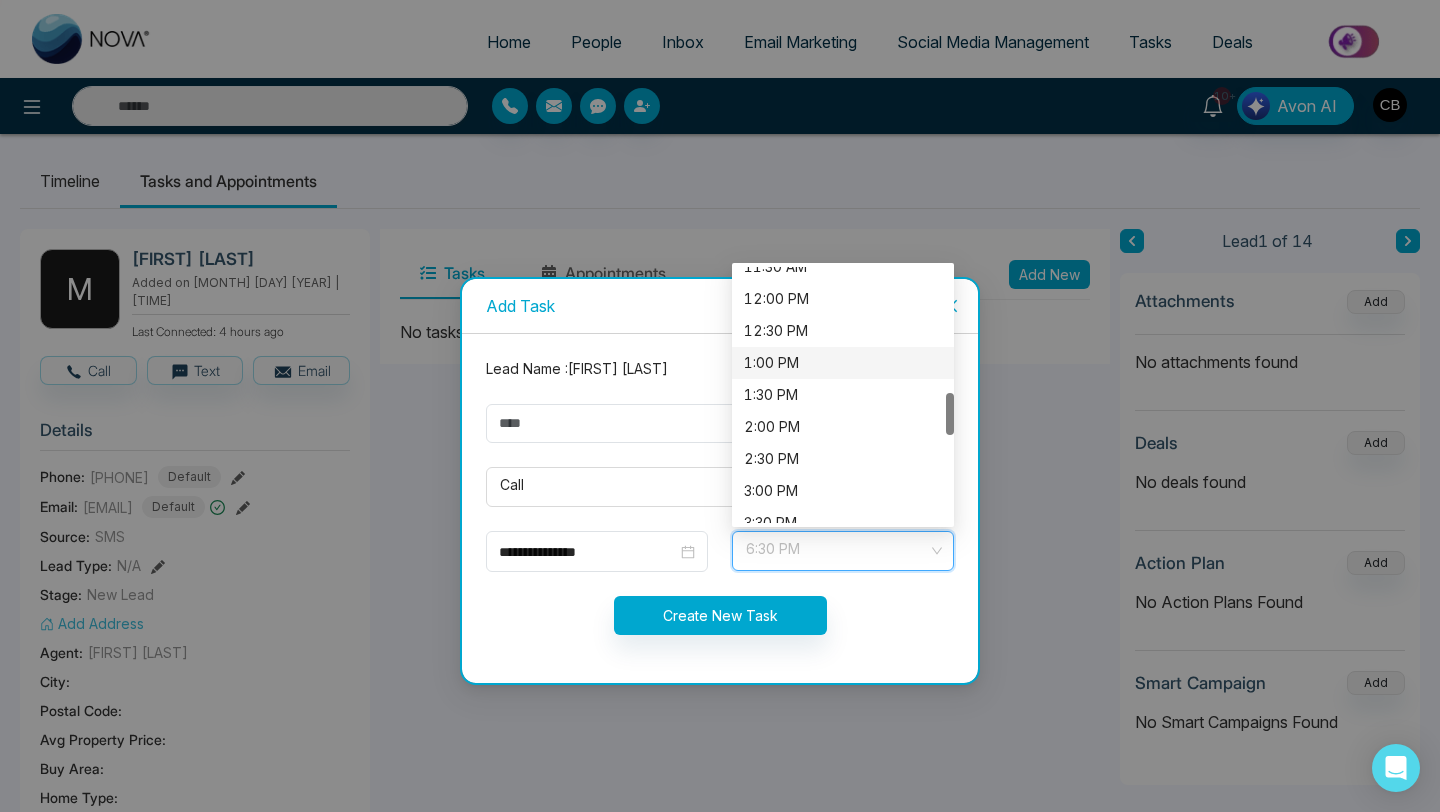 click on "1:00 PM" at bounding box center [843, 363] 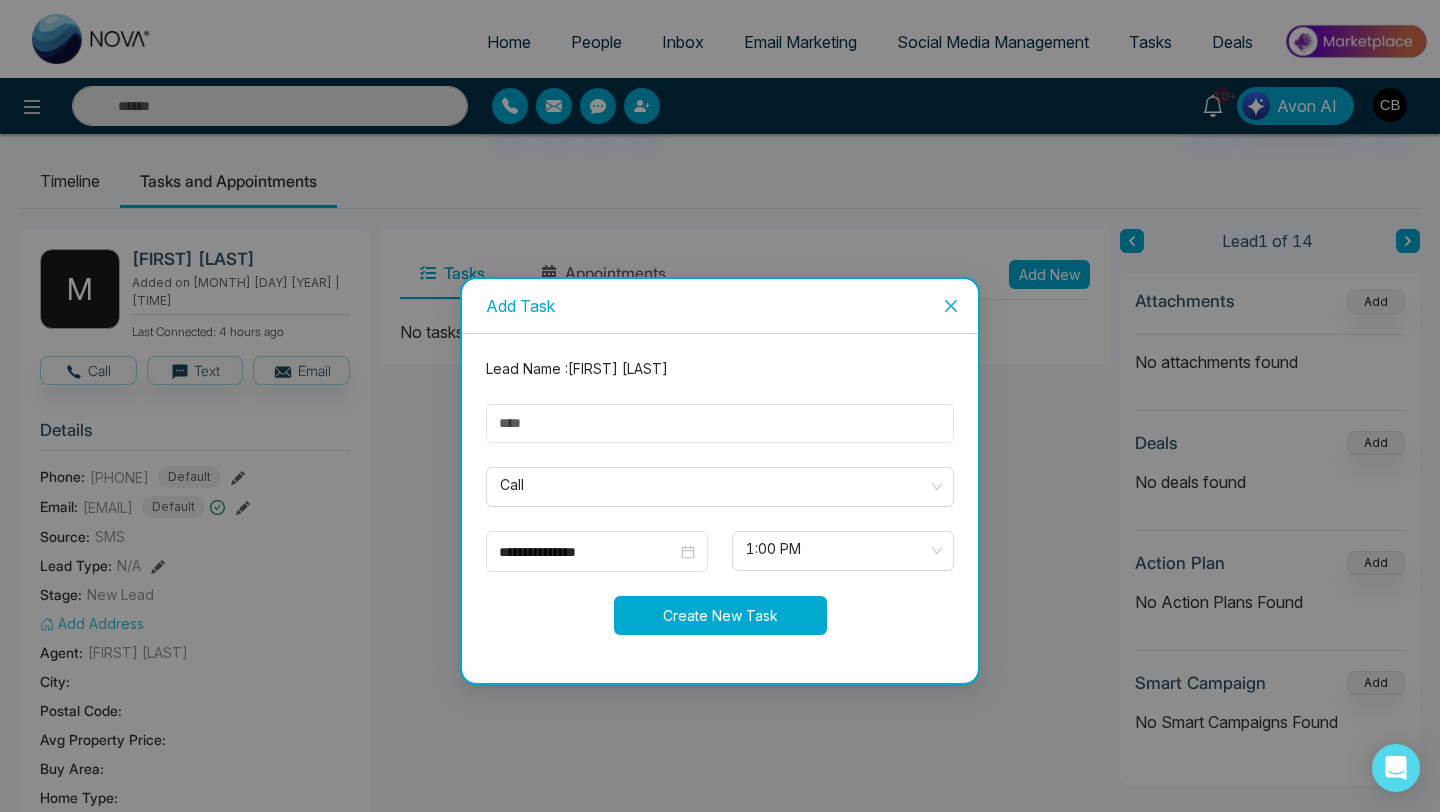 click on "Create New Task" at bounding box center (720, 615) 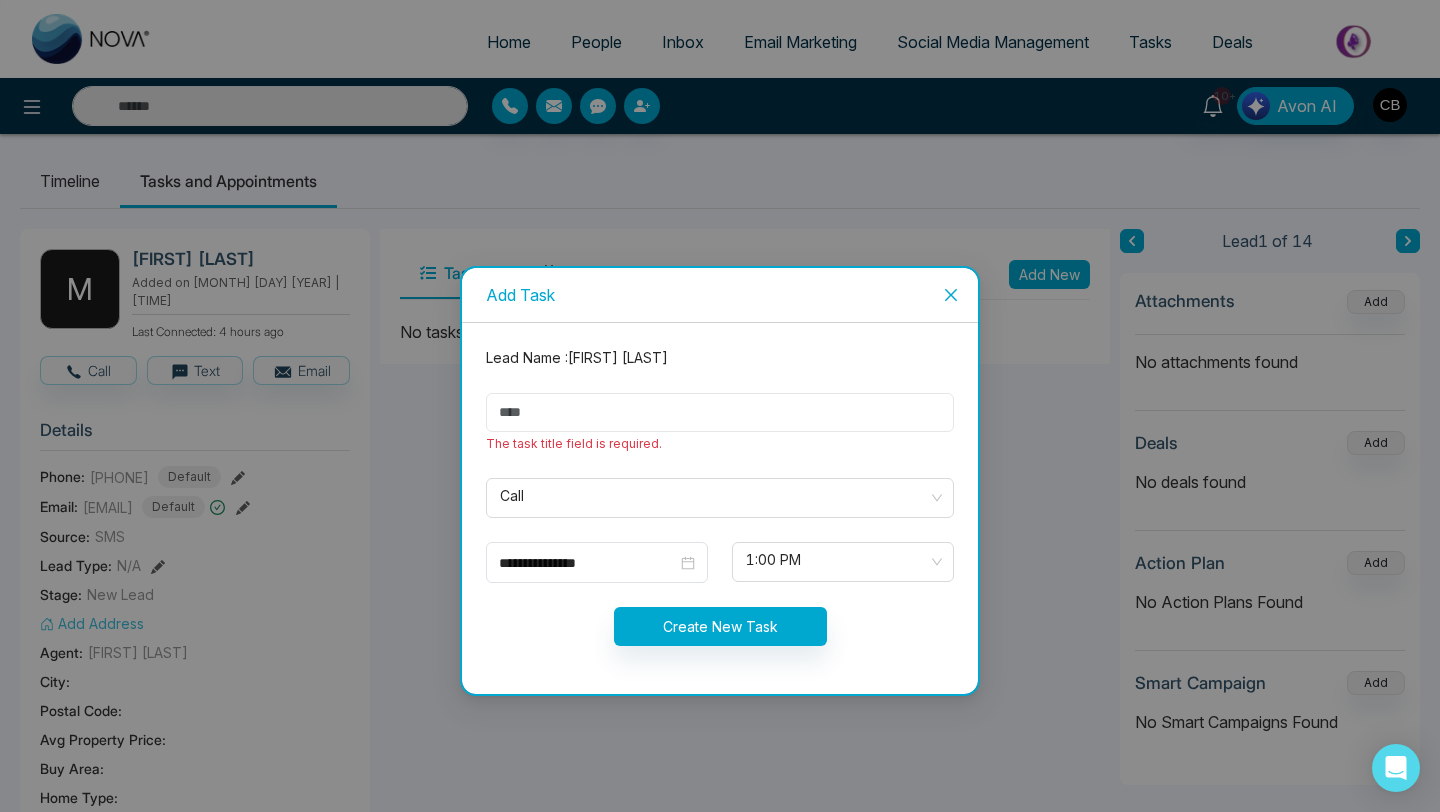 click at bounding box center (720, 412) 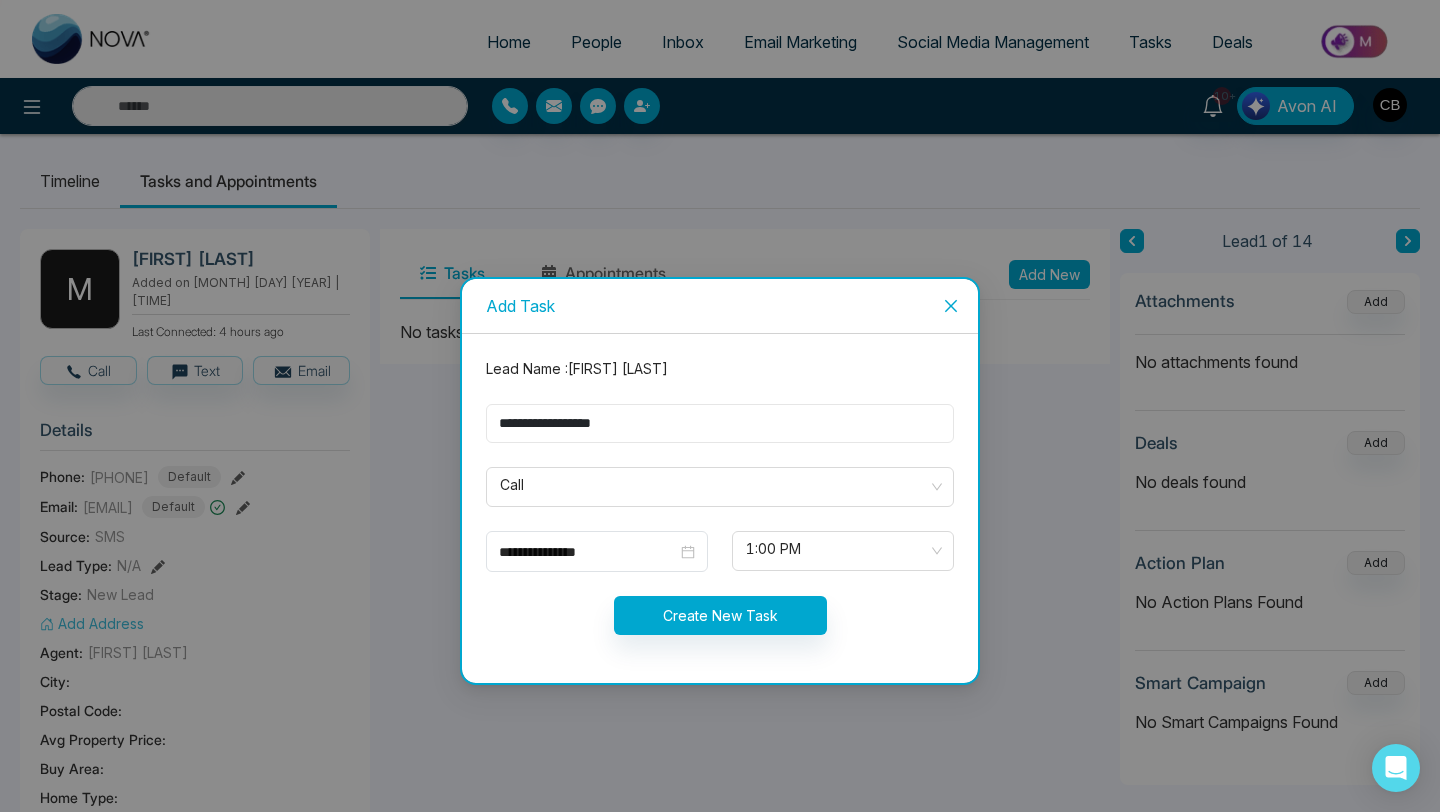 type on "**********" 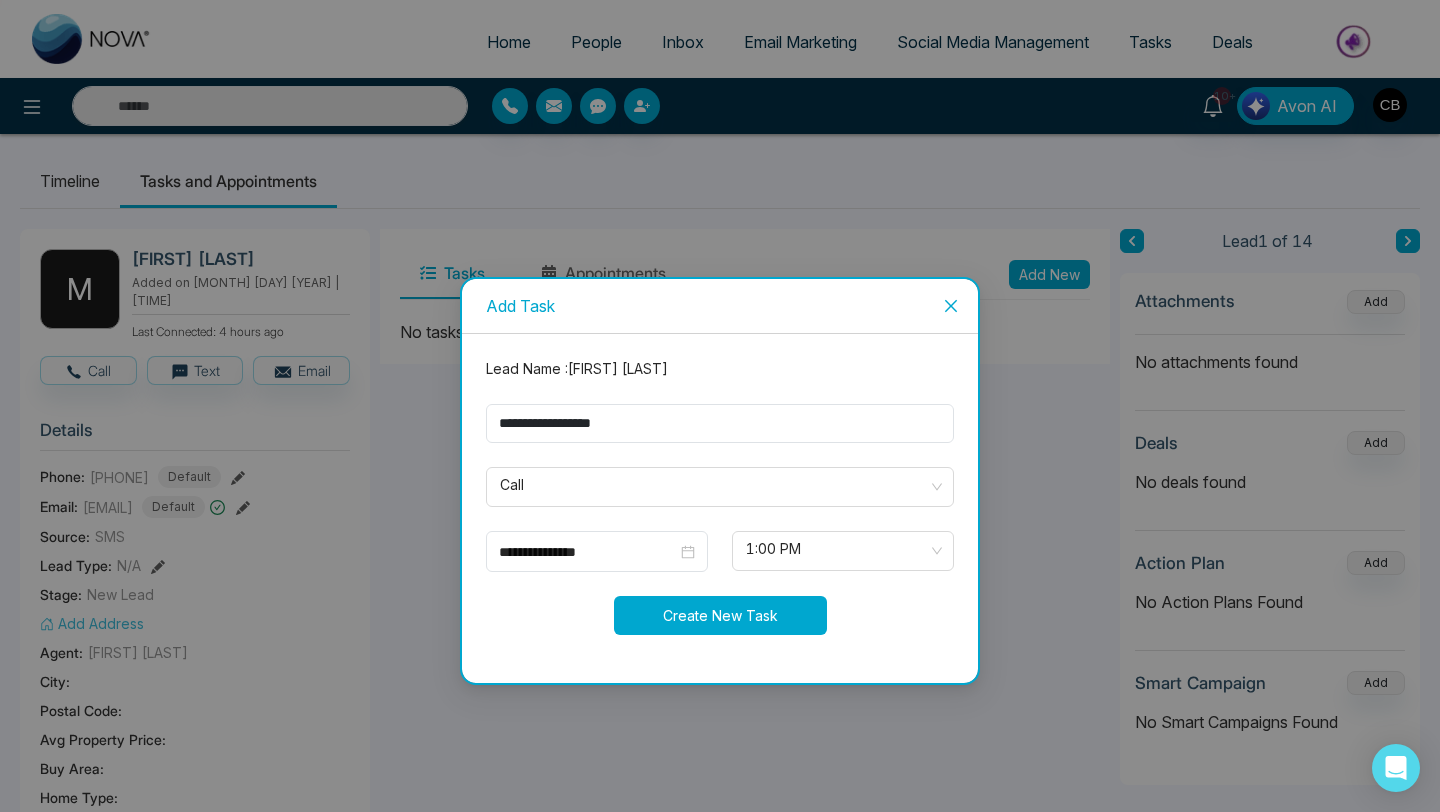 click on "Create New Task" at bounding box center [720, 615] 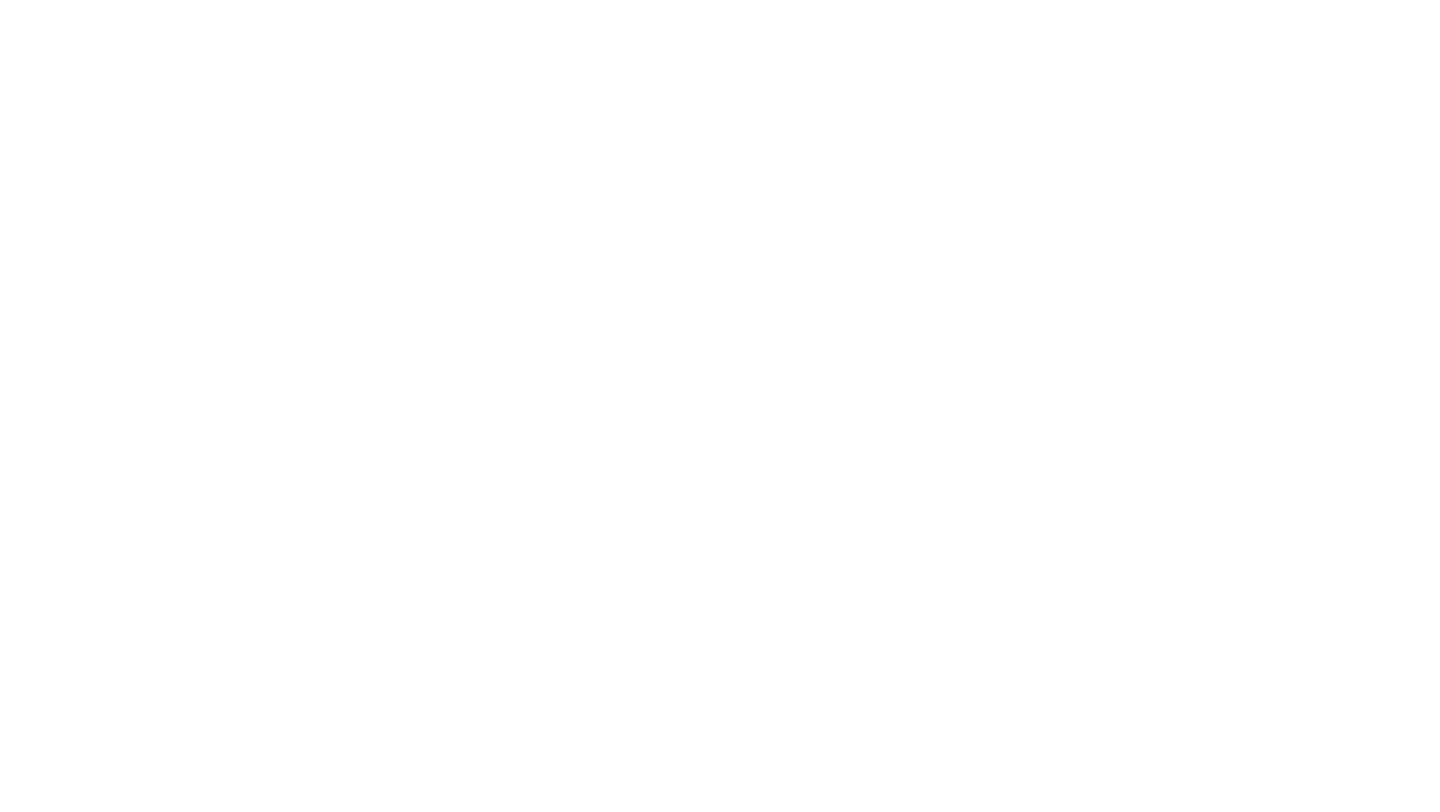 select on "*" 